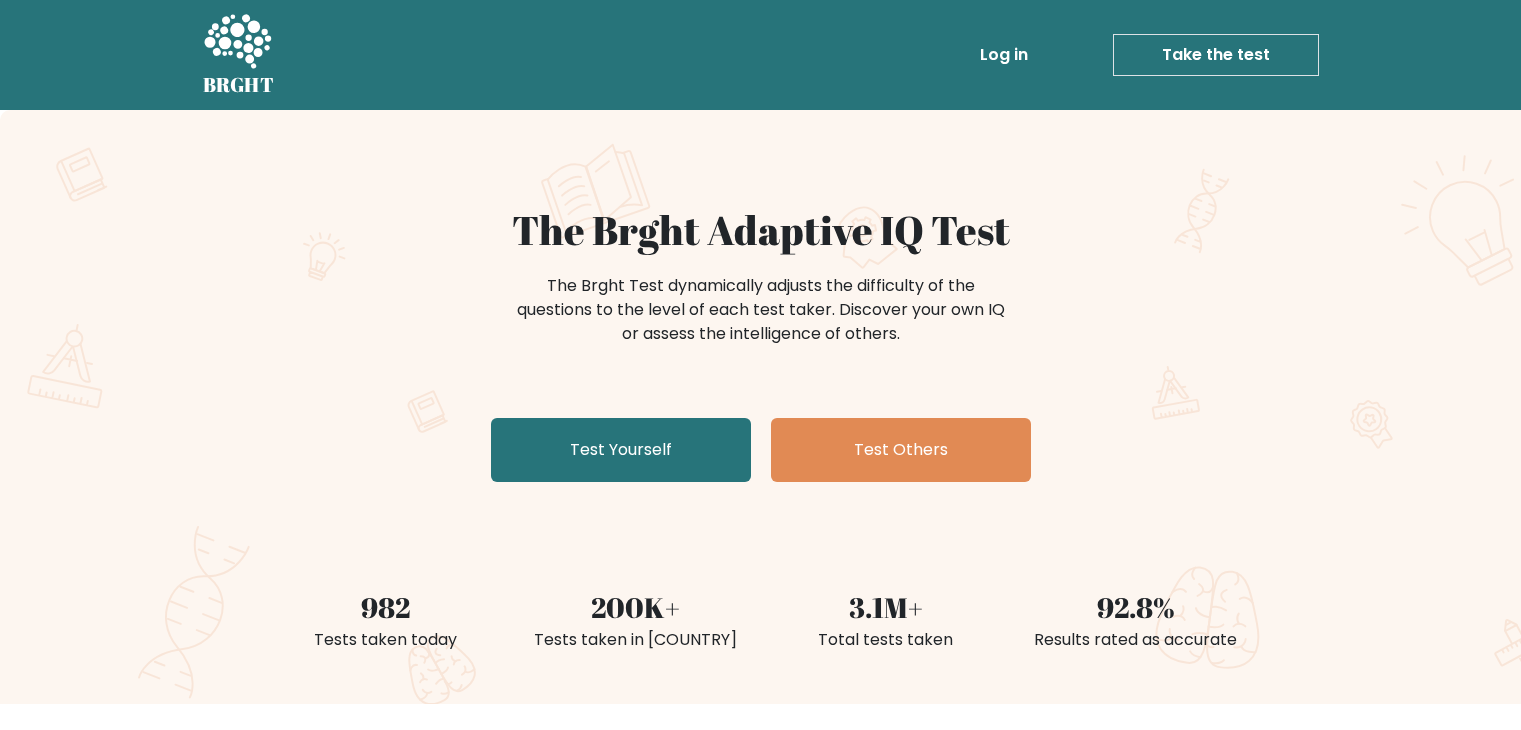 scroll, scrollTop: 0, scrollLeft: 0, axis: both 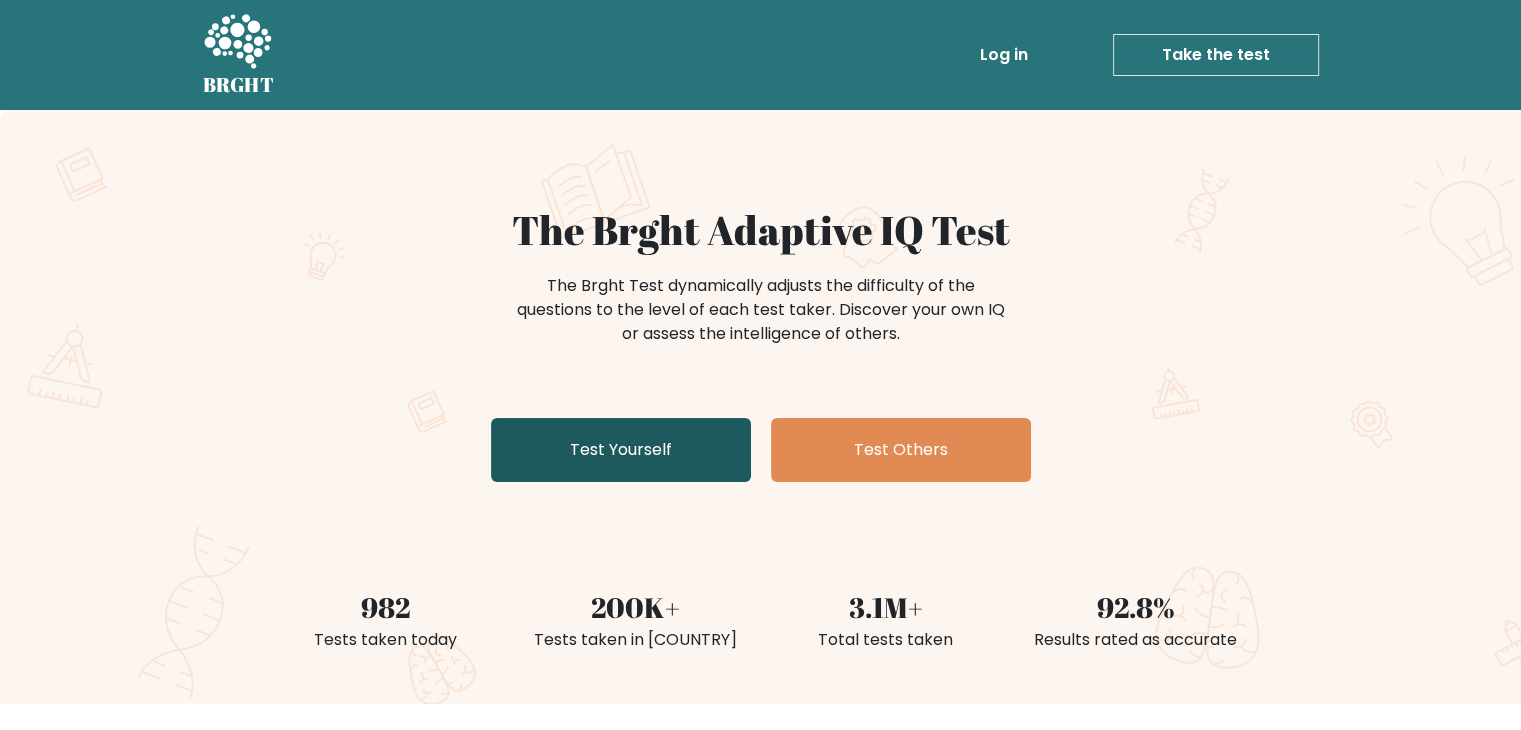click on "Test Yourself" at bounding box center (621, 450) 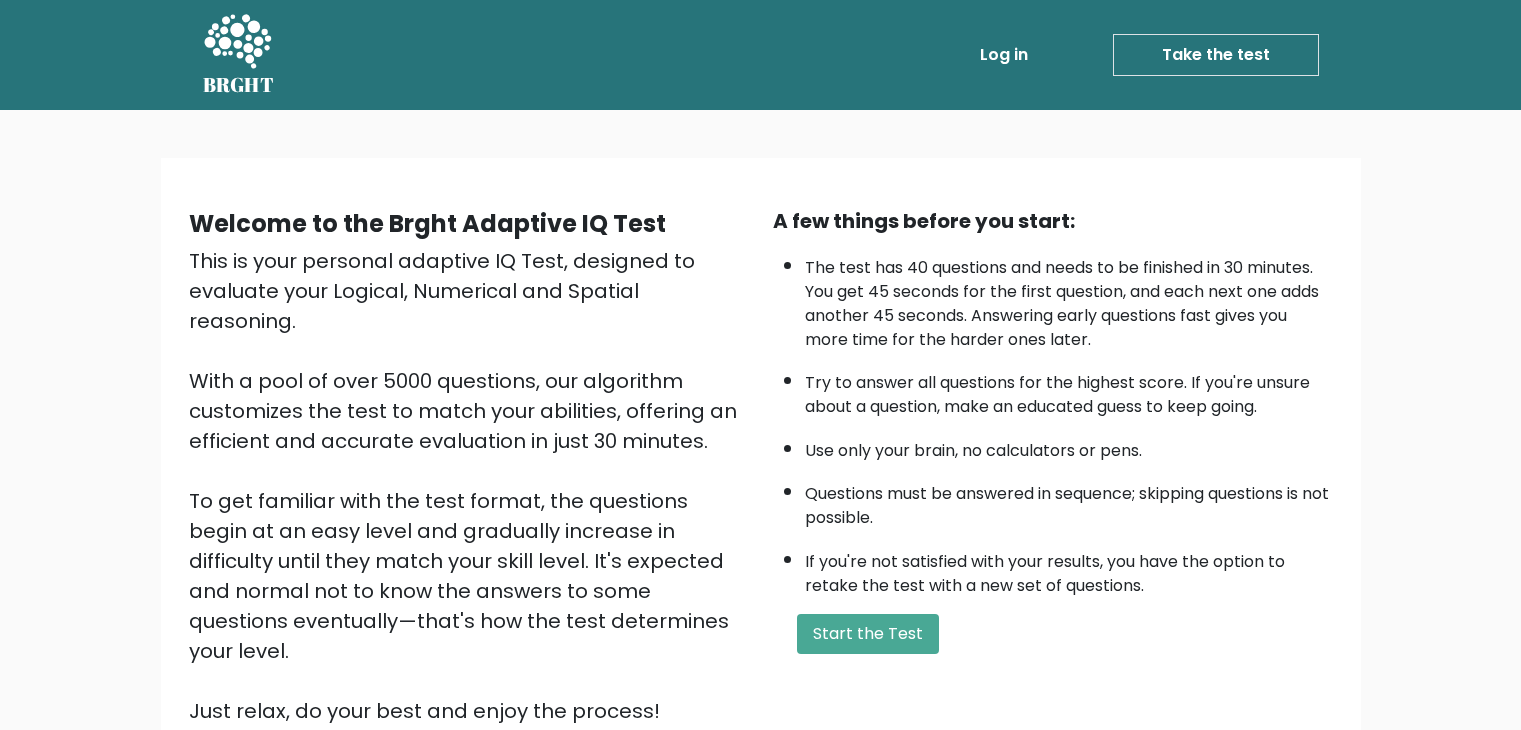 scroll, scrollTop: 0, scrollLeft: 0, axis: both 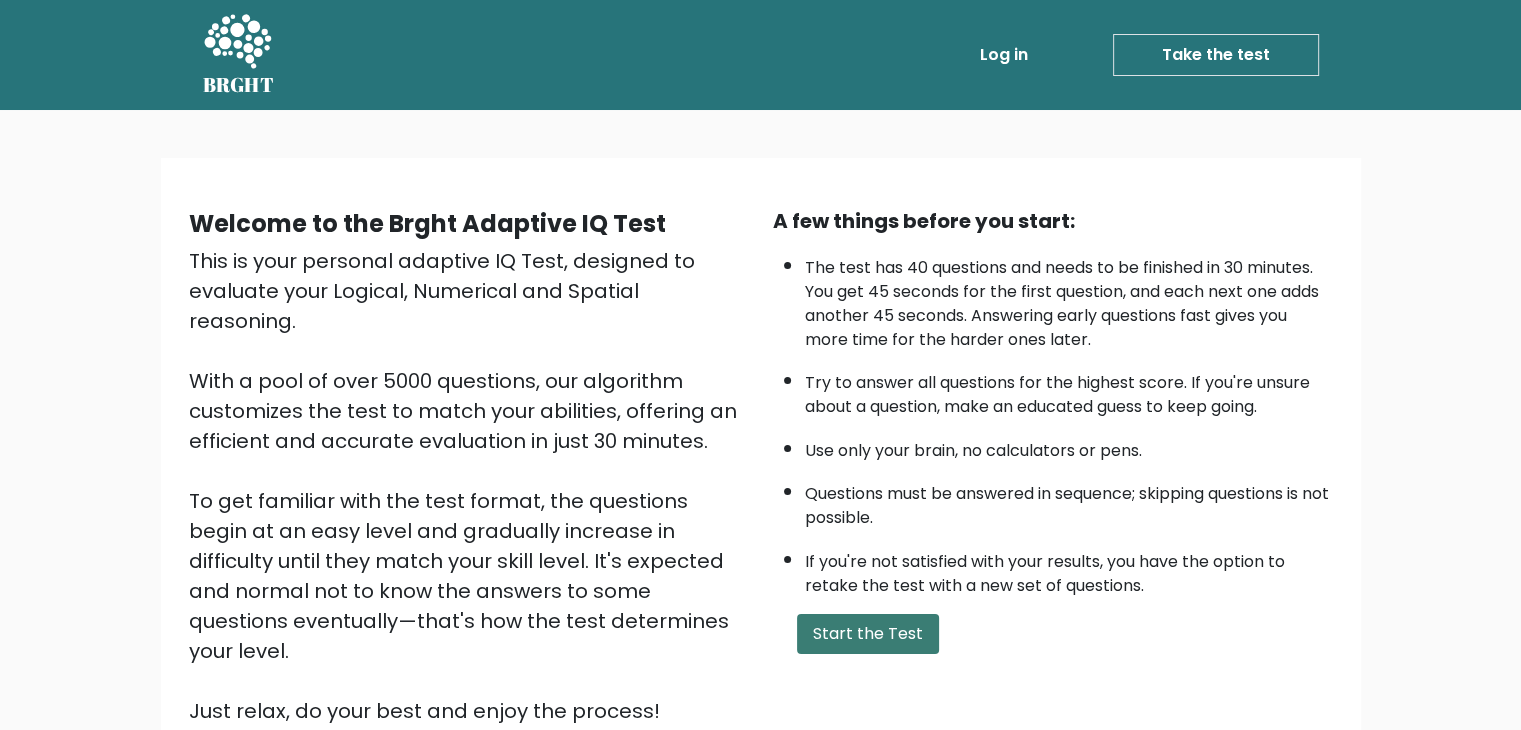 click on "Start the Test" at bounding box center [868, 634] 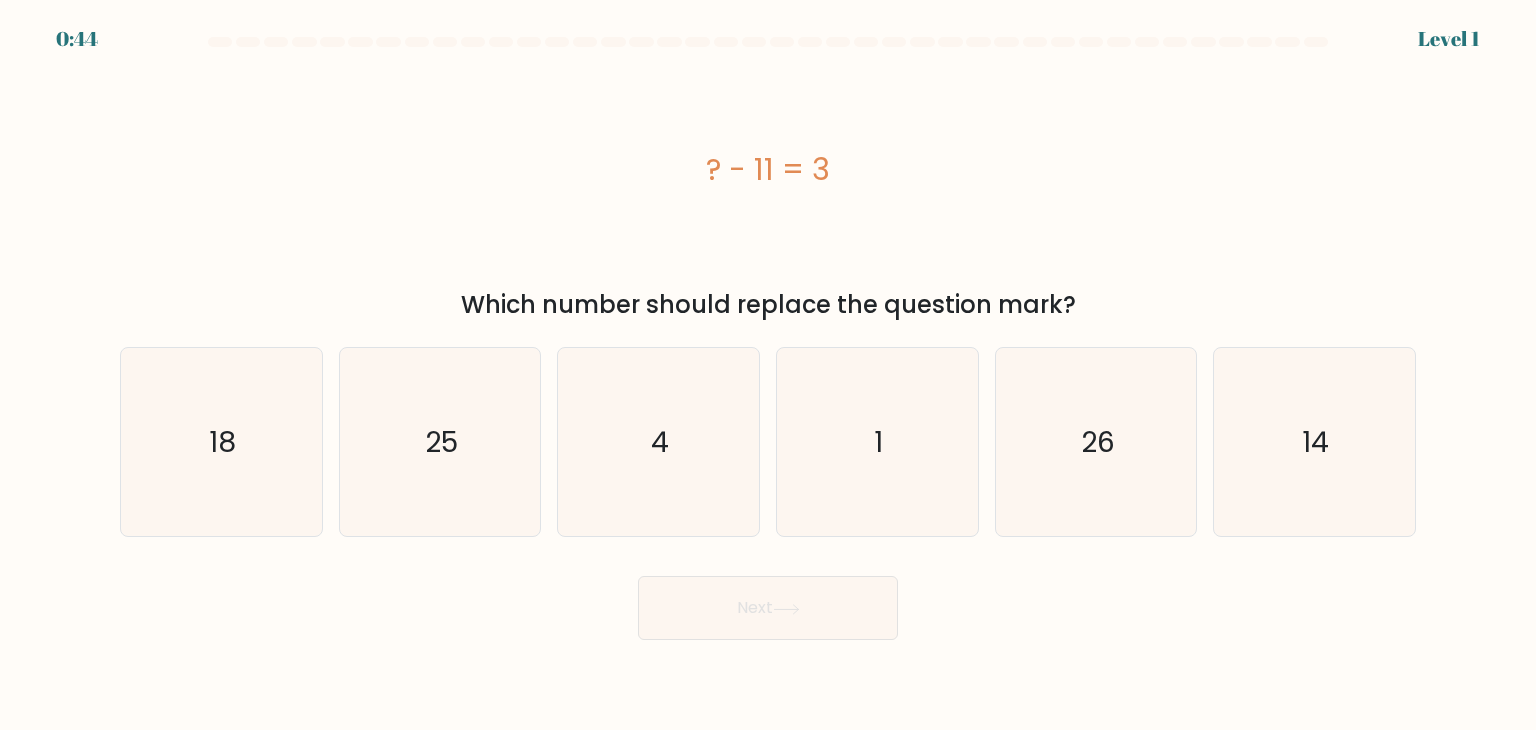 scroll, scrollTop: 0, scrollLeft: 0, axis: both 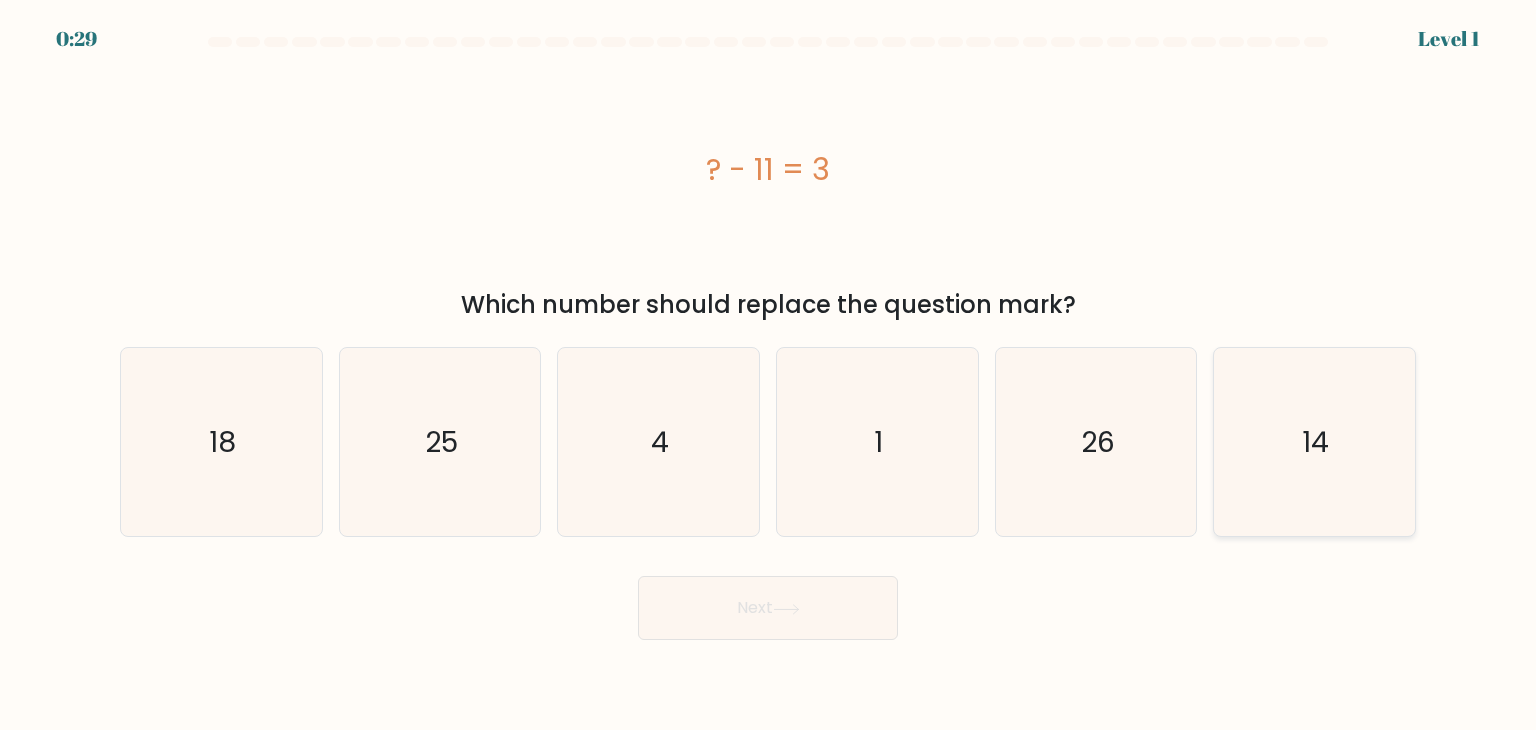 click on "14" 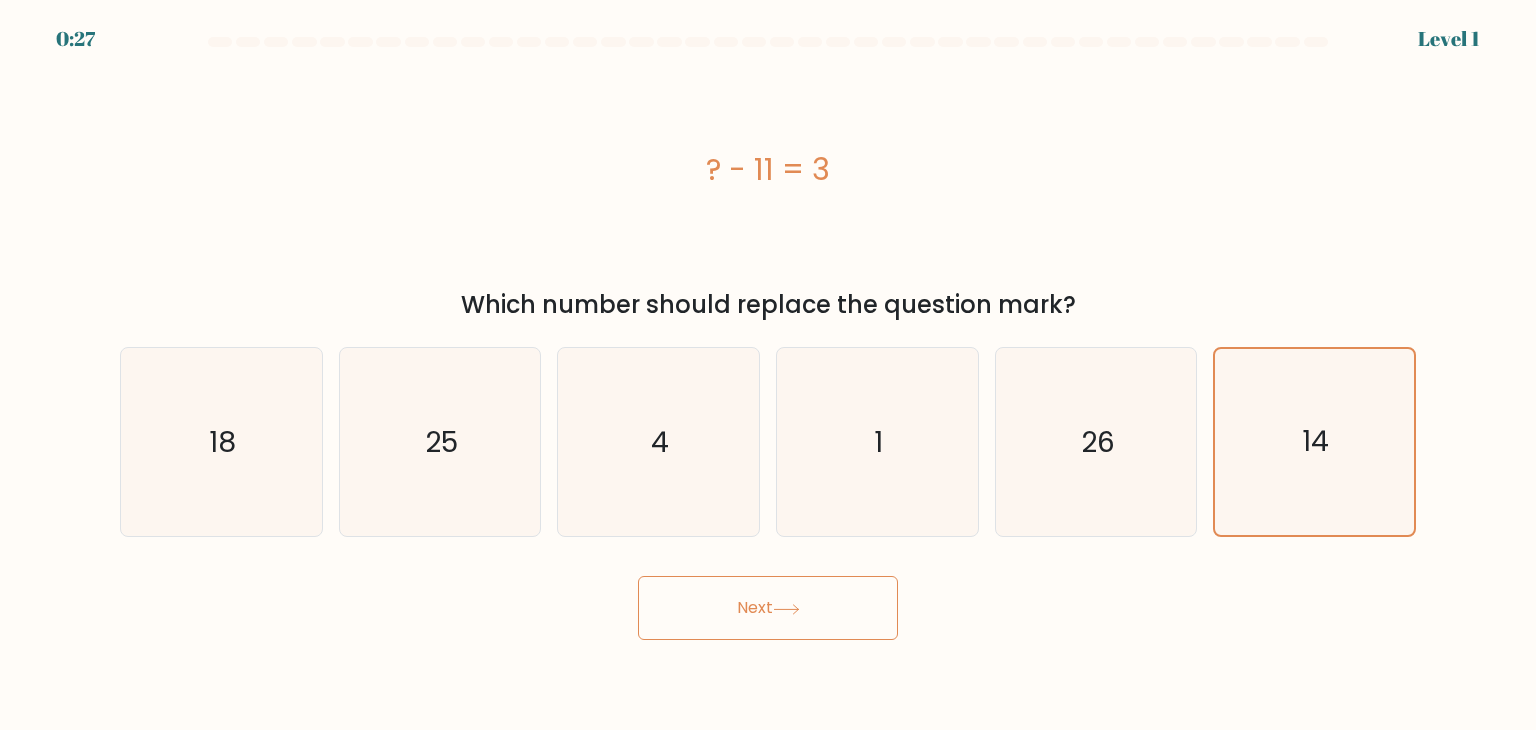 click on "Next" at bounding box center [768, 608] 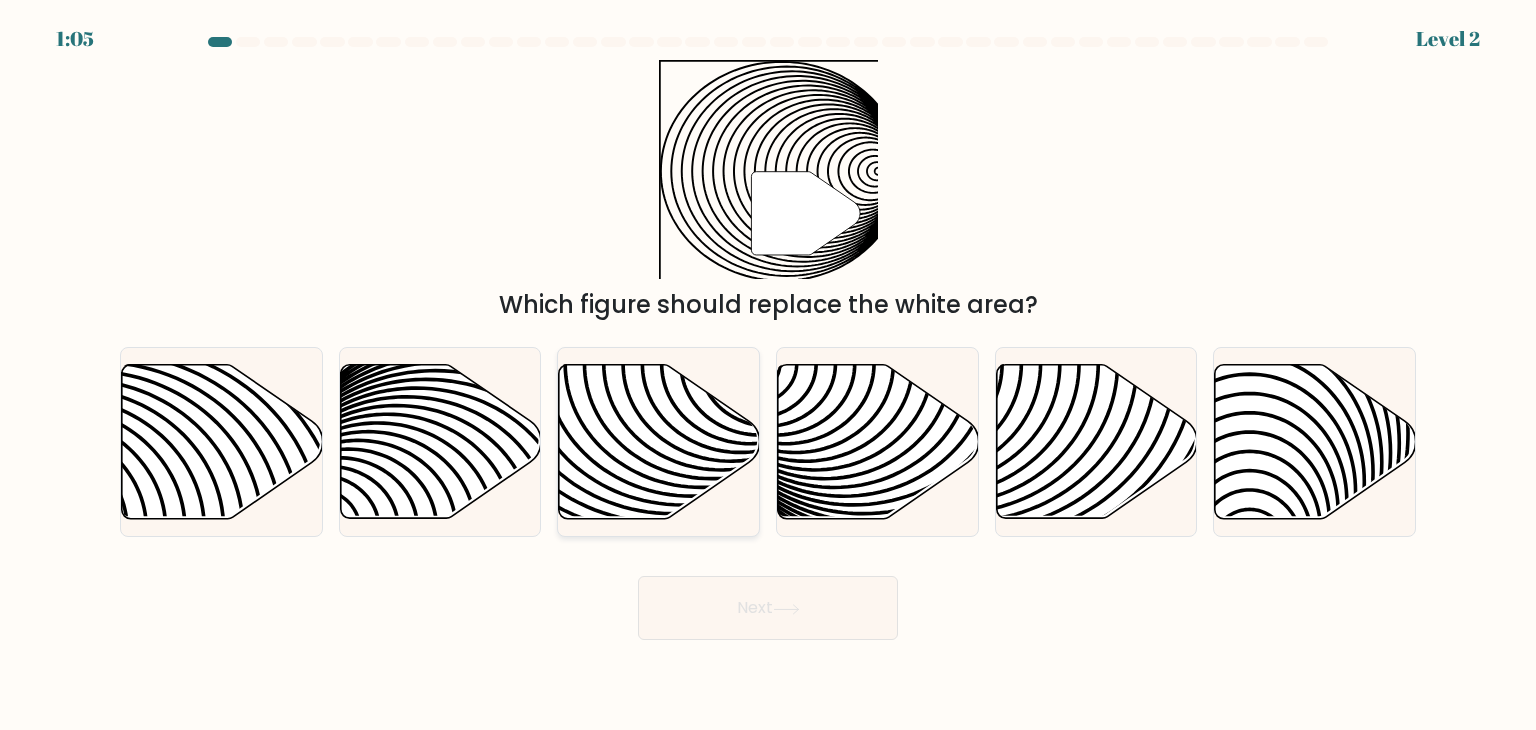 click 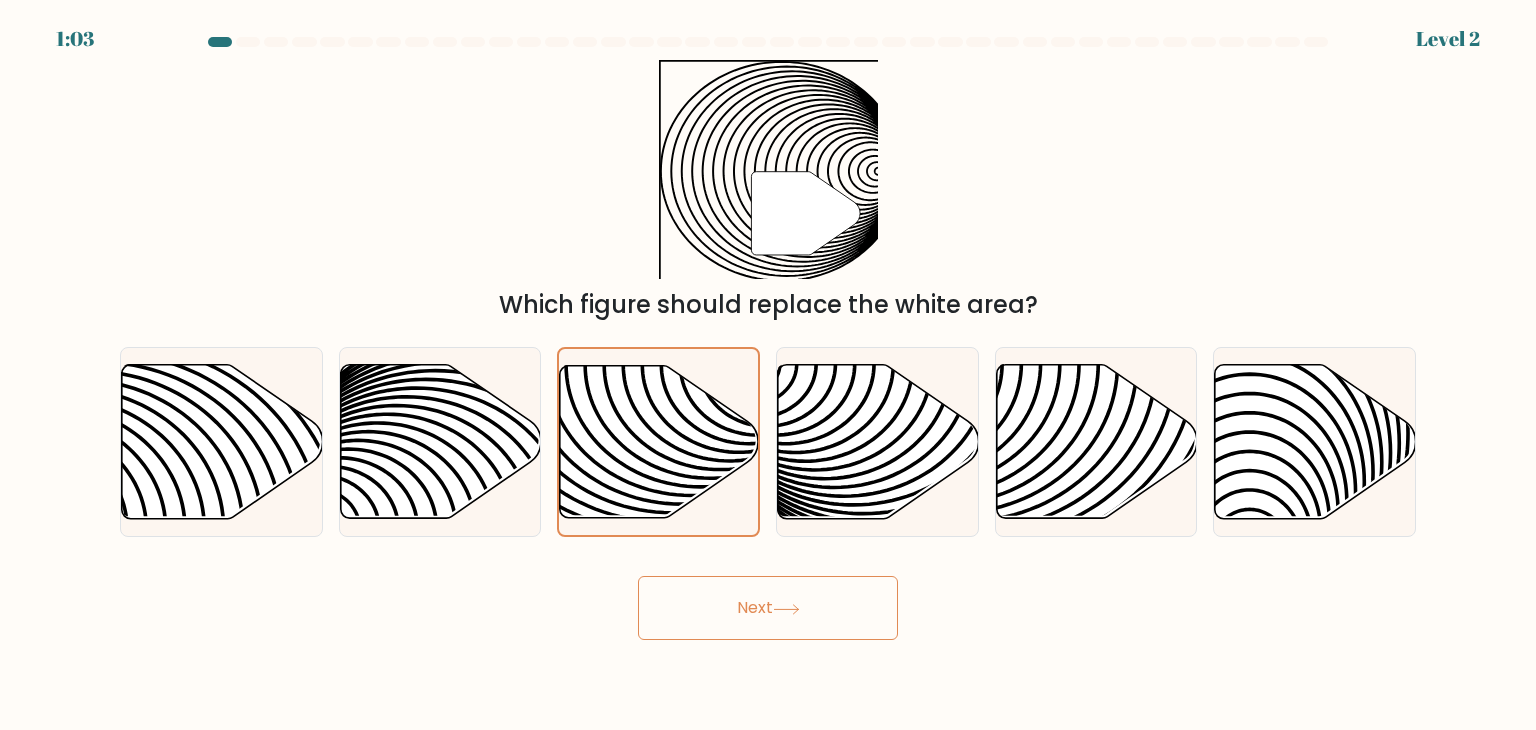 click on "Next" at bounding box center (768, 608) 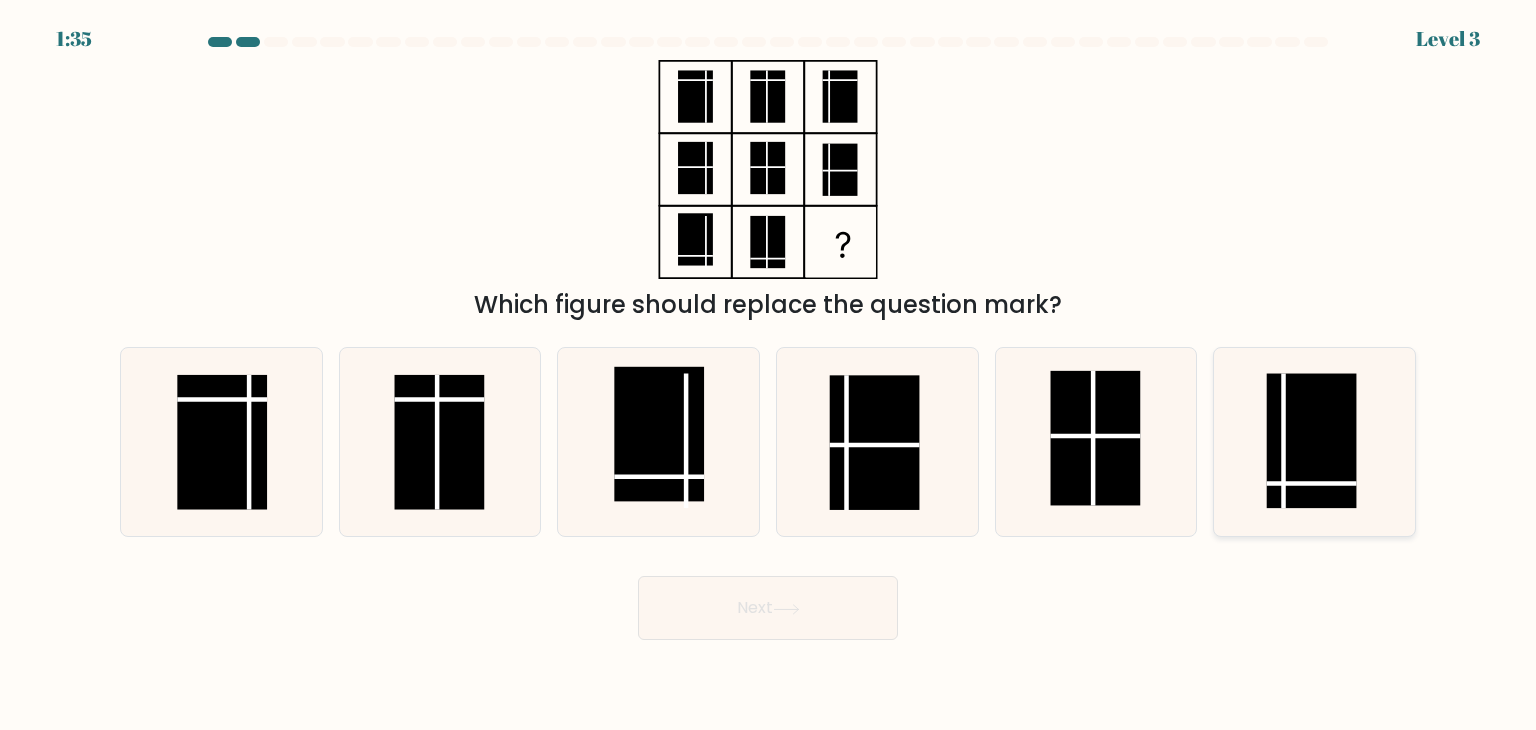 click 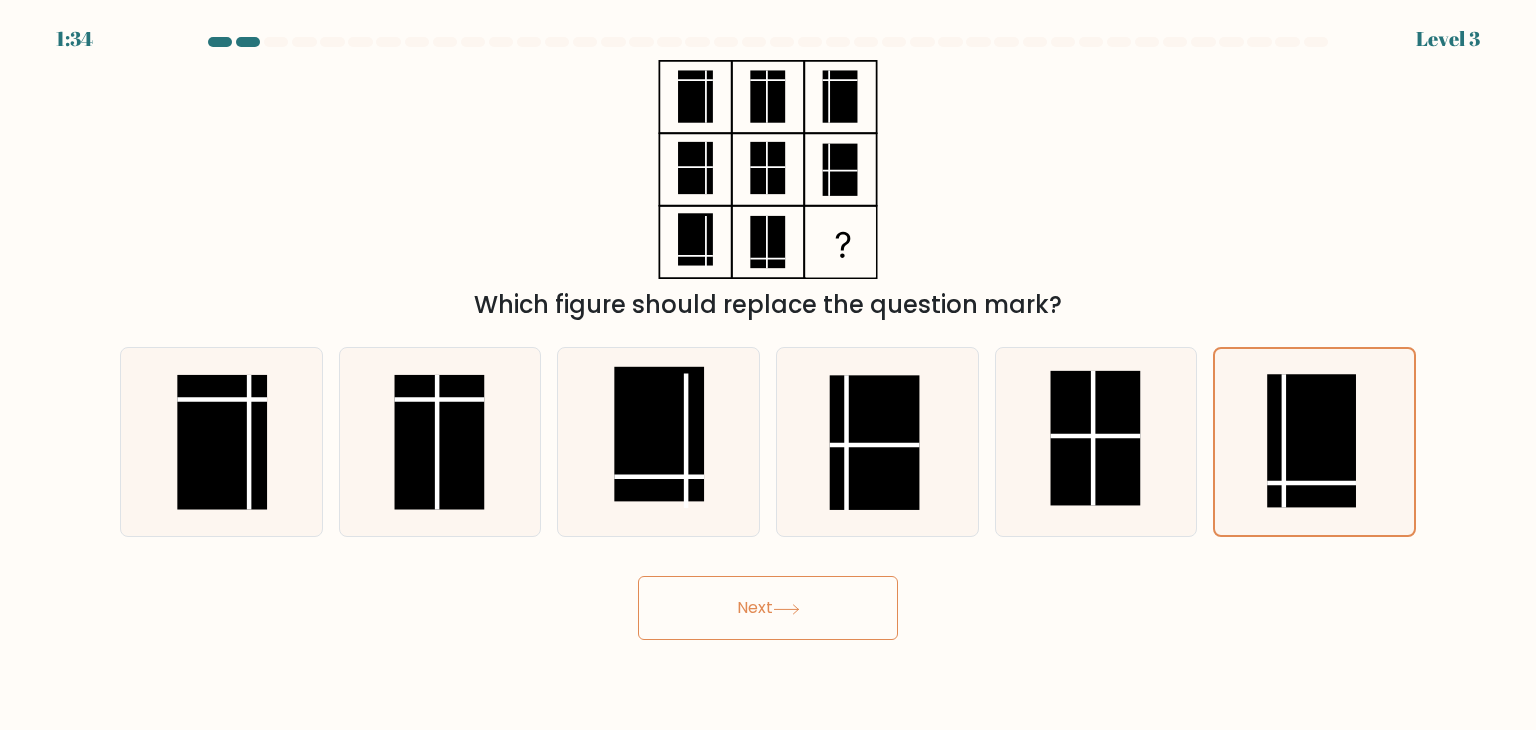 click on "Next" at bounding box center (768, 608) 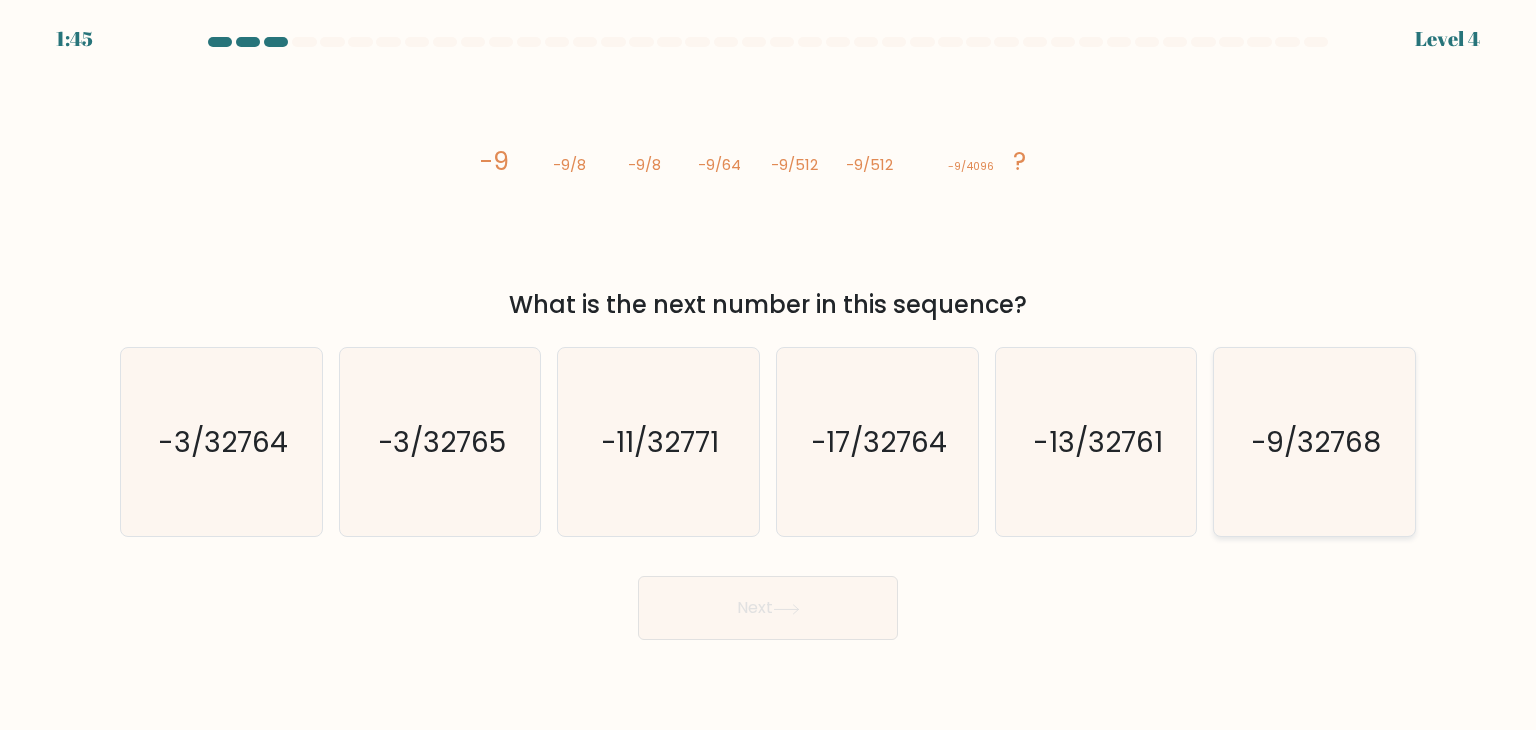 click on "-9/32768" 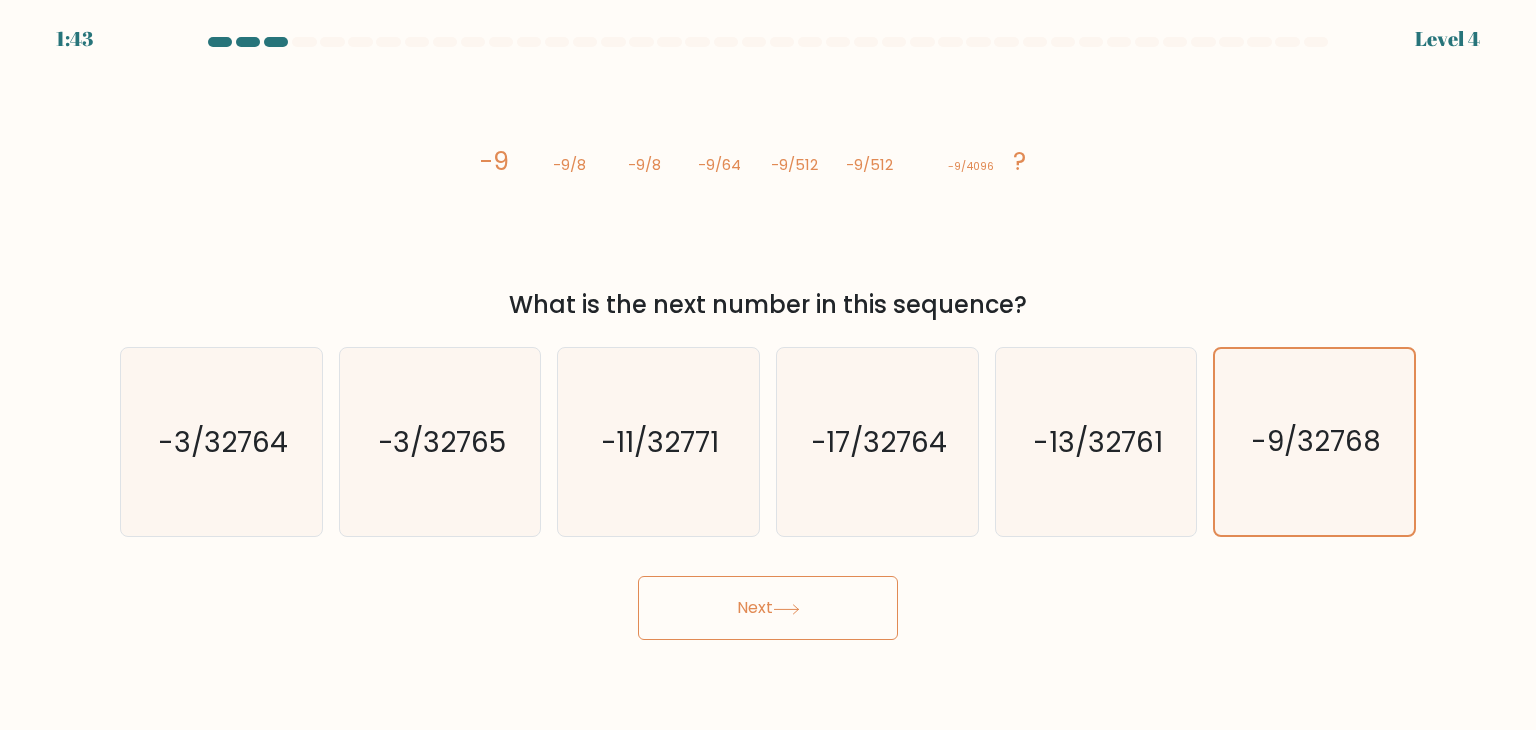 click on "Next" at bounding box center [768, 608] 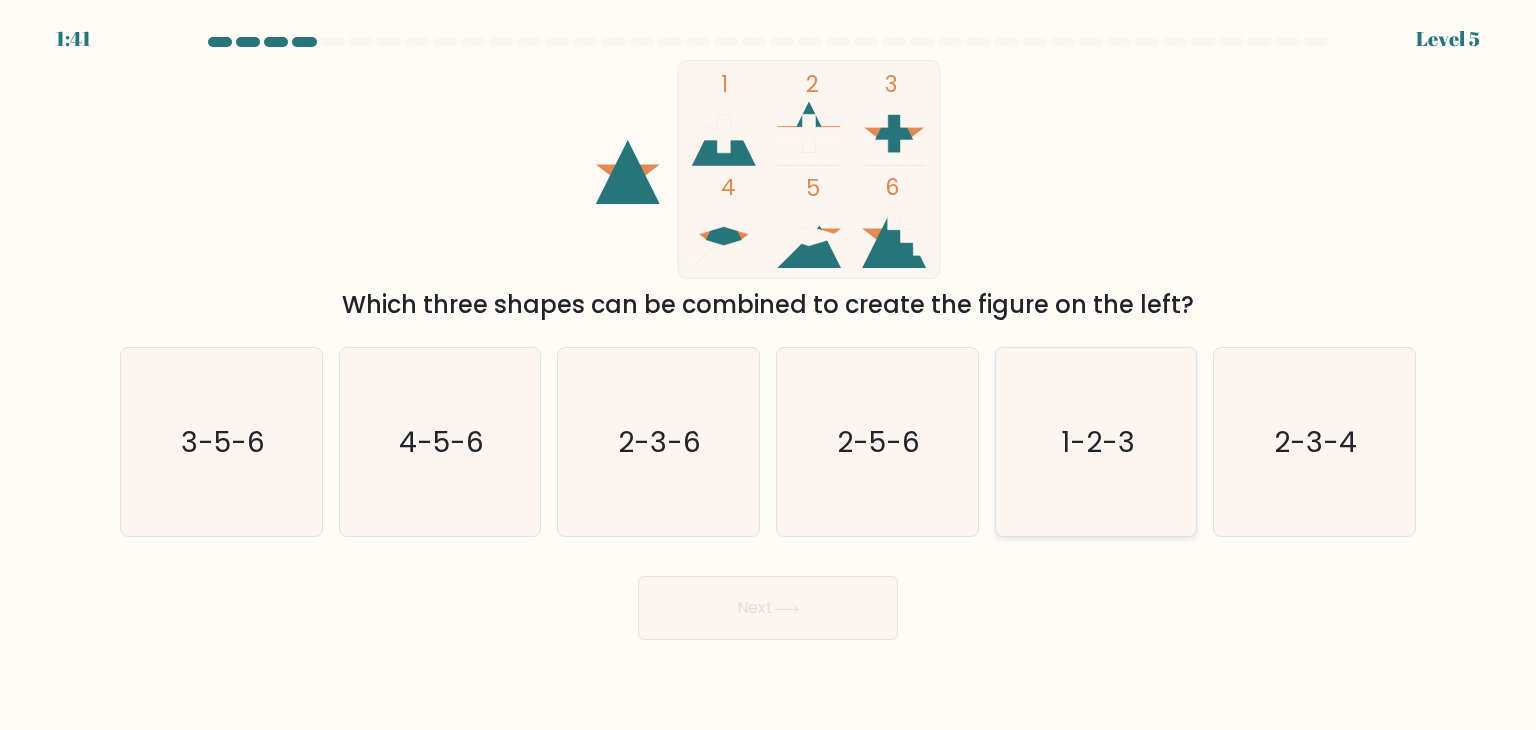 click on "1-2-3" 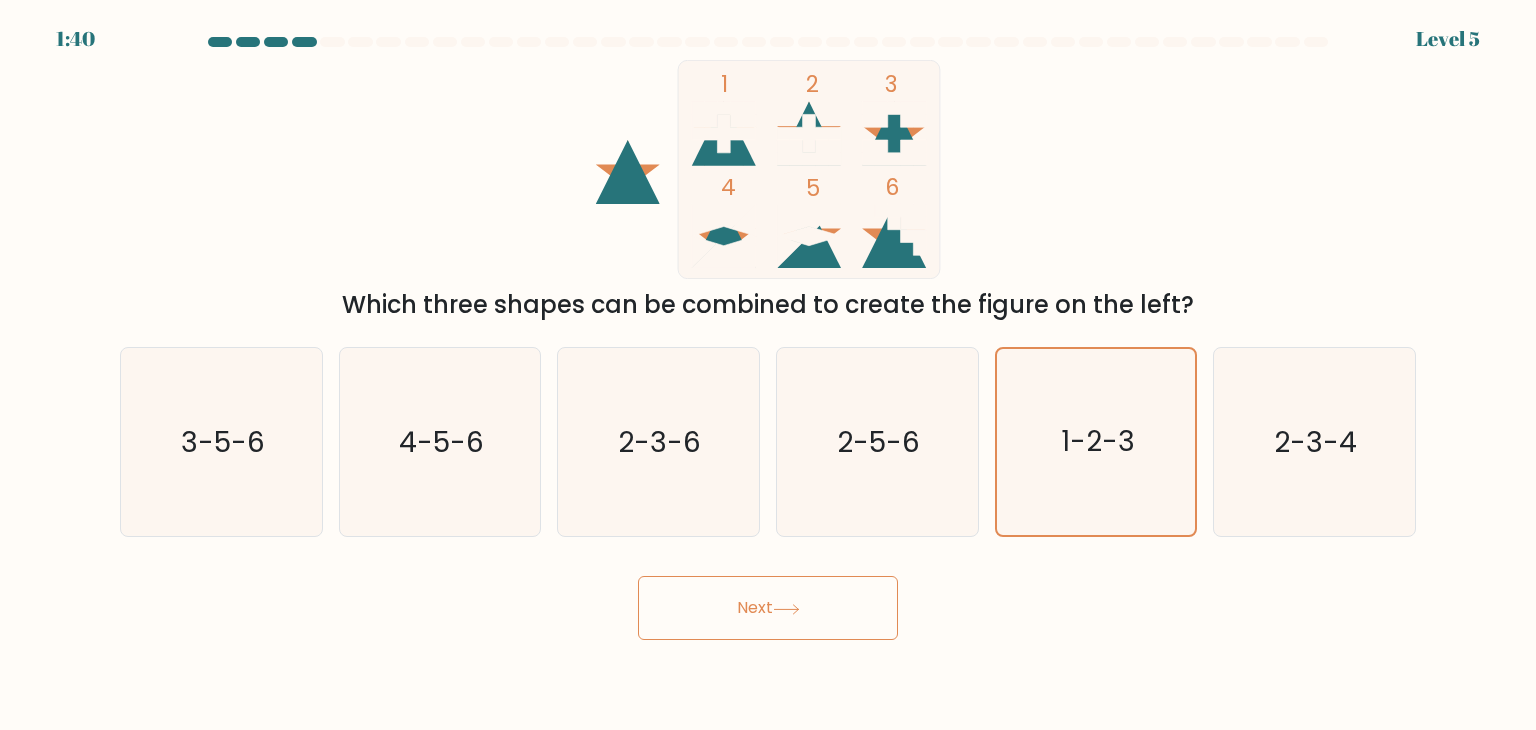 click on "Next" at bounding box center (768, 608) 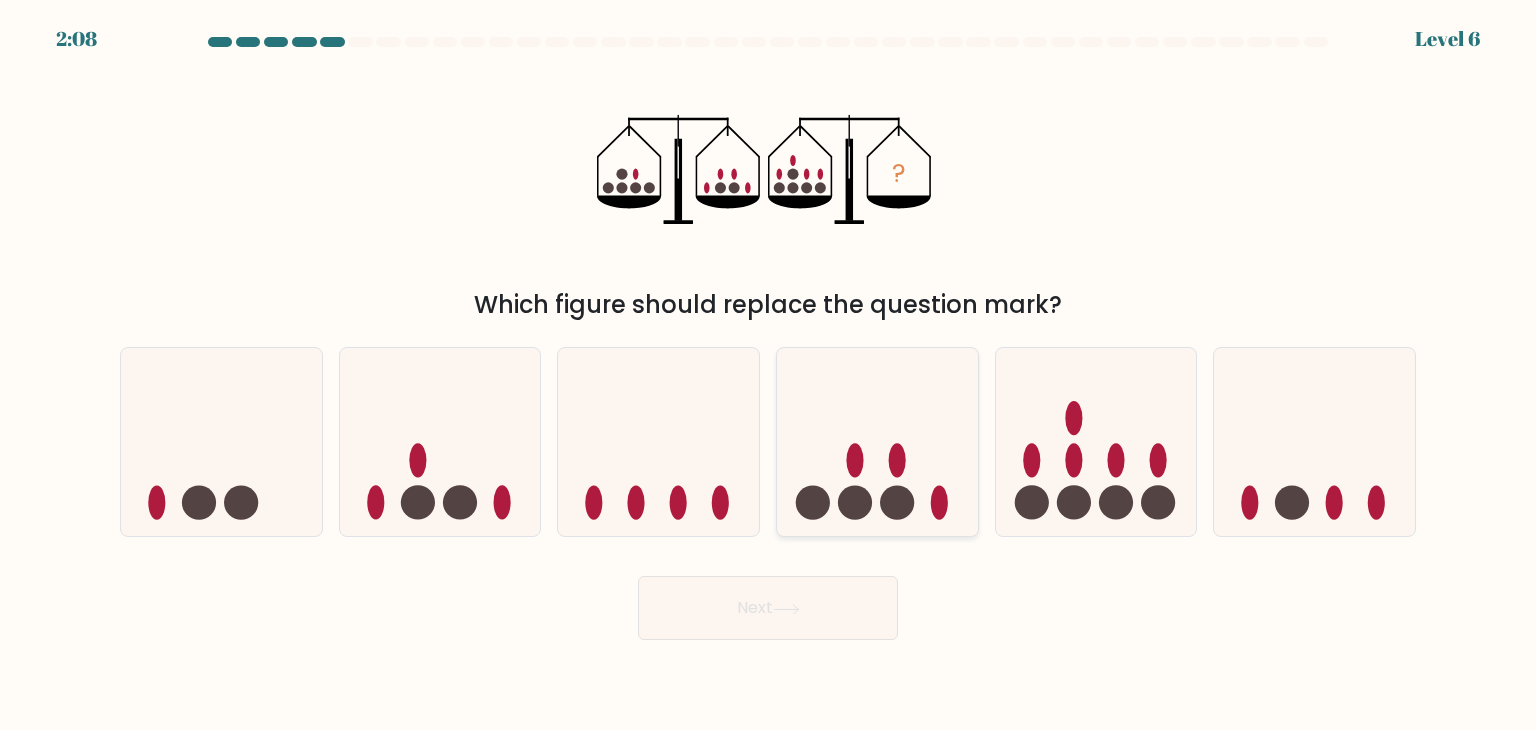 click 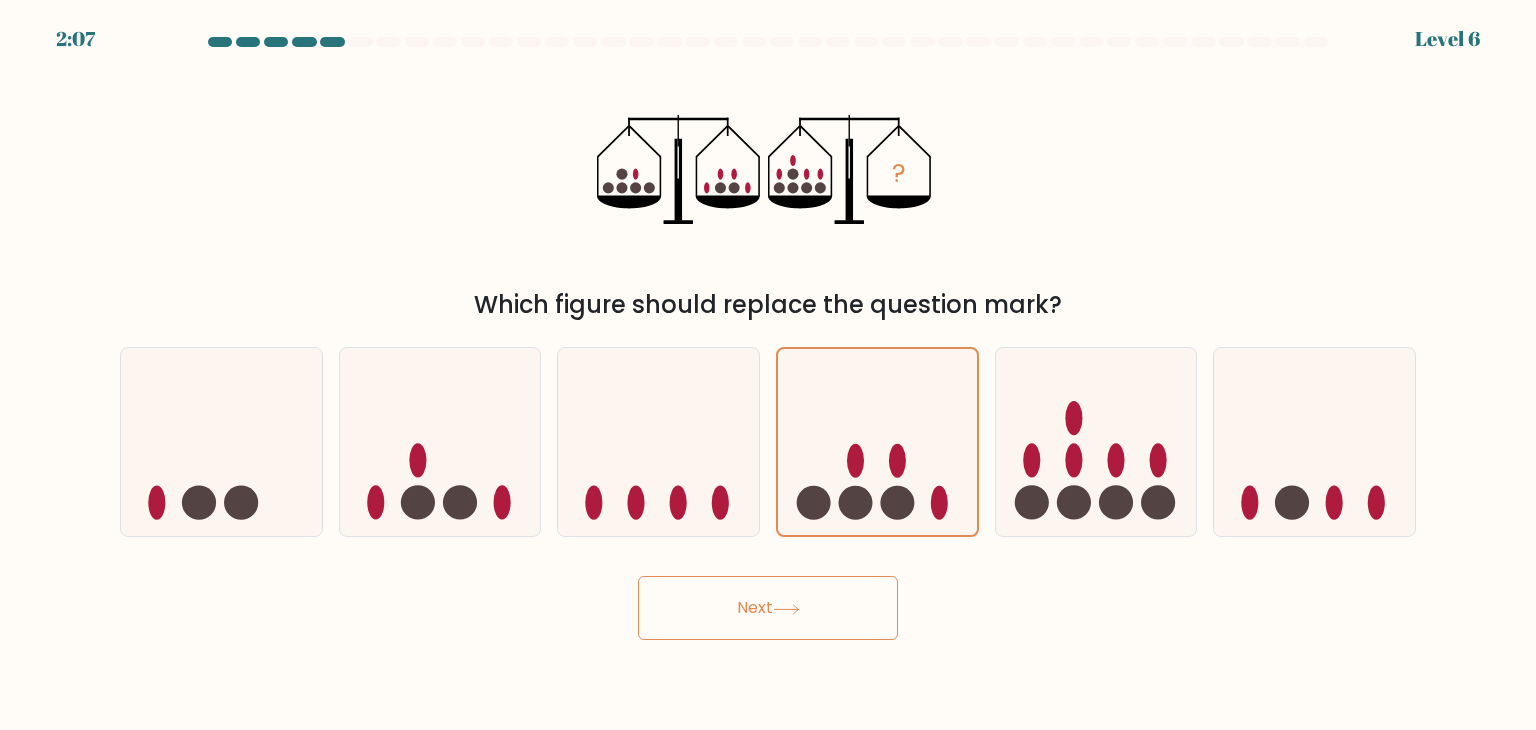 click on "Next" at bounding box center [768, 608] 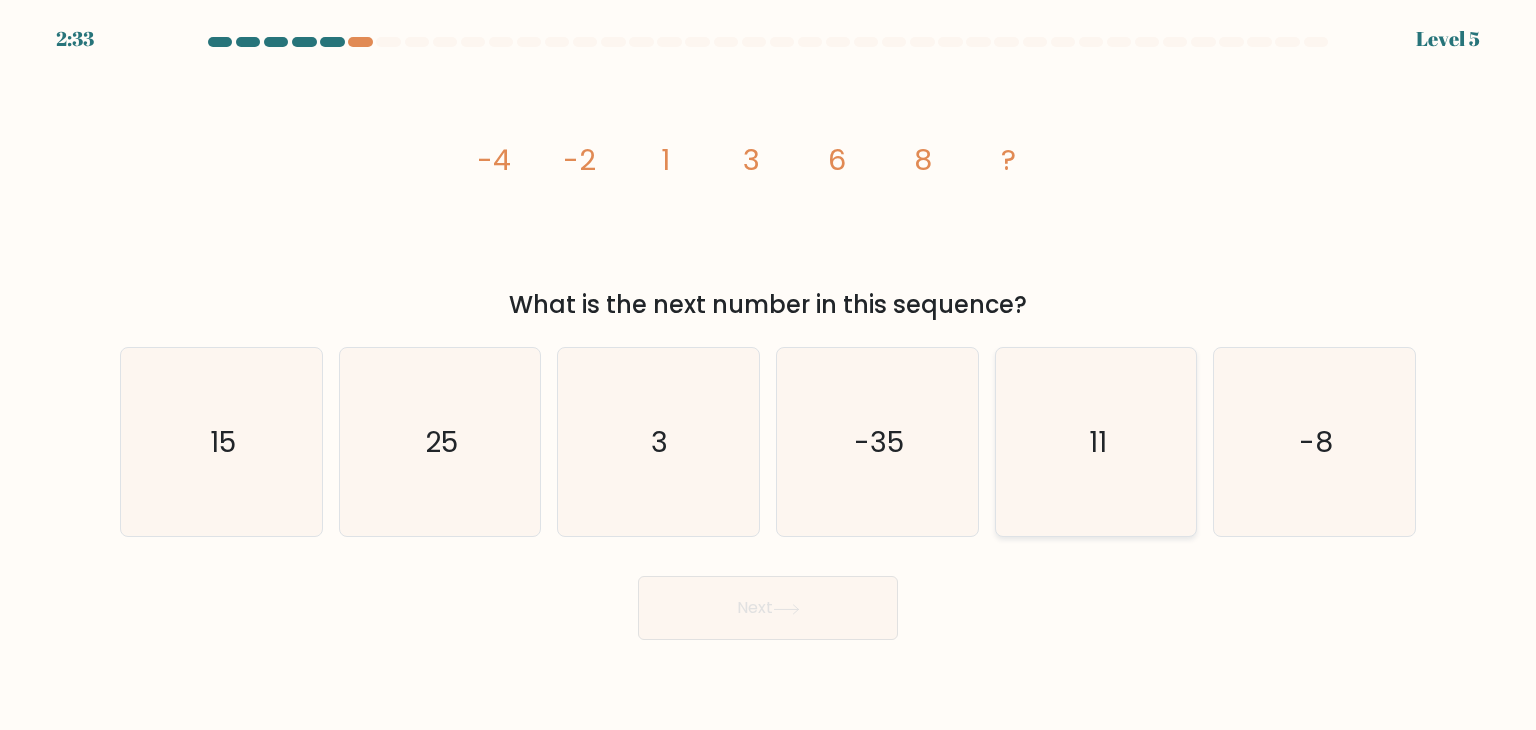 click on "11" 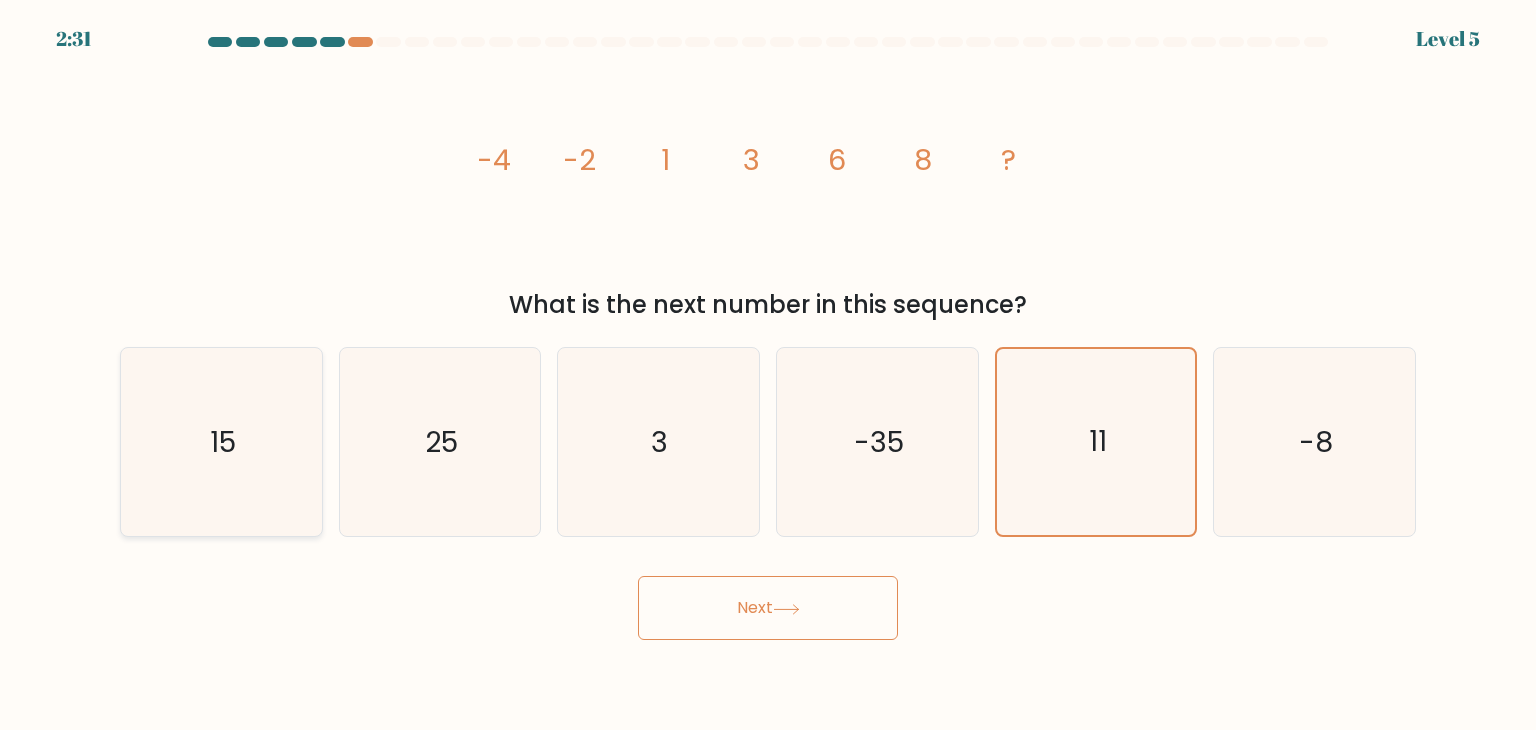 click on "15" 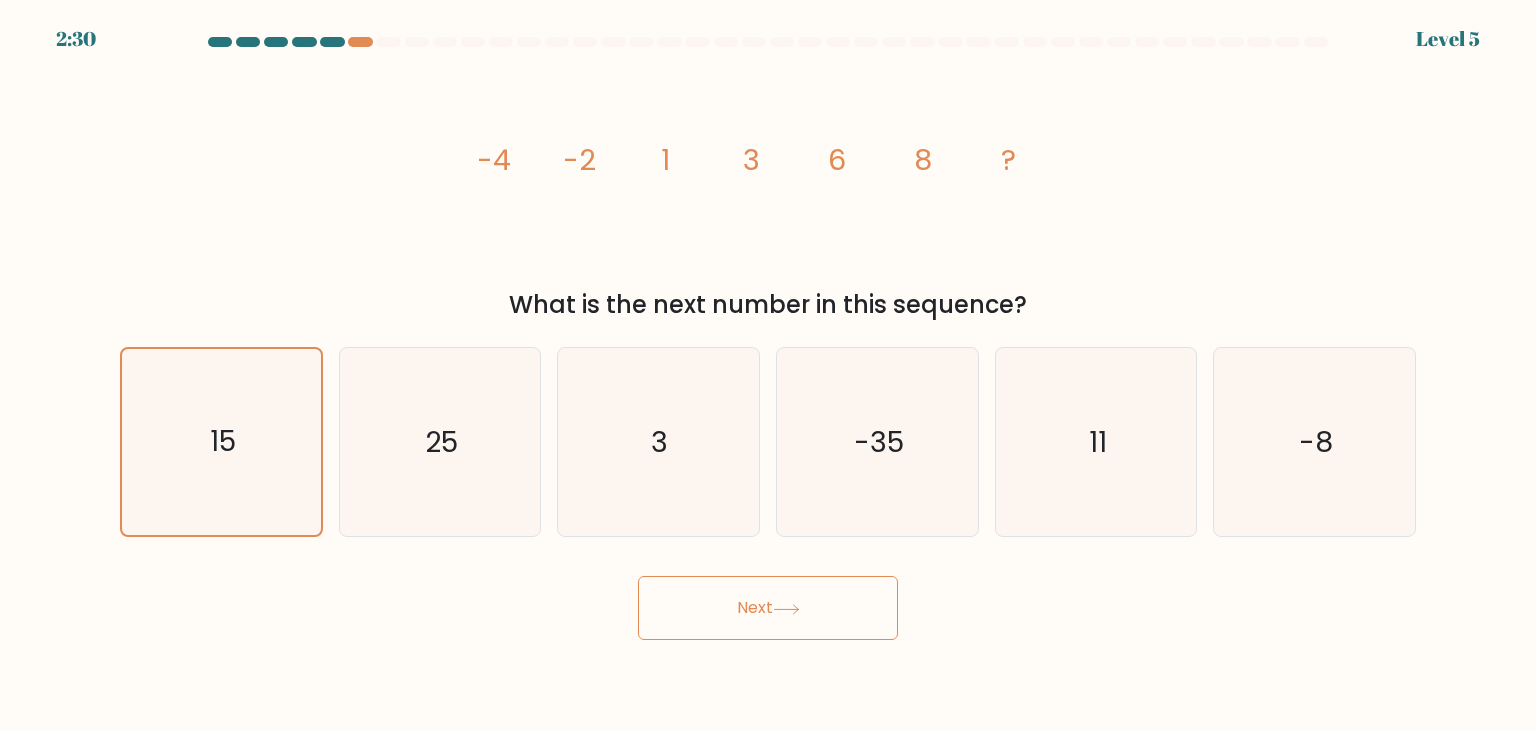 click on "Next" at bounding box center (768, 608) 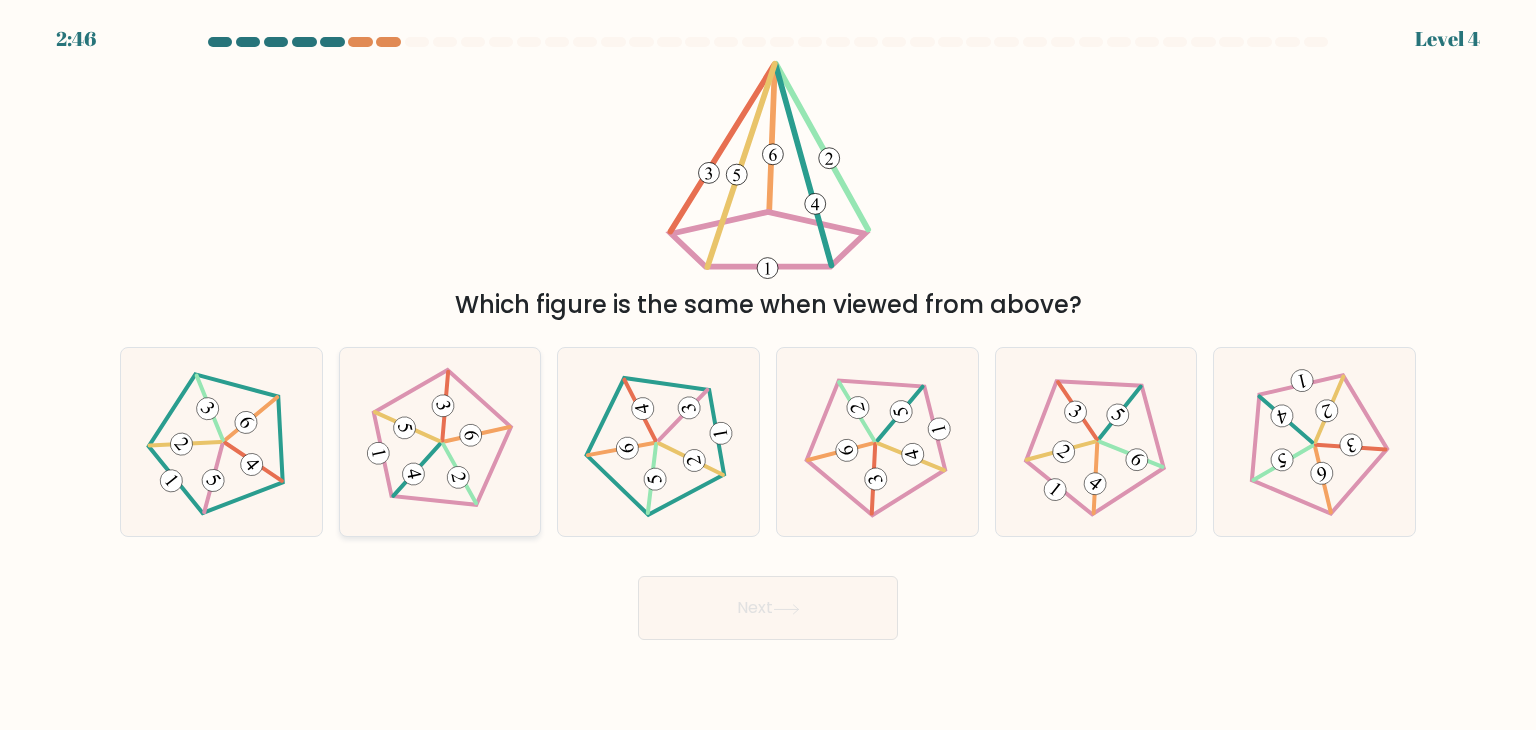 click 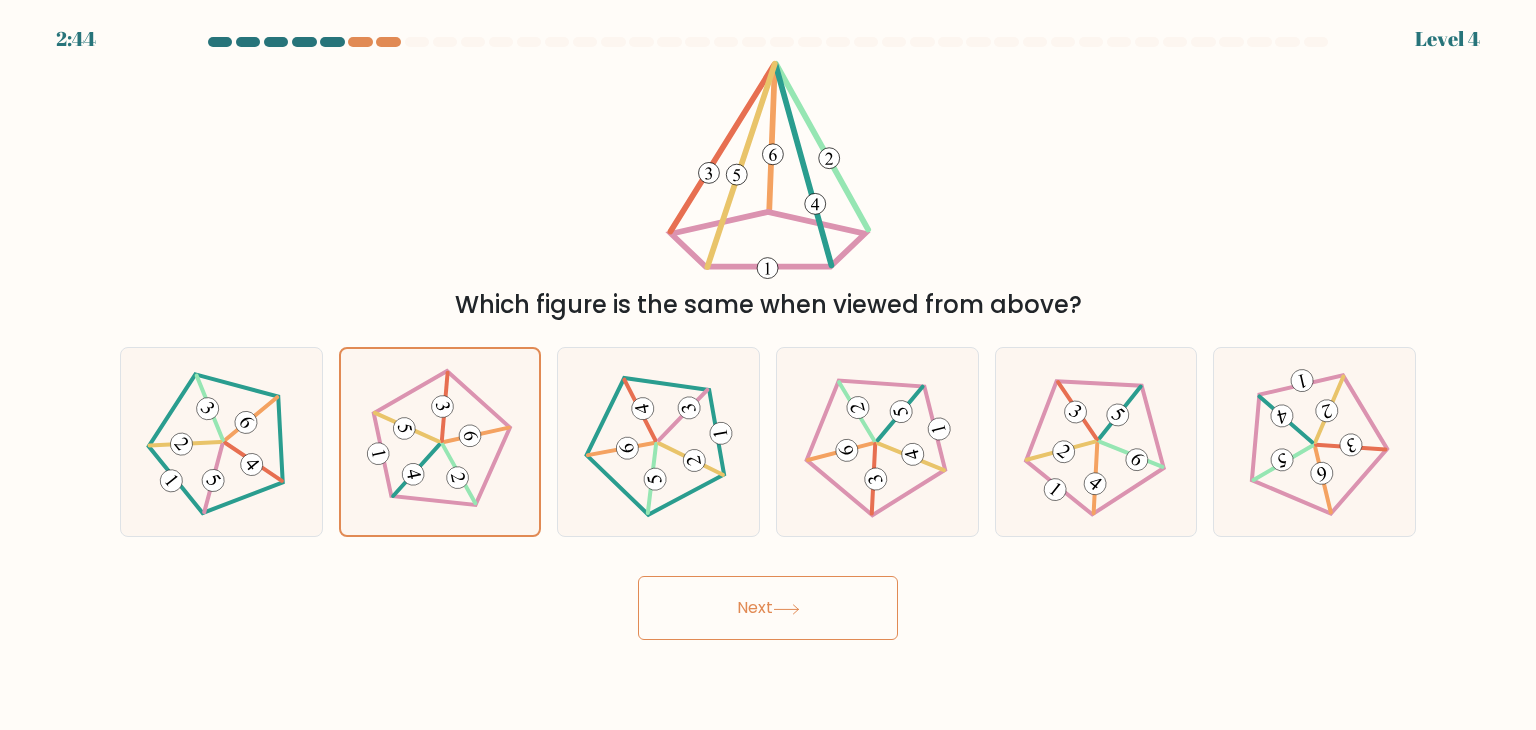 click on "Next" at bounding box center (768, 608) 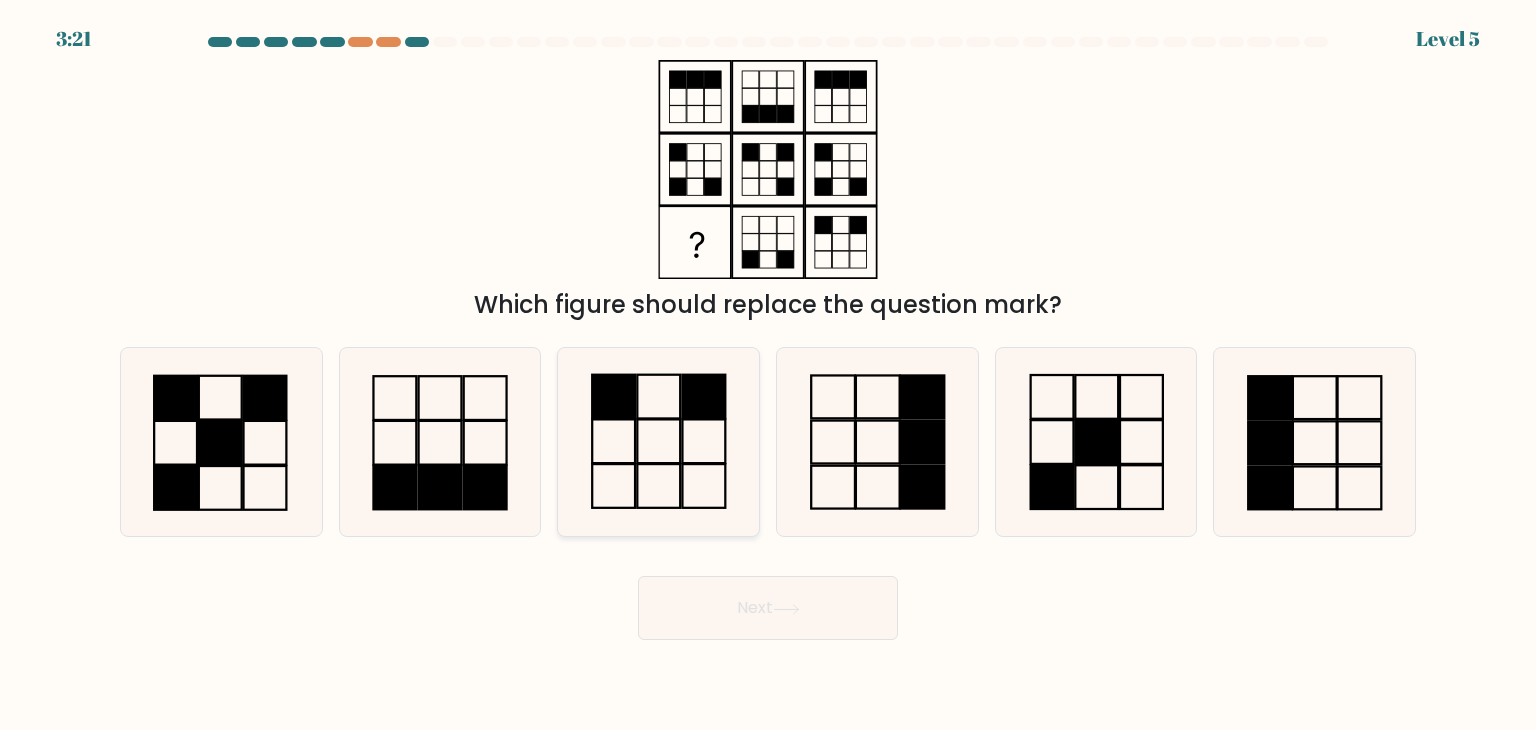 click 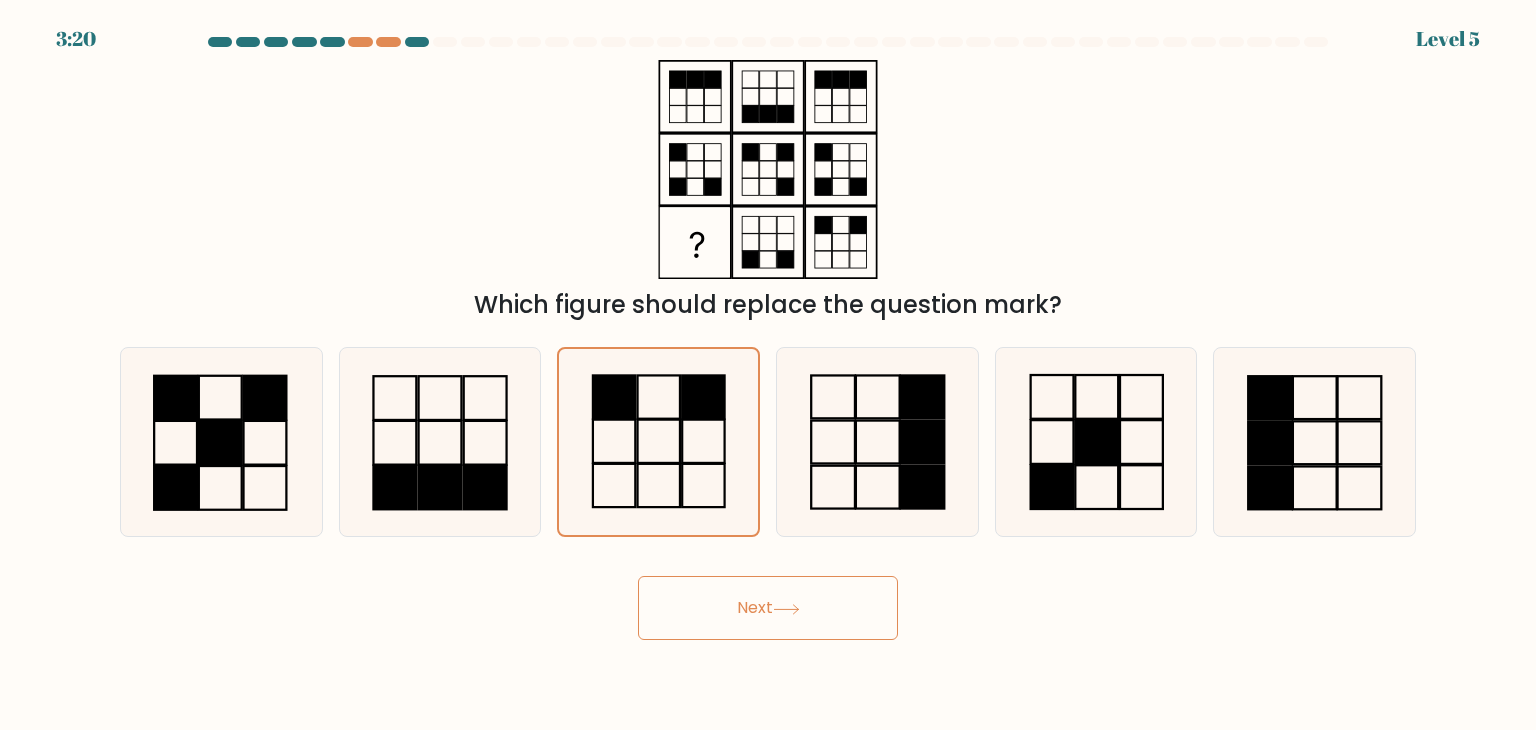click on "Next" at bounding box center [768, 608] 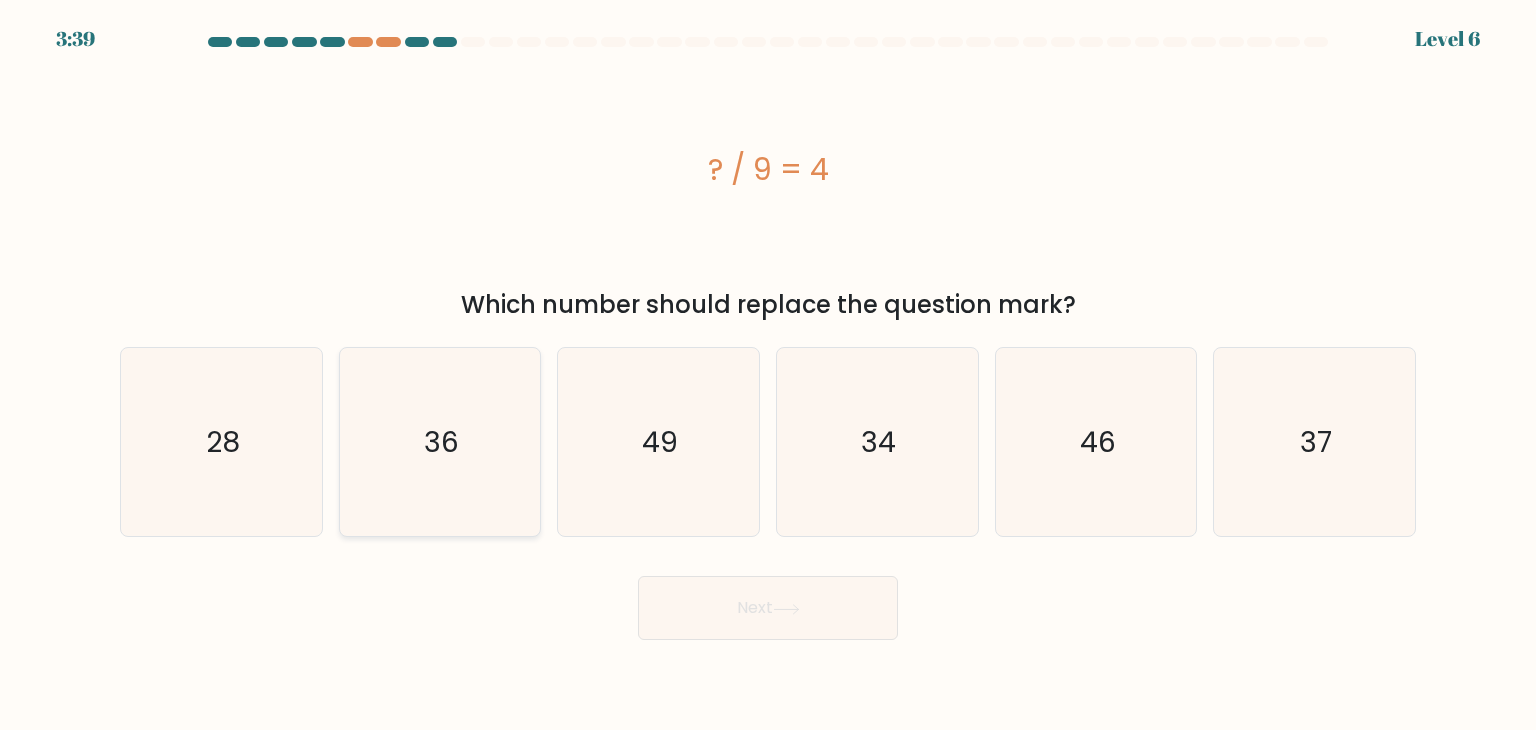 click on "36" 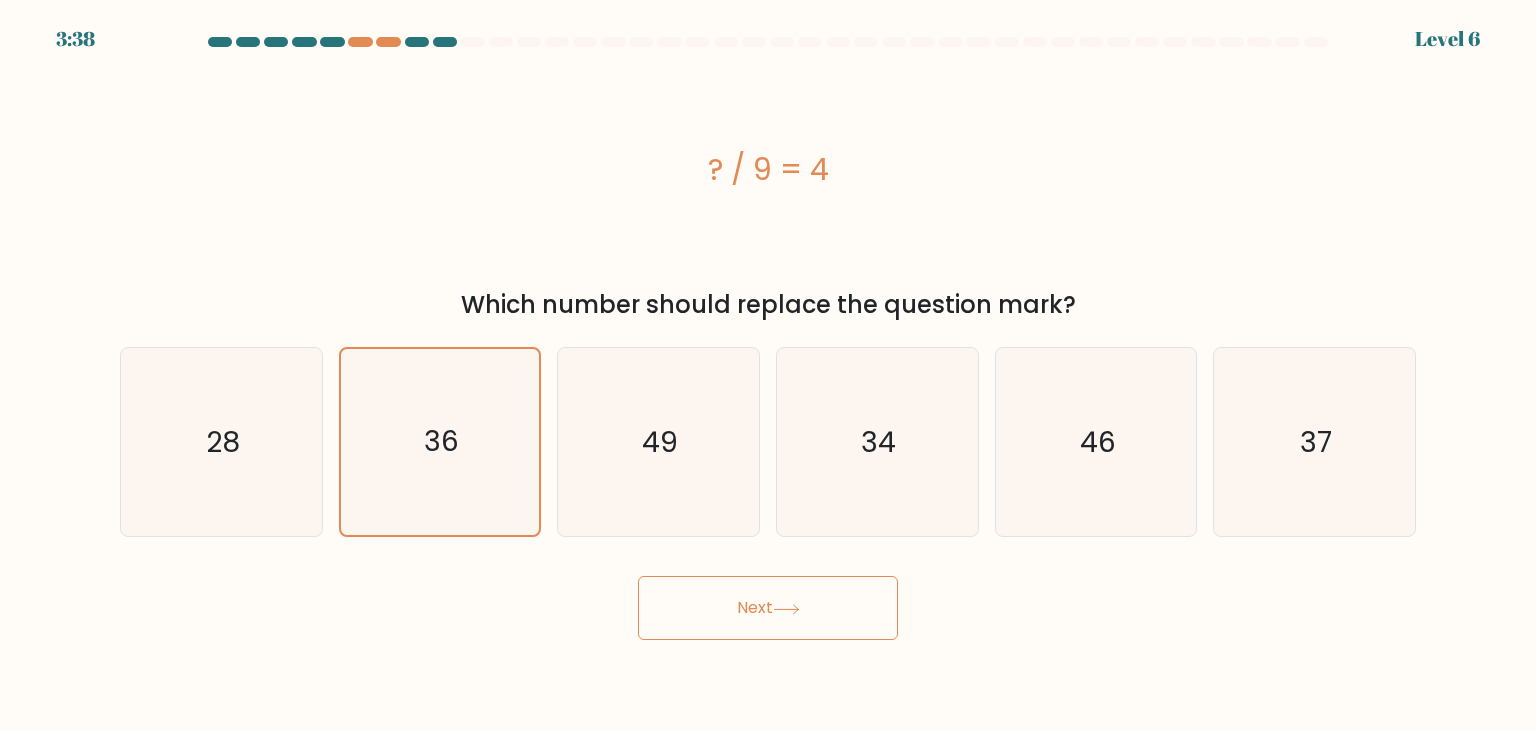 click on "Next" at bounding box center (768, 608) 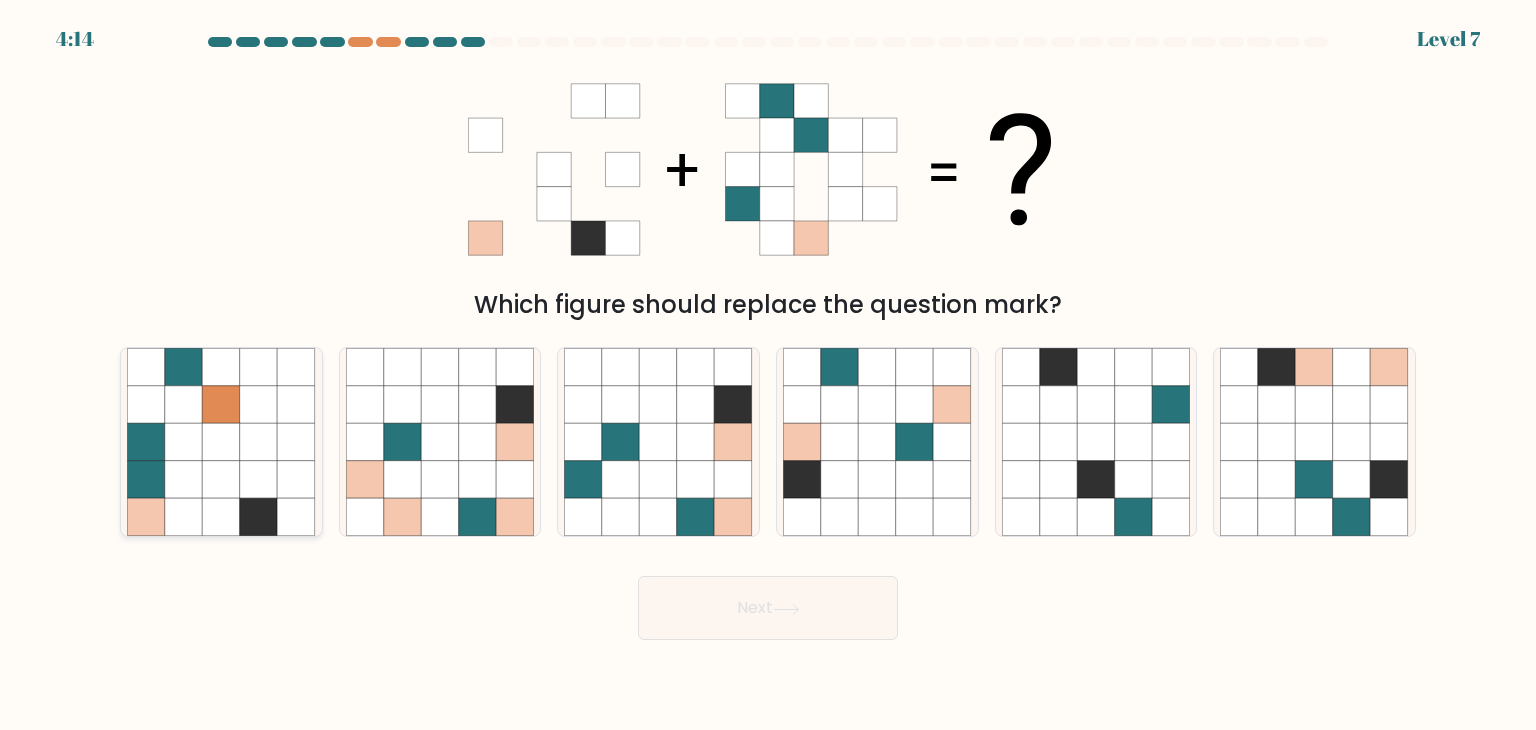 click 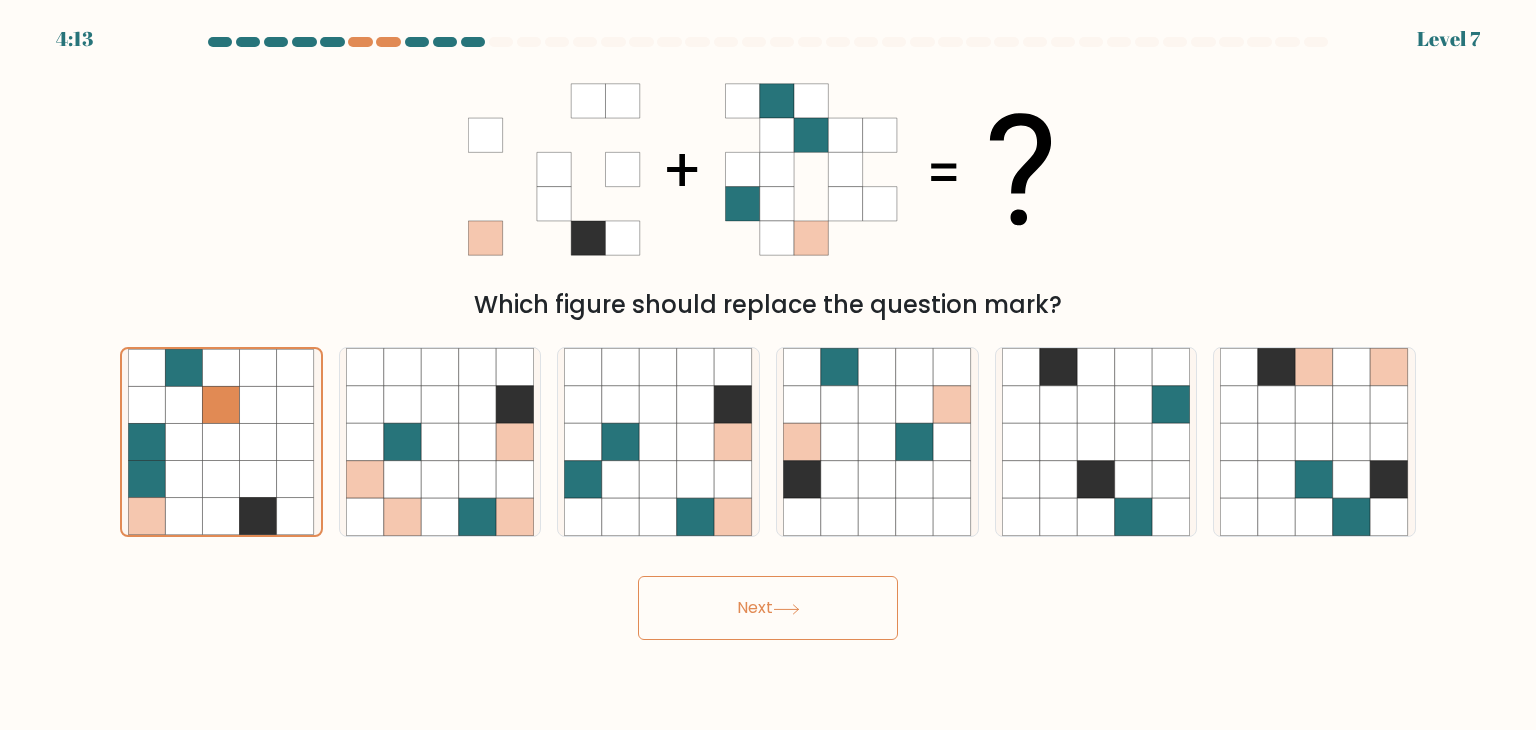 click 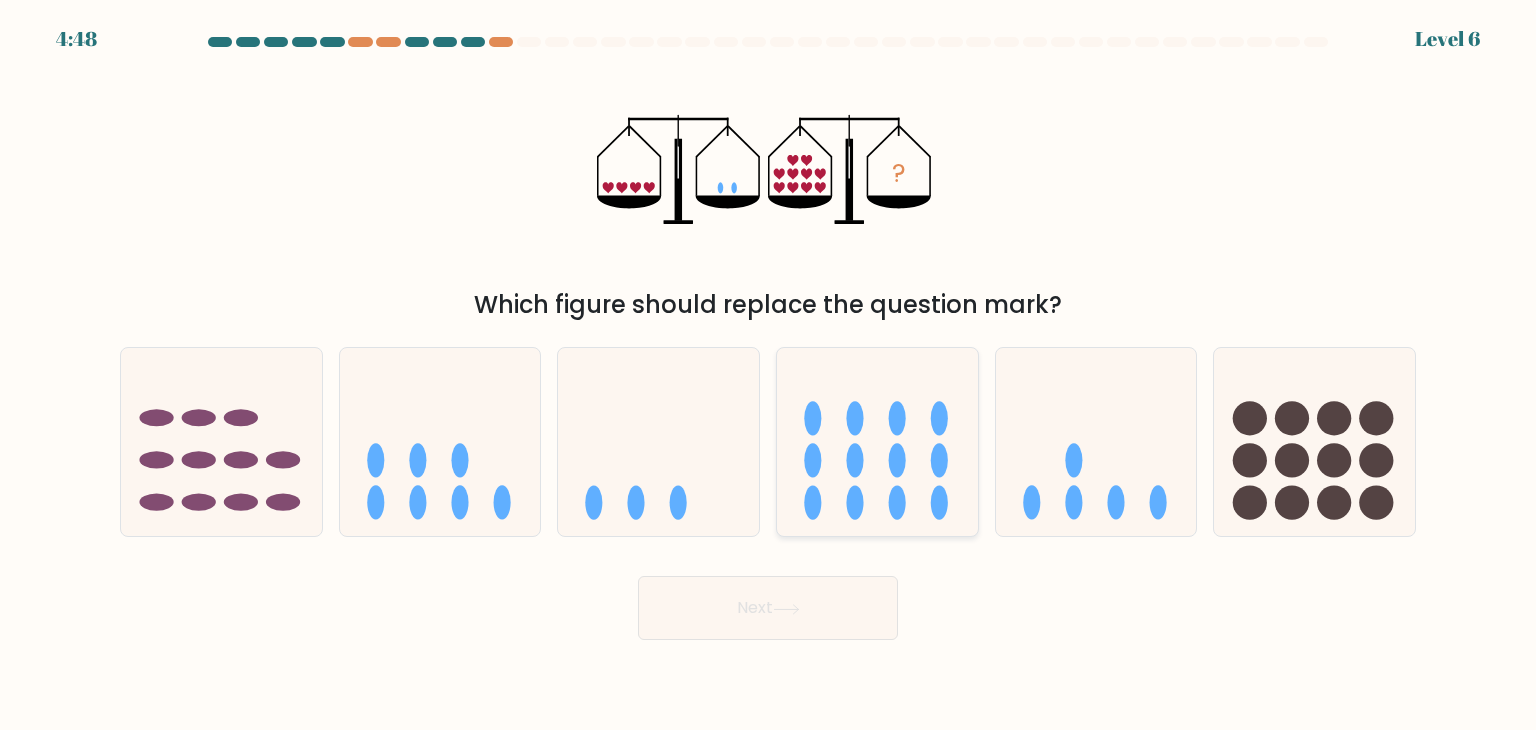 click 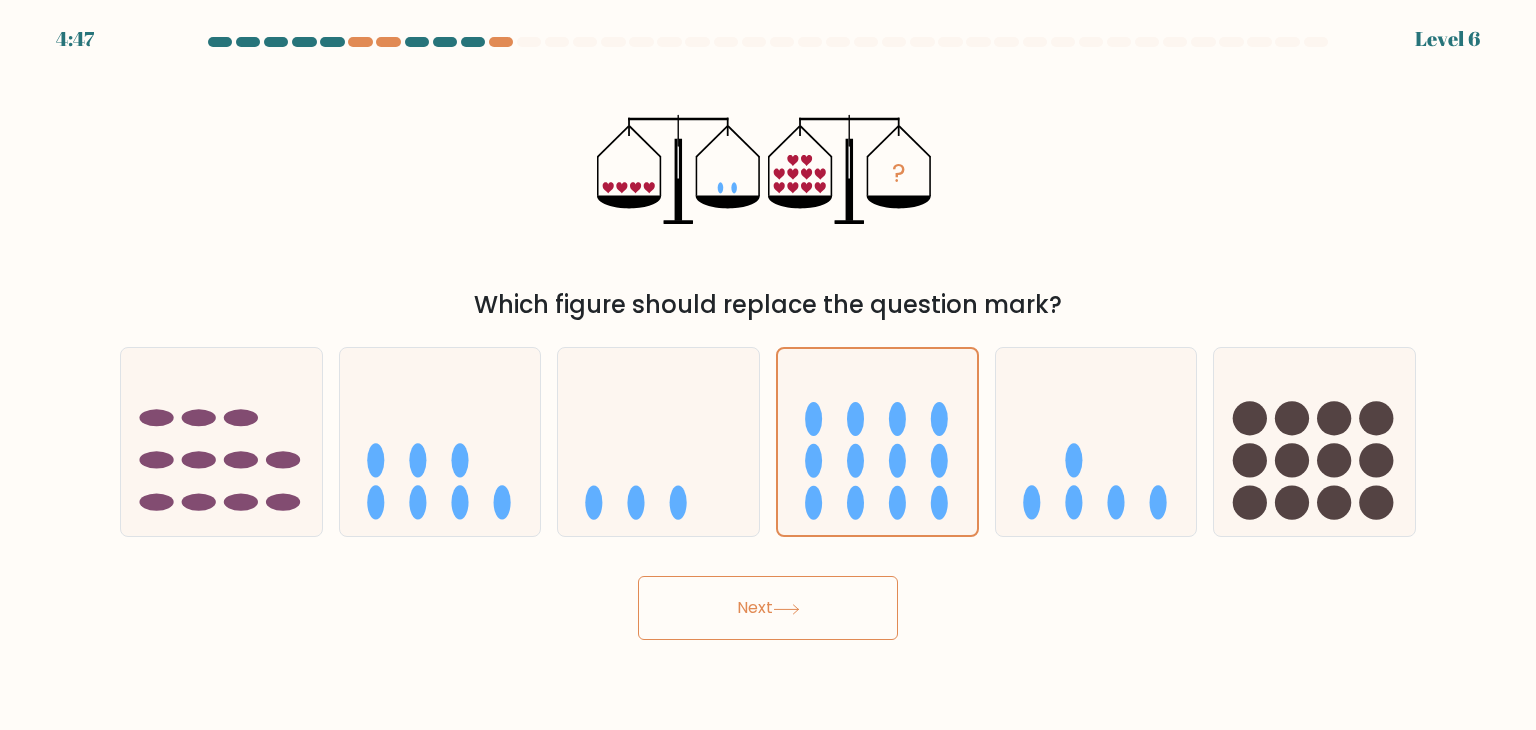 click on "Next" at bounding box center (768, 608) 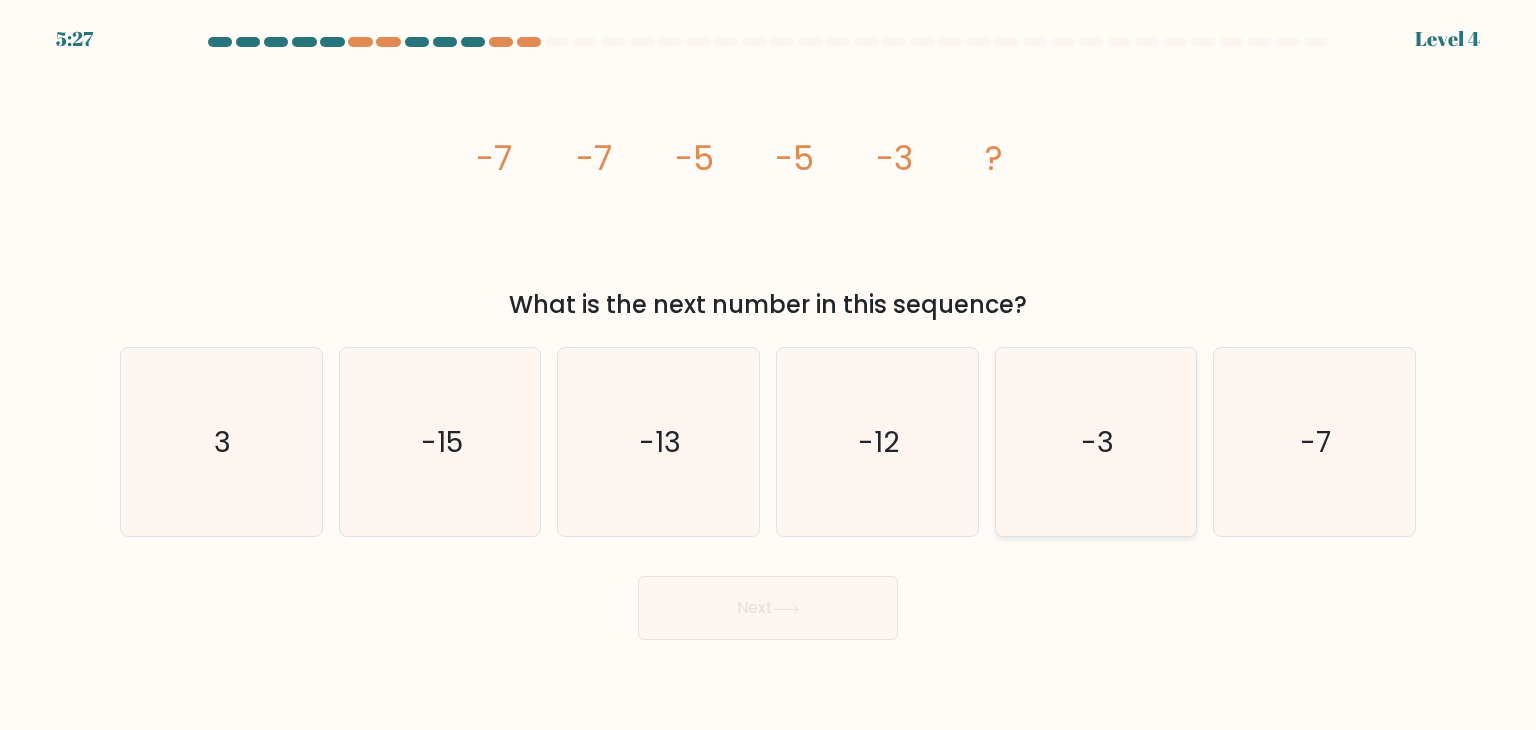 click on "-3" 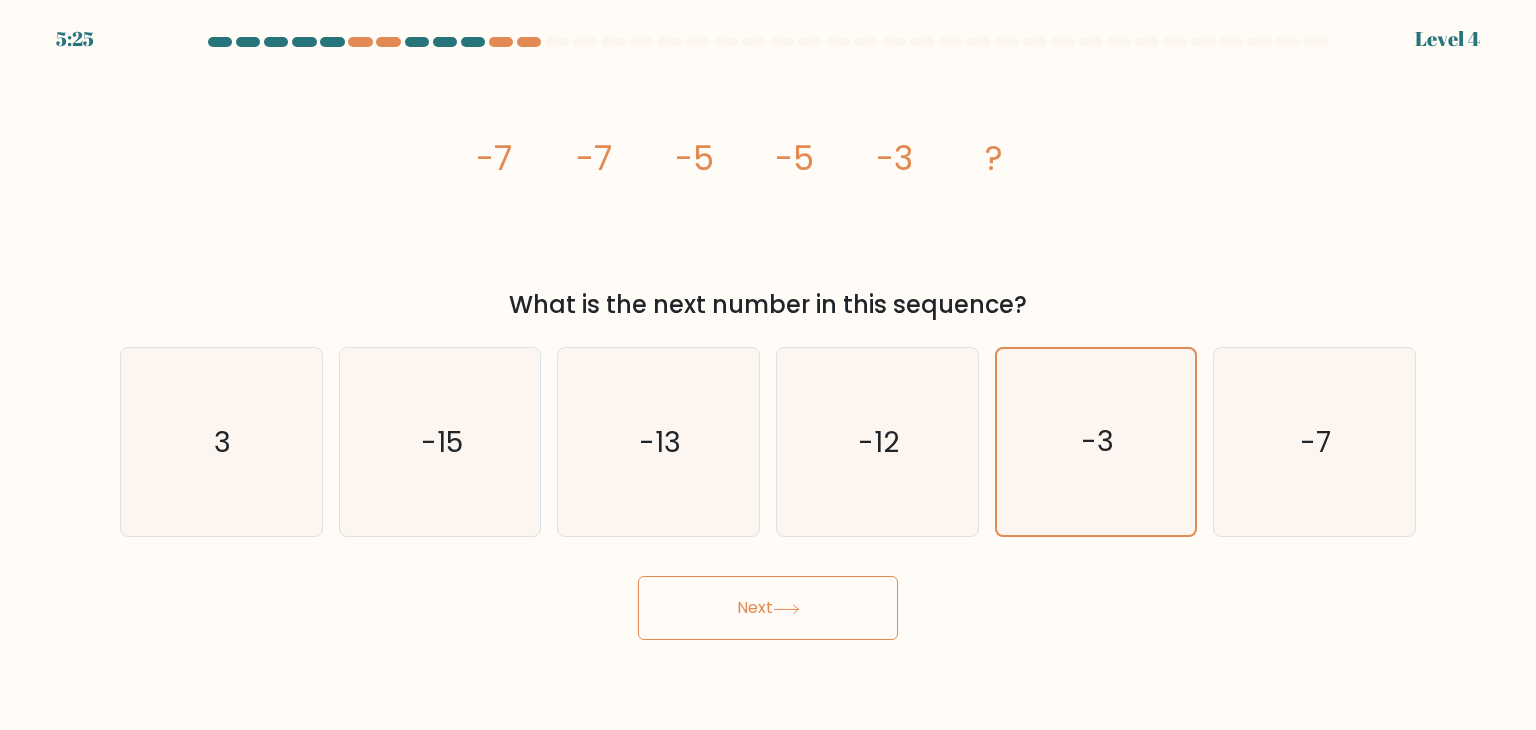 click on "Next" at bounding box center (768, 608) 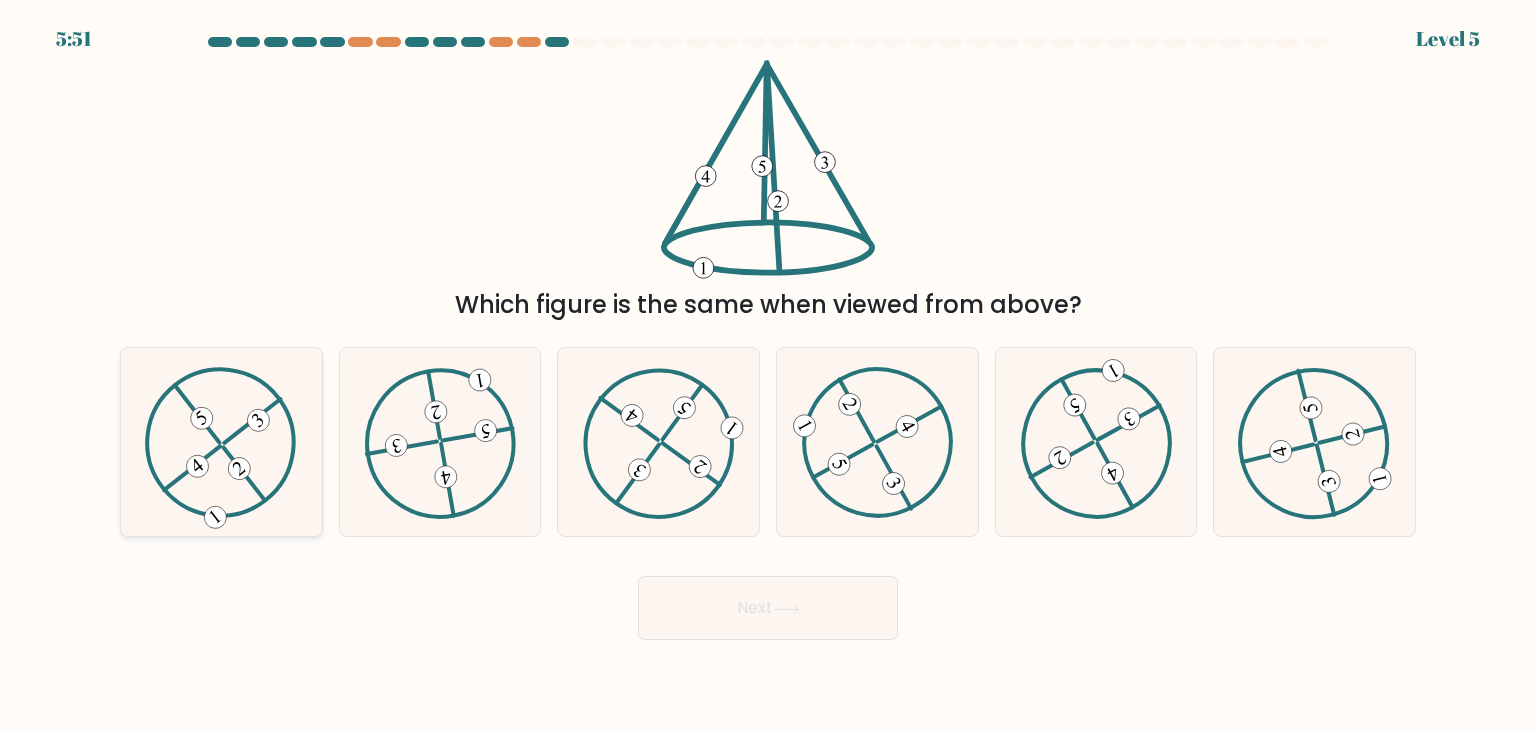 click 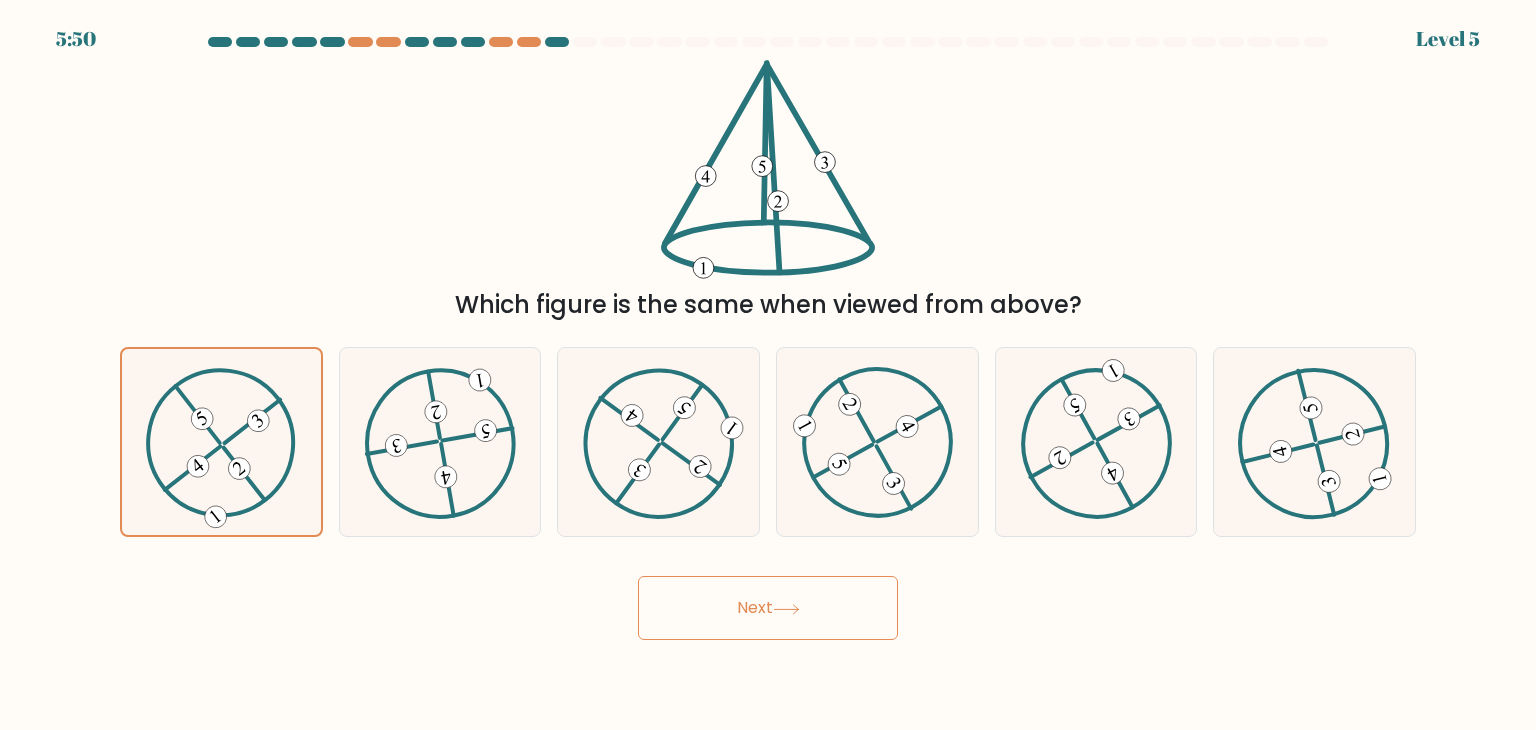 click on "Next" at bounding box center [768, 608] 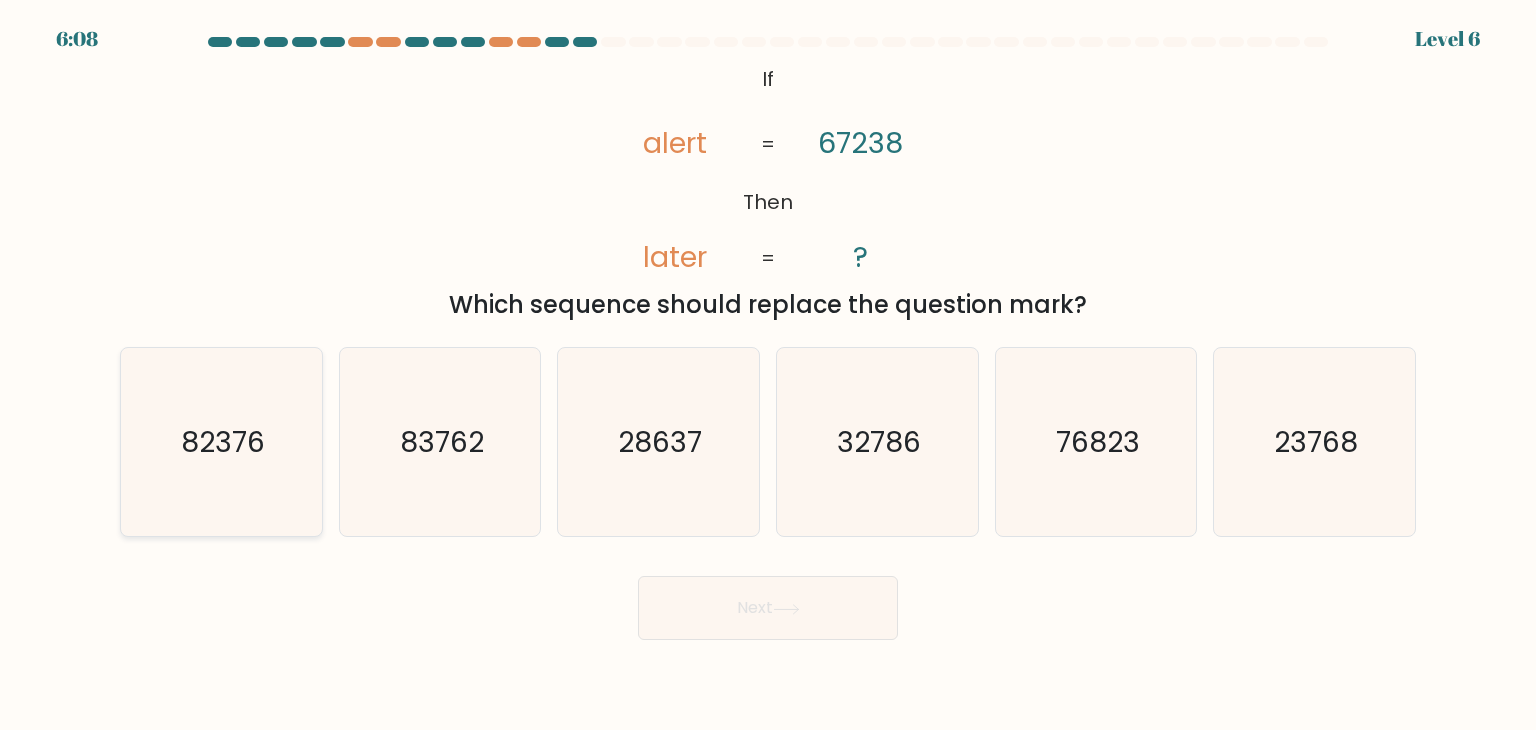 click on "82376" 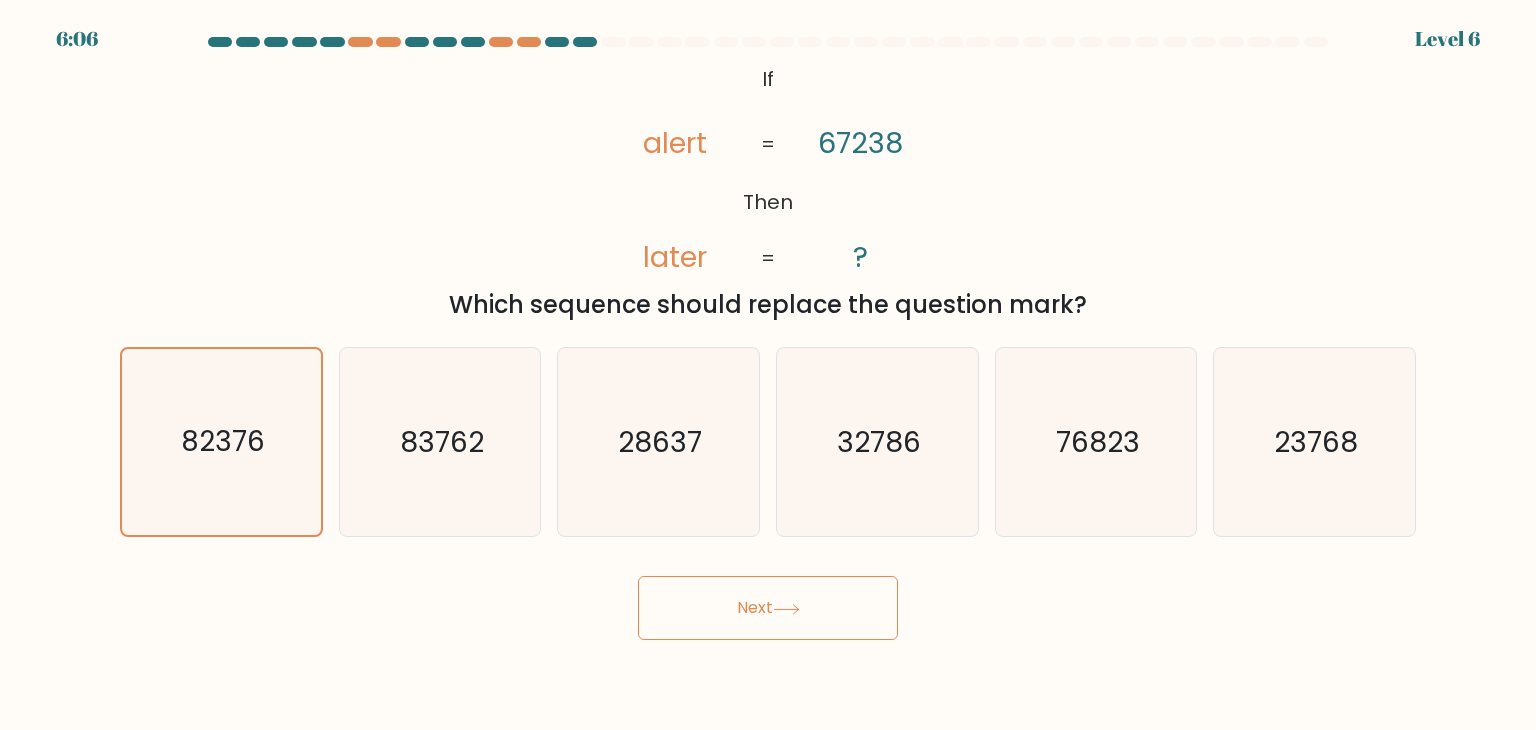 click on "Next" at bounding box center (768, 608) 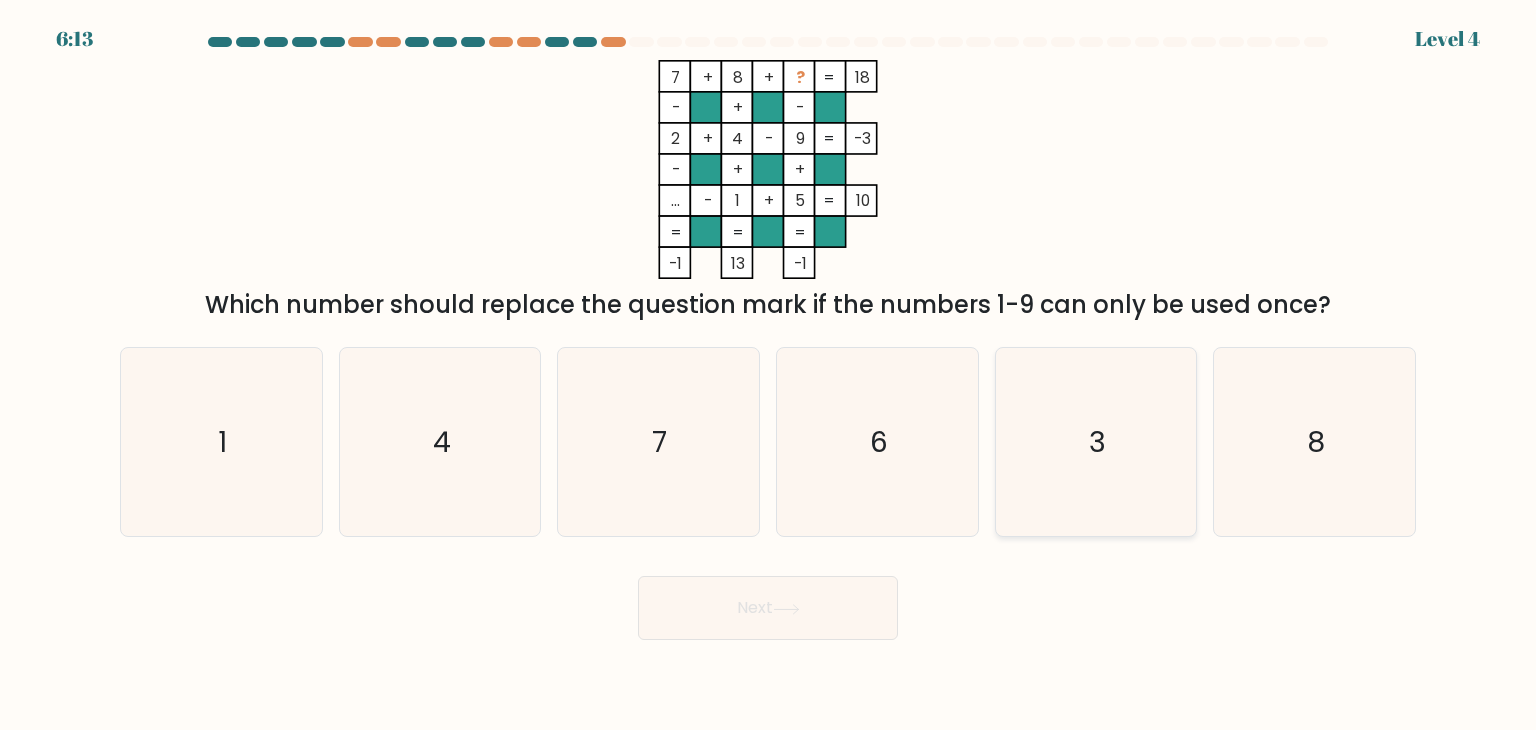 click on "3" 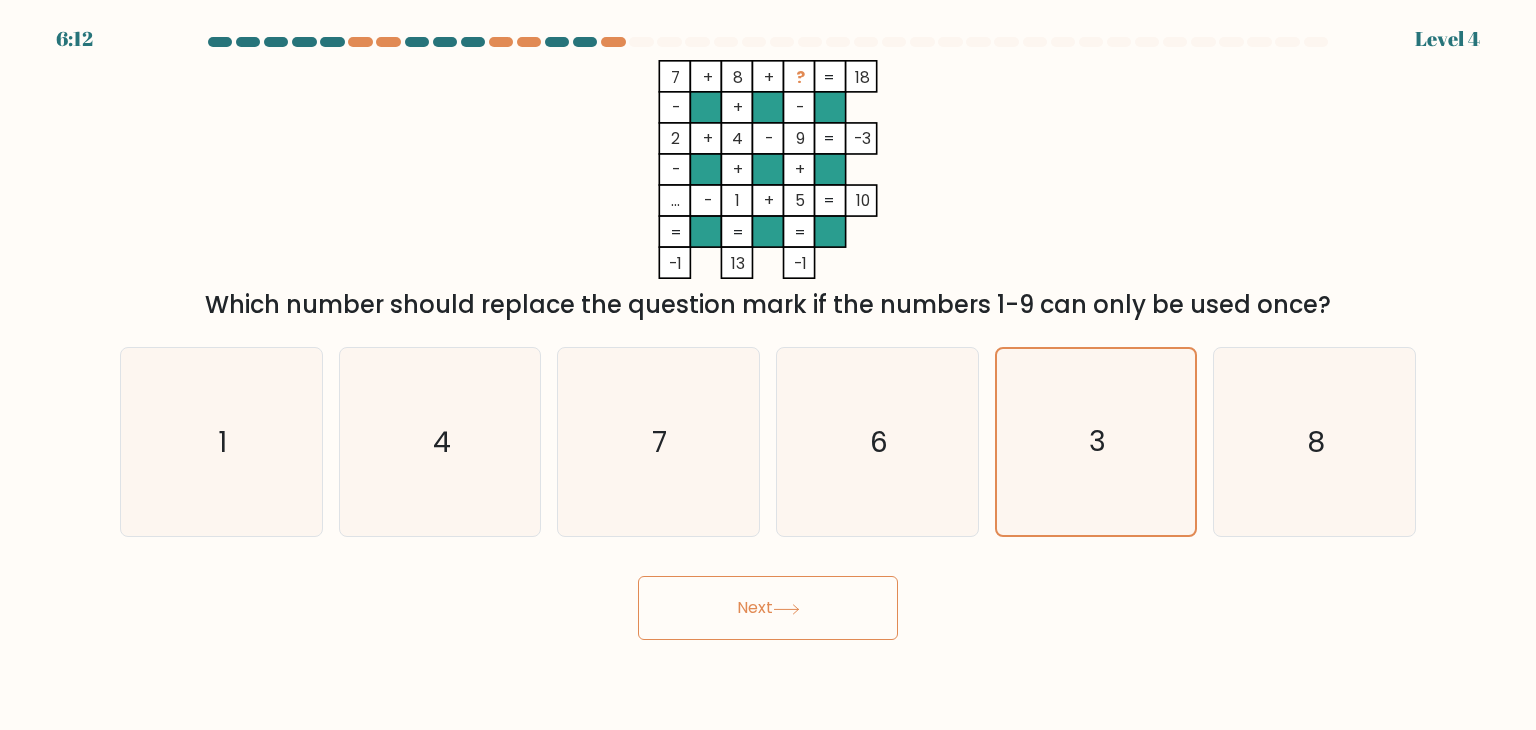 click on "Next" at bounding box center (768, 608) 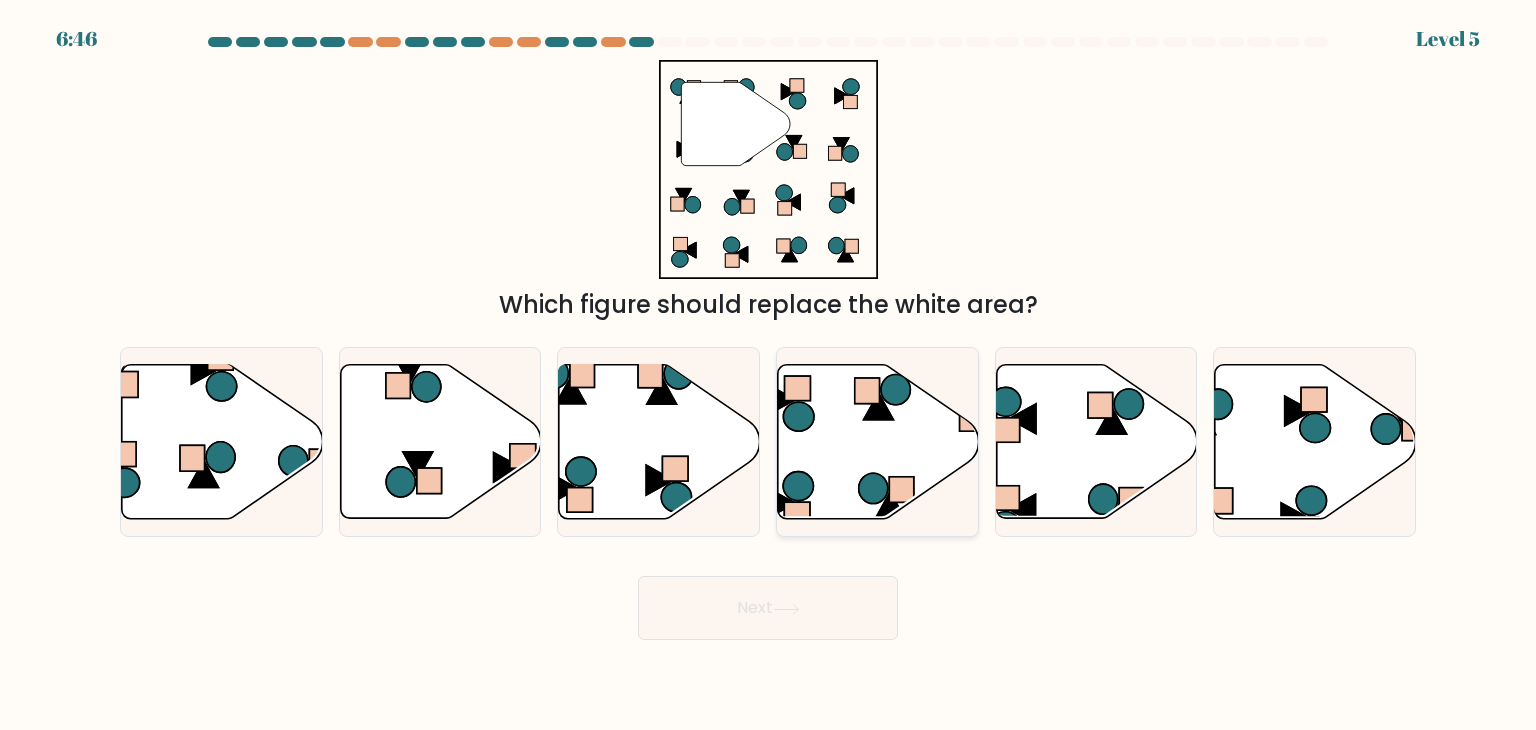 click 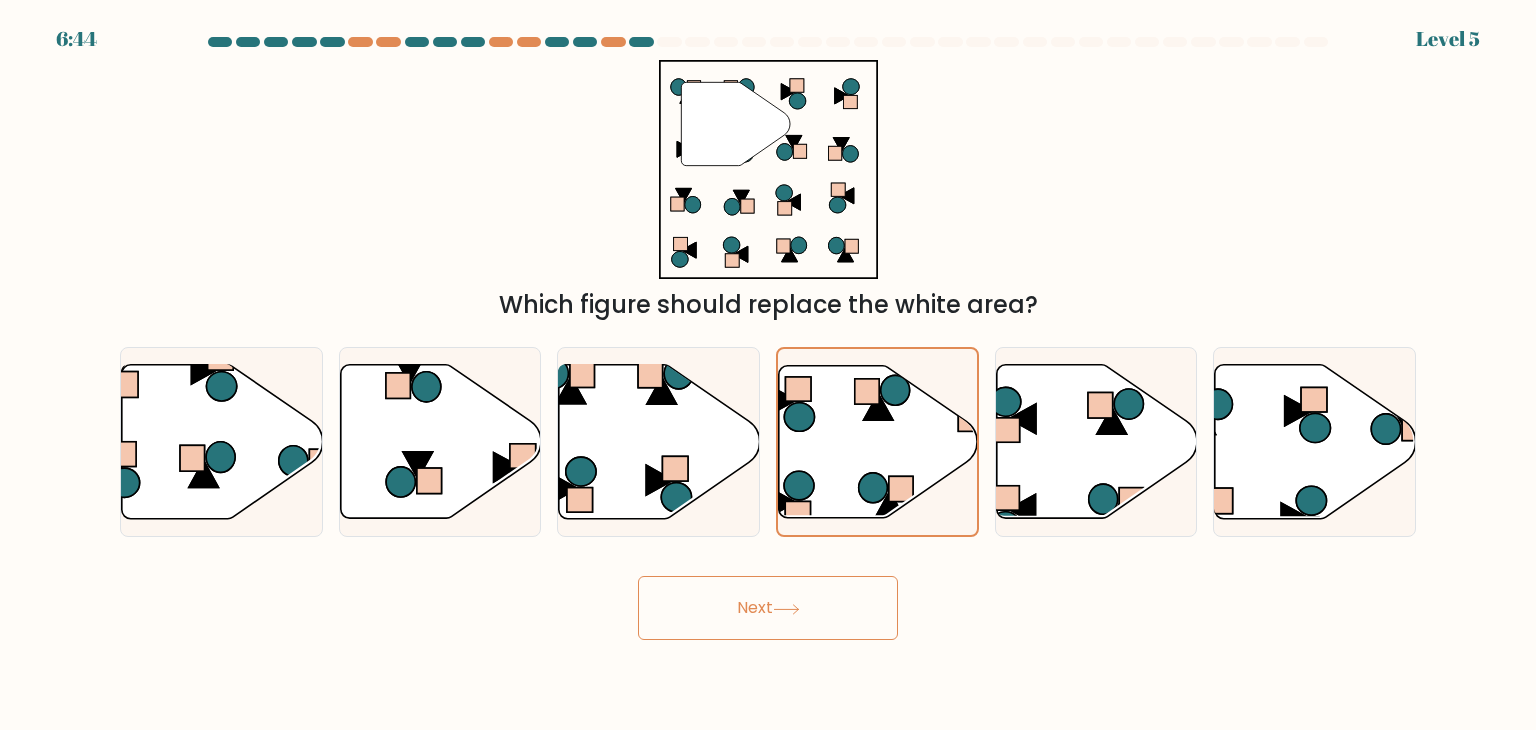 click on "Next" at bounding box center [768, 608] 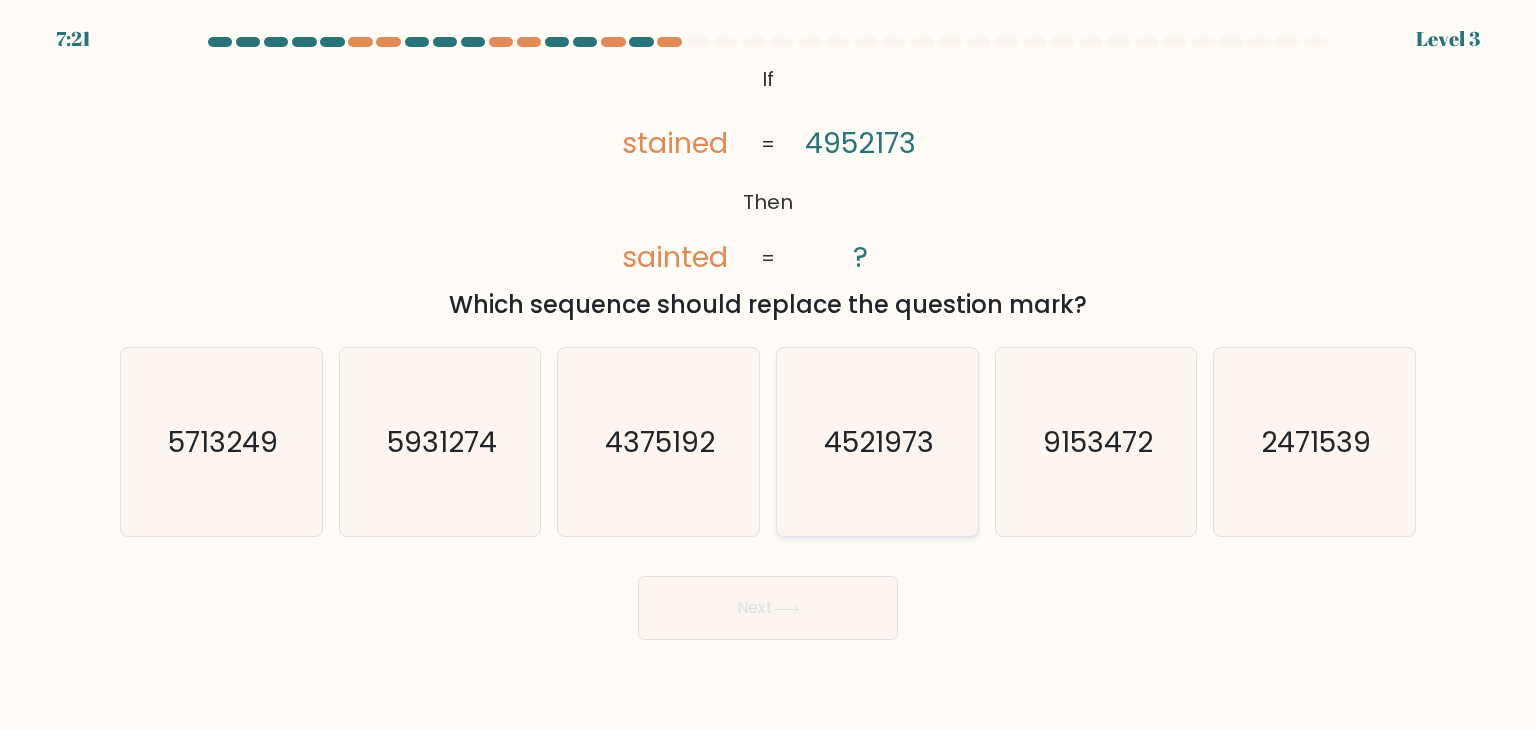 click on "4521973" 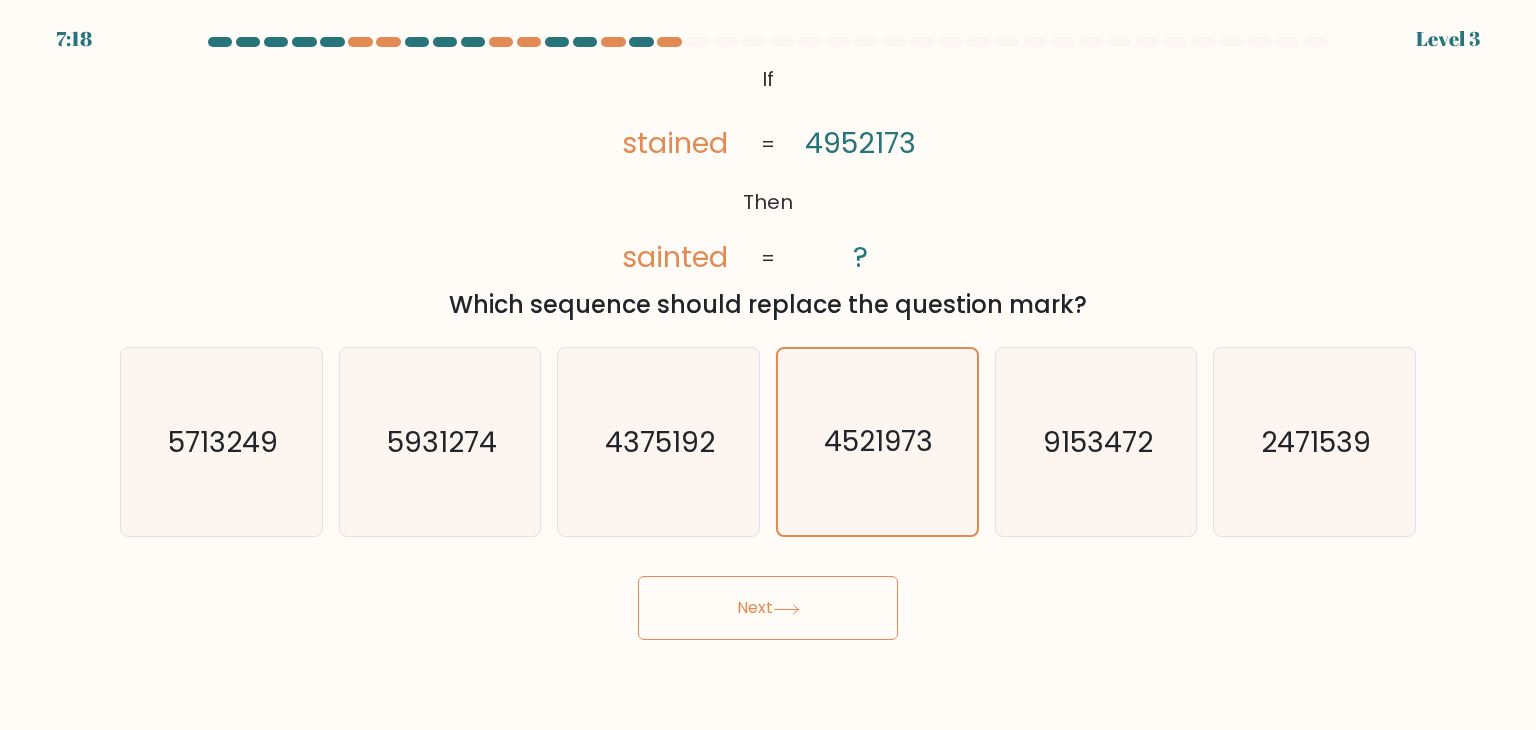 click on "Next" at bounding box center (768, 608) 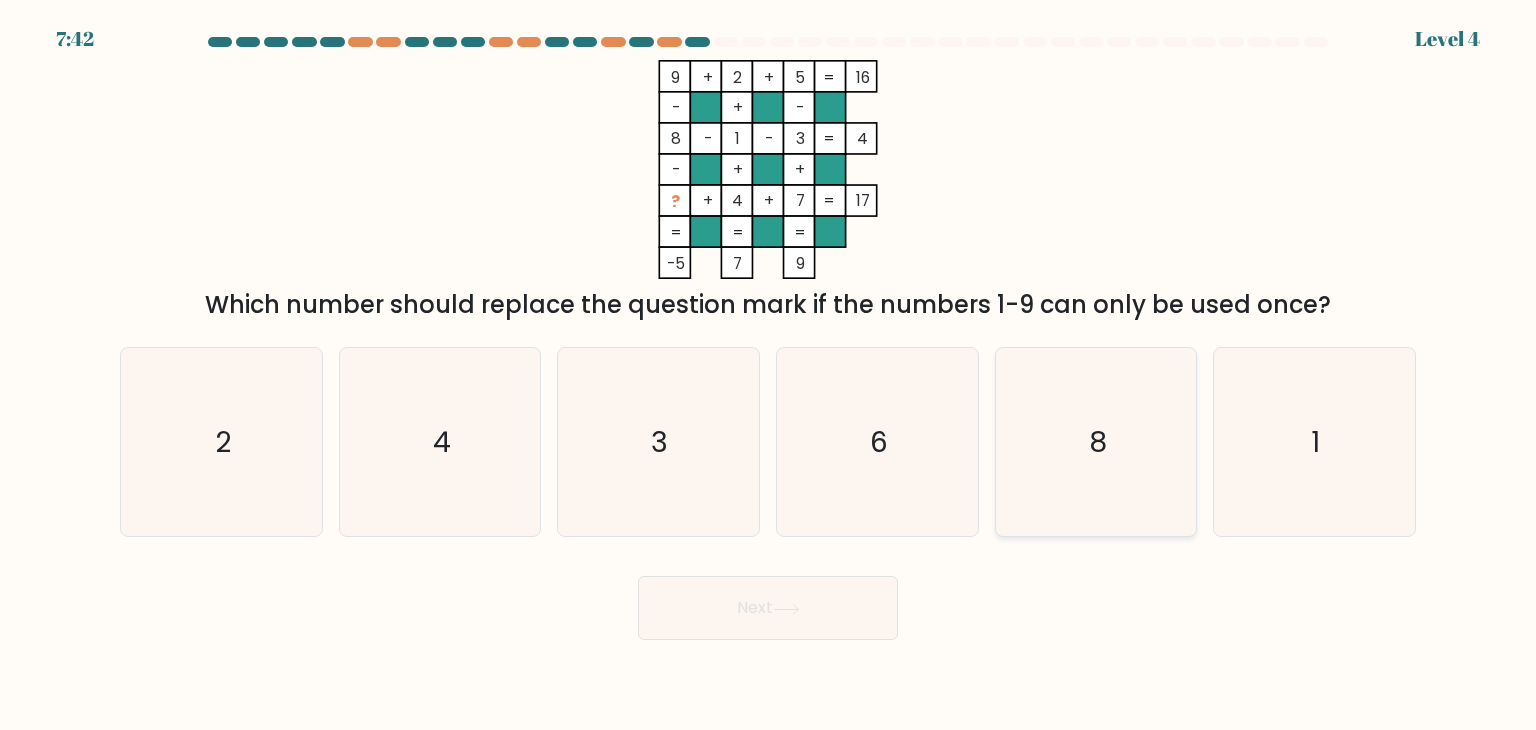click on "8" at bounding box center (1096, 442) 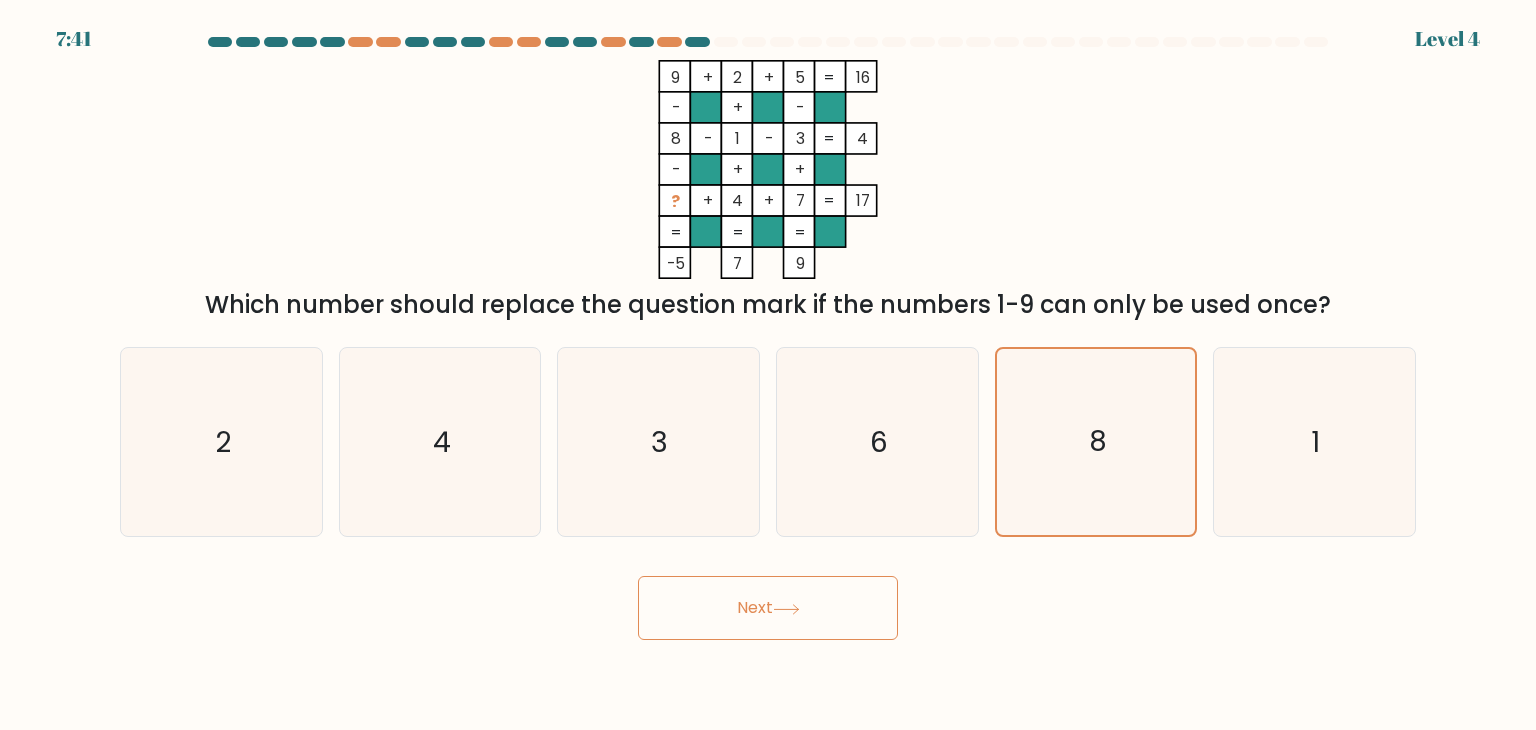click on "Next" at bounding box center [768, 608] 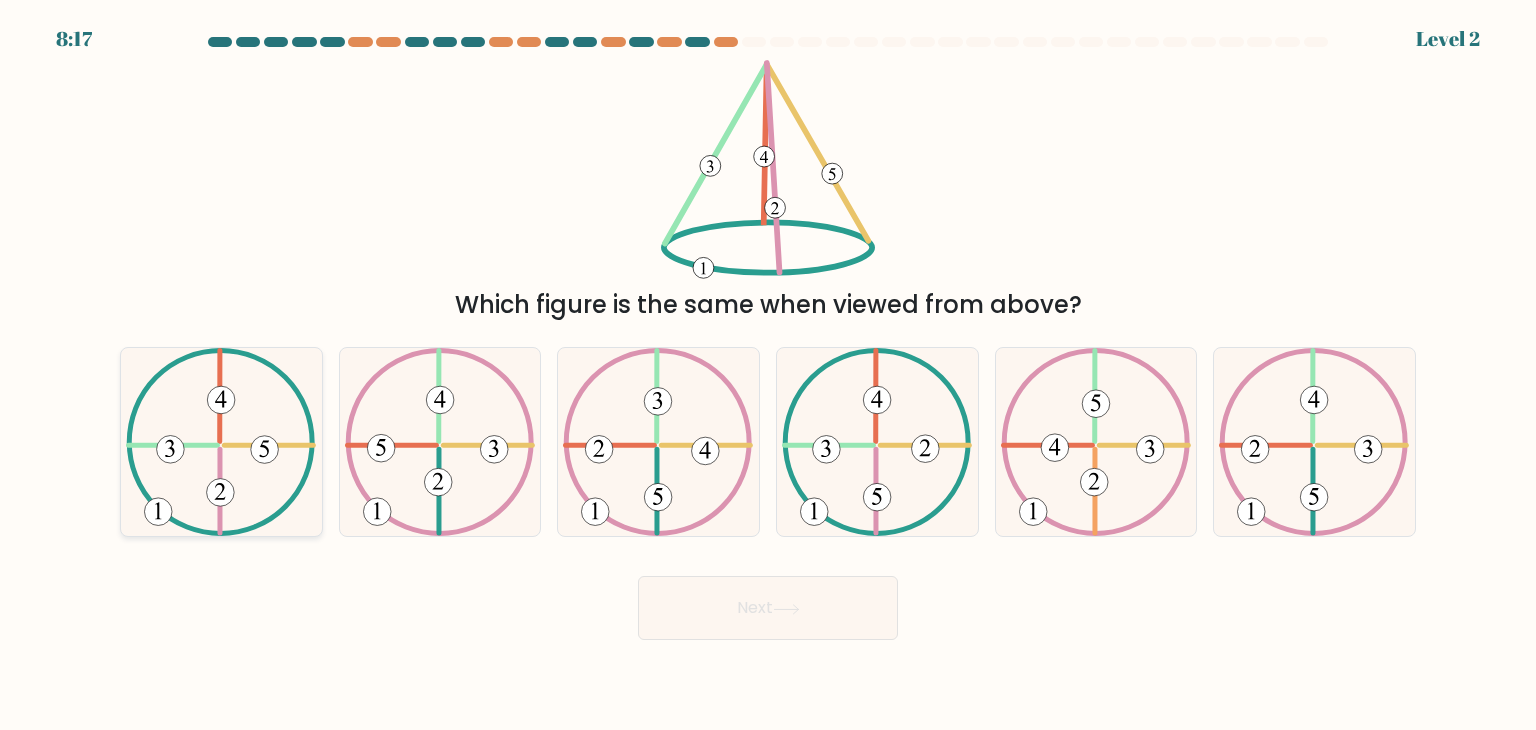 click 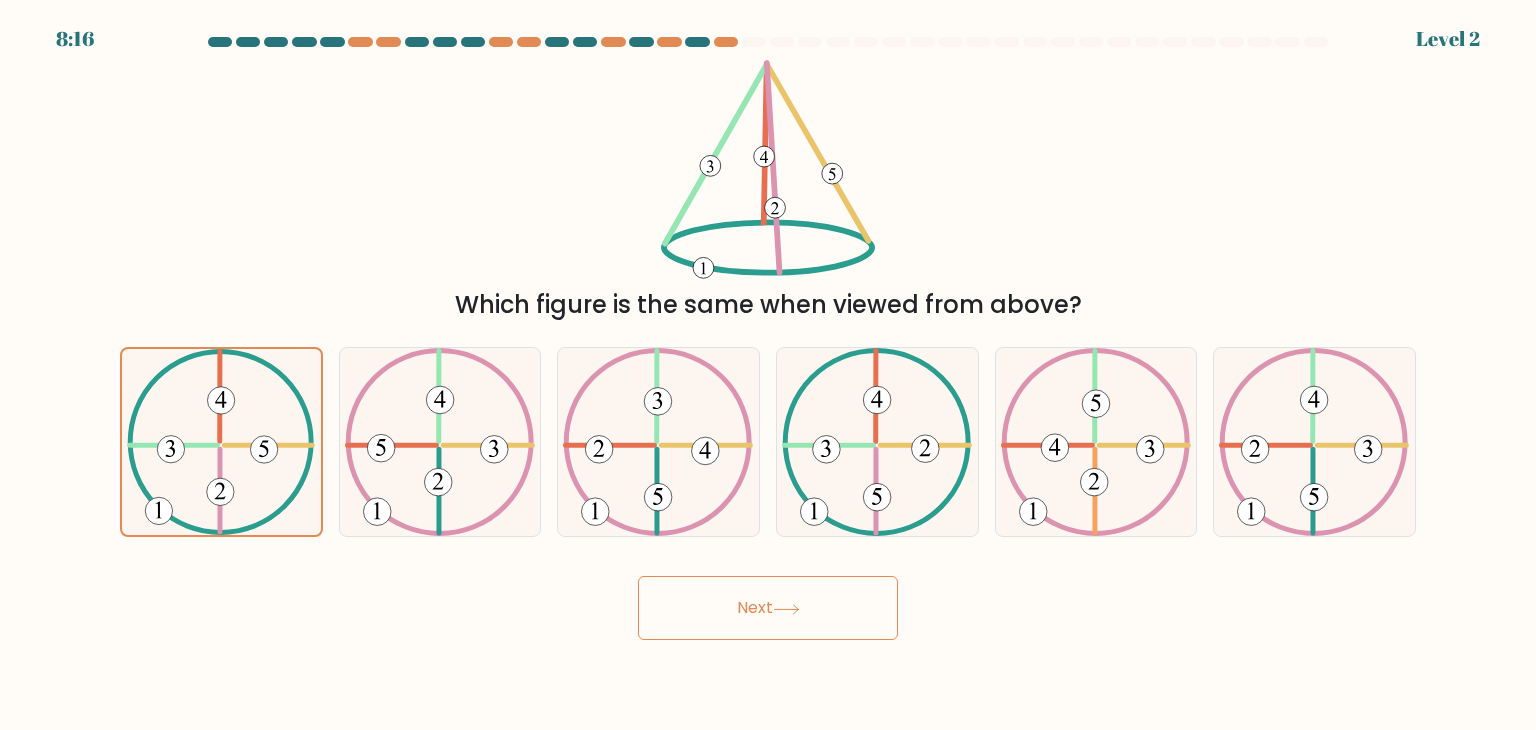 click on "Next" at bounding box center (768, 608) 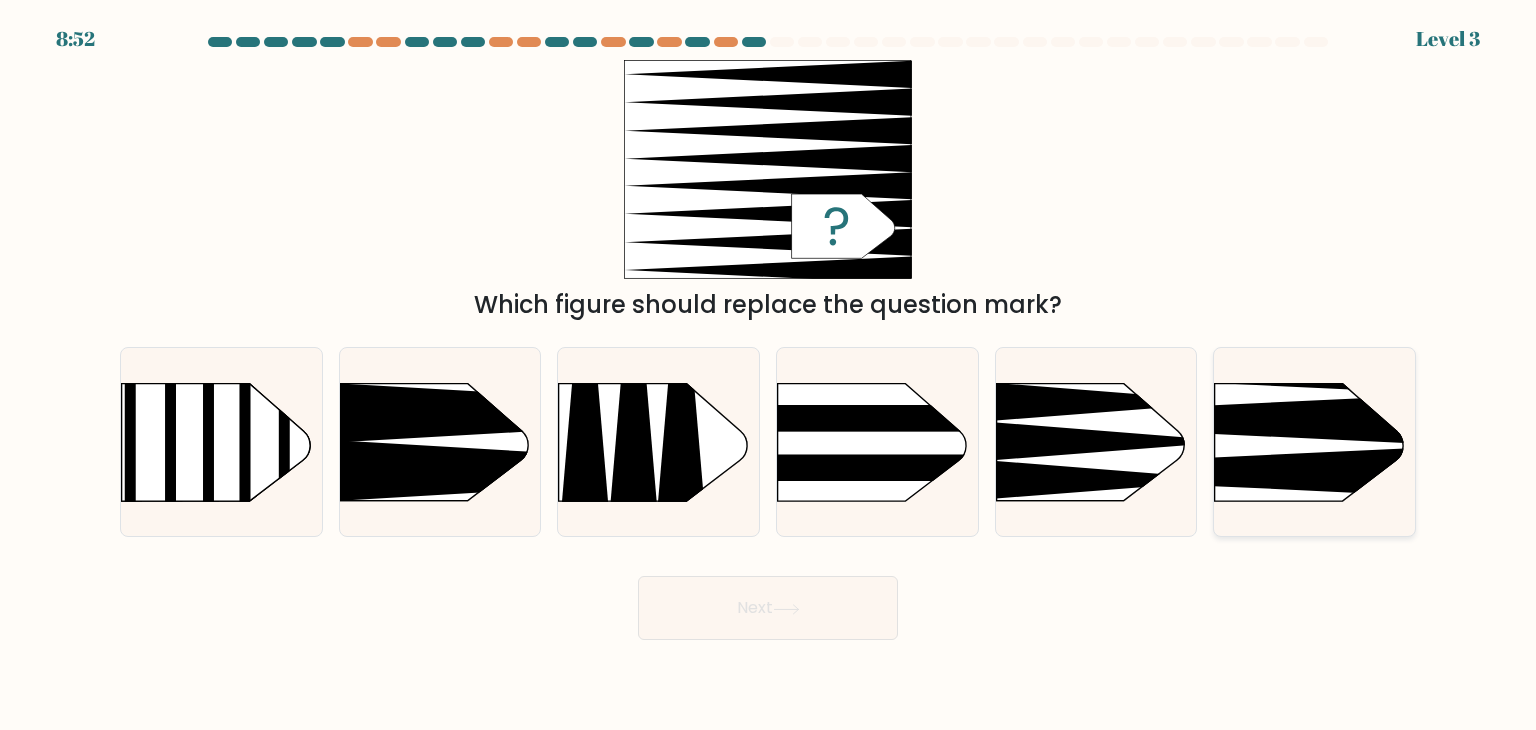 click 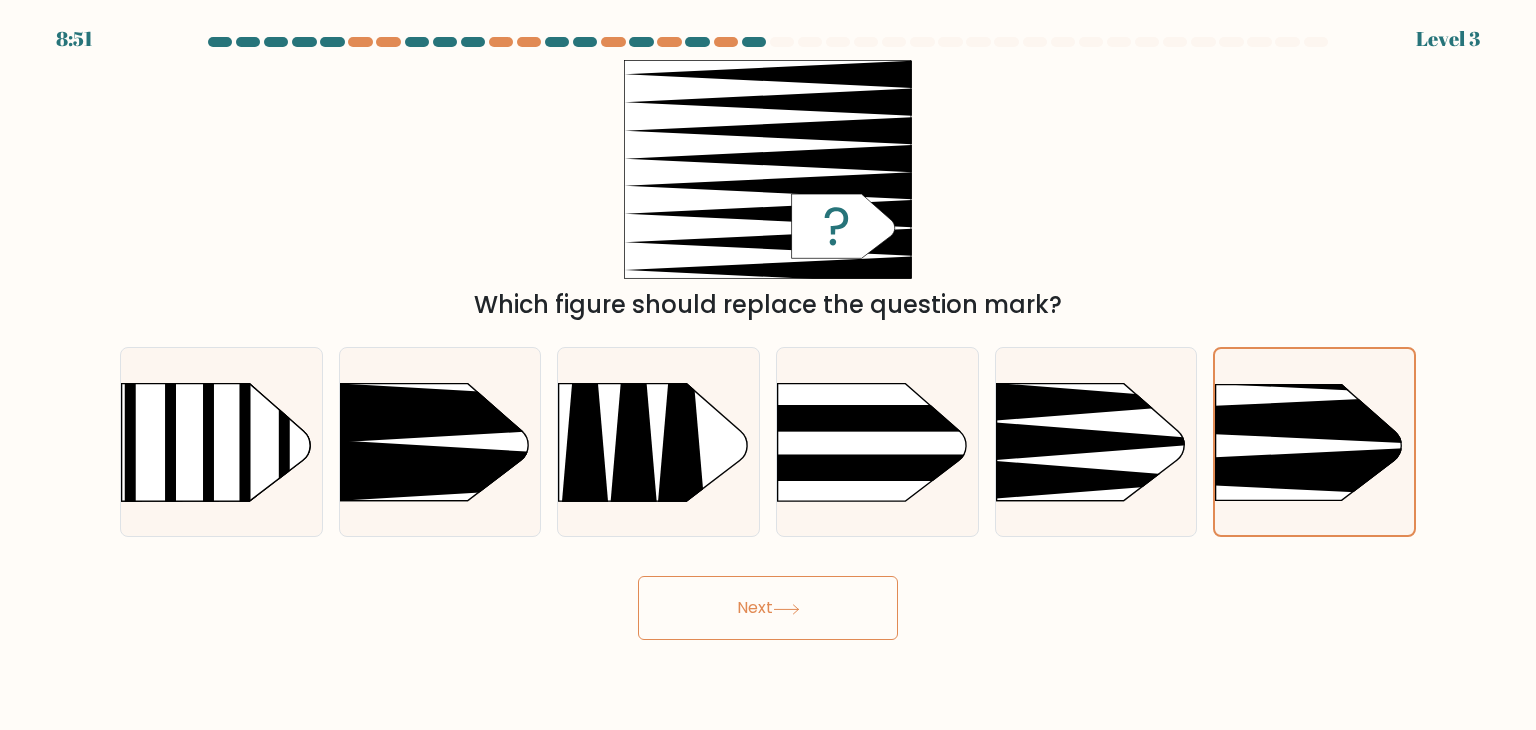 click on "Next" at bounding box center [768, 608] 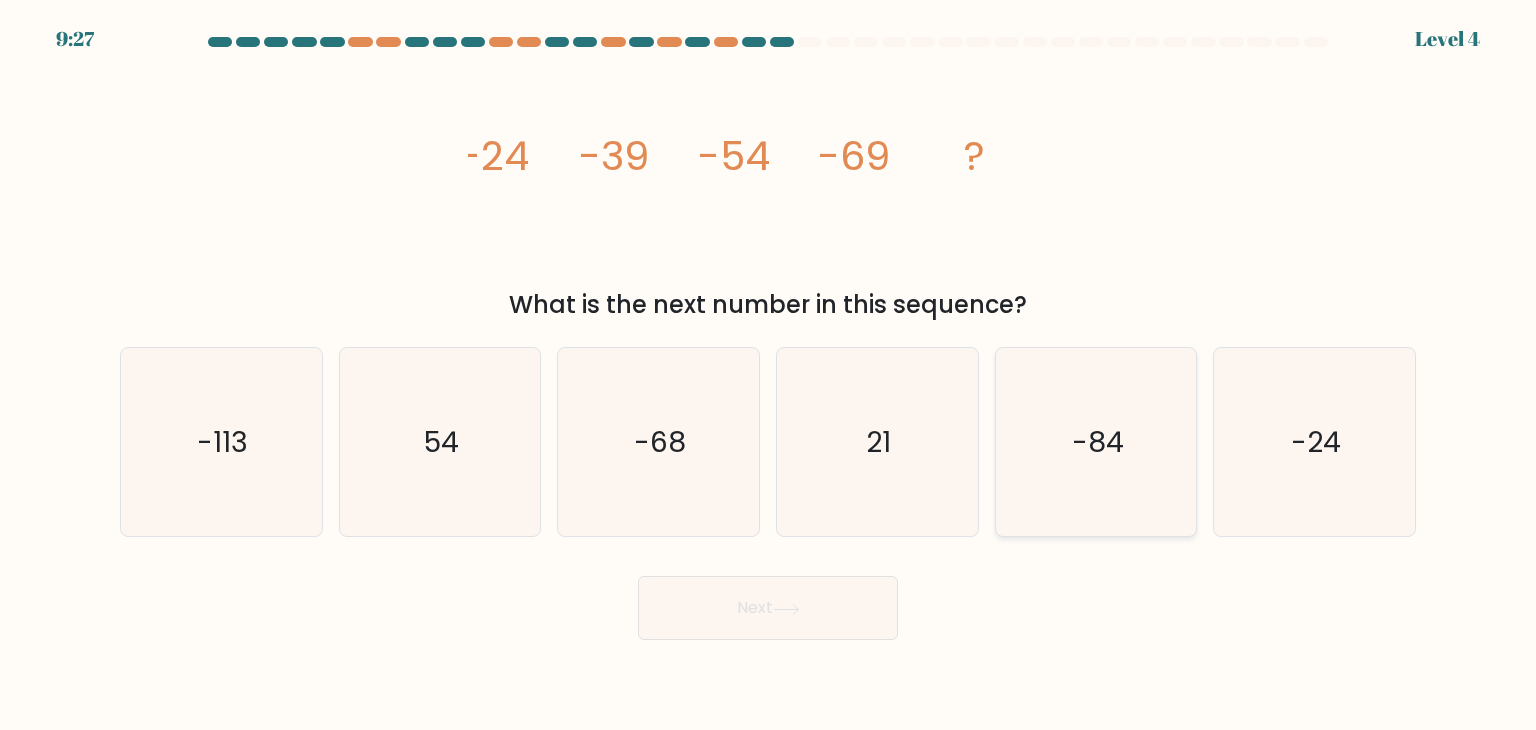 click on "-84" 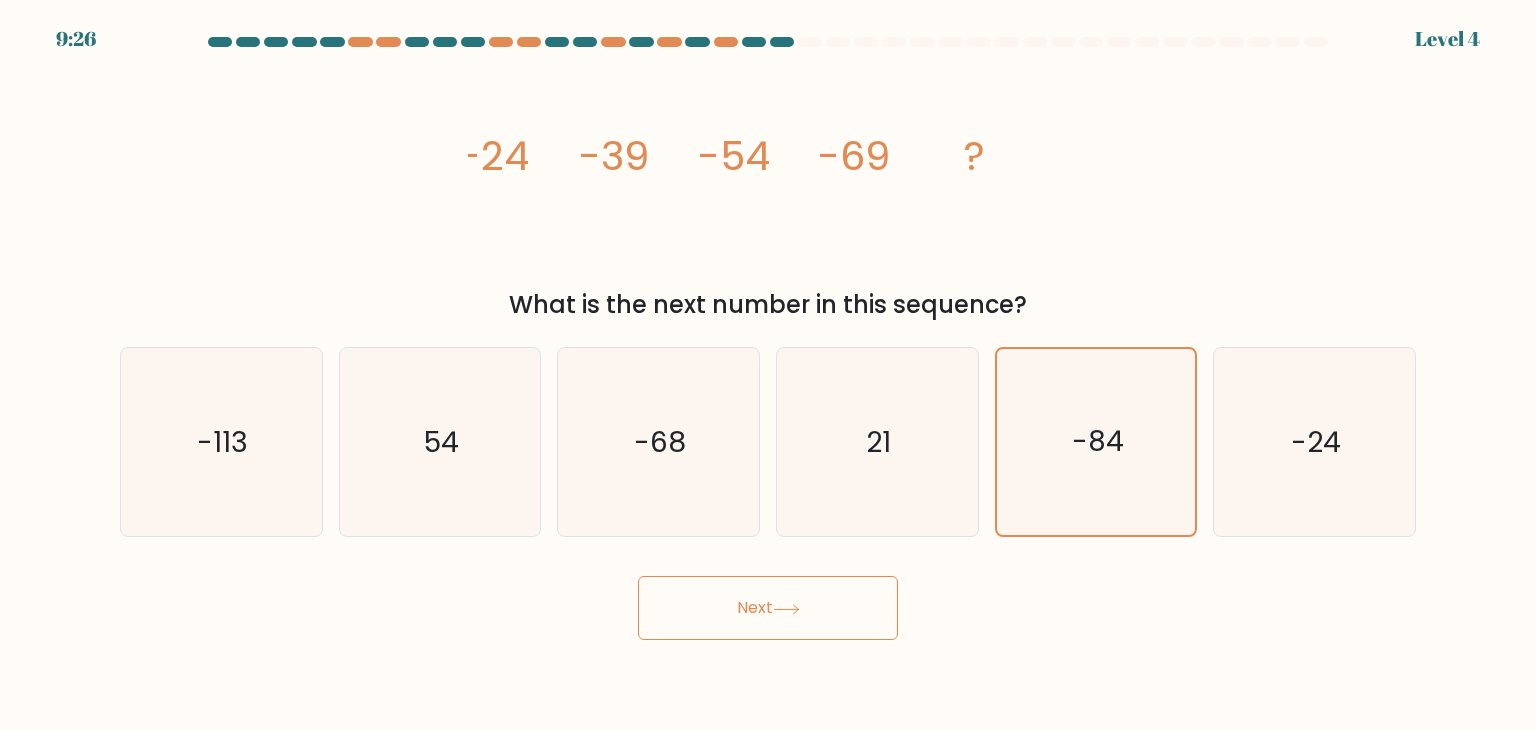 click on "Next" at bounding box center [768, 608] 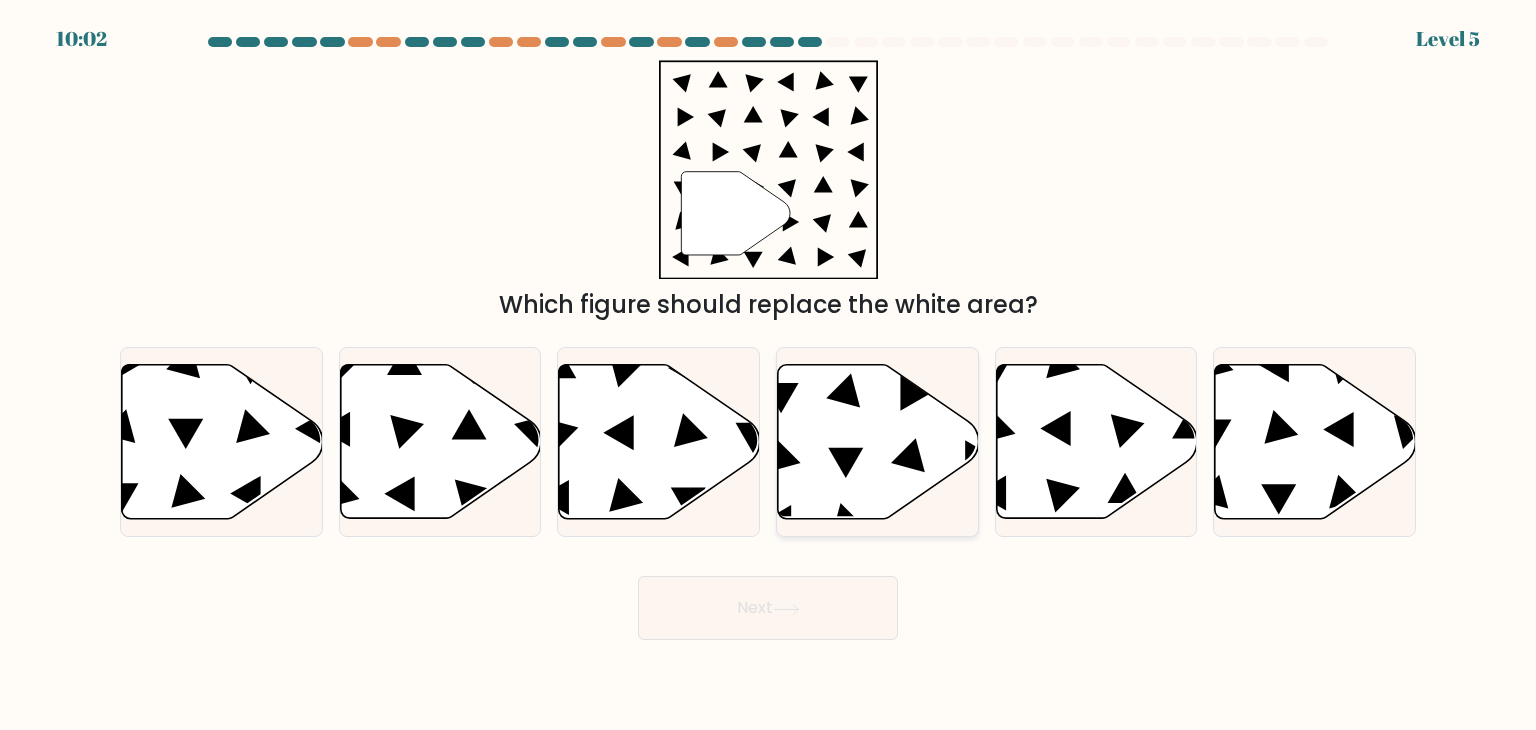 click 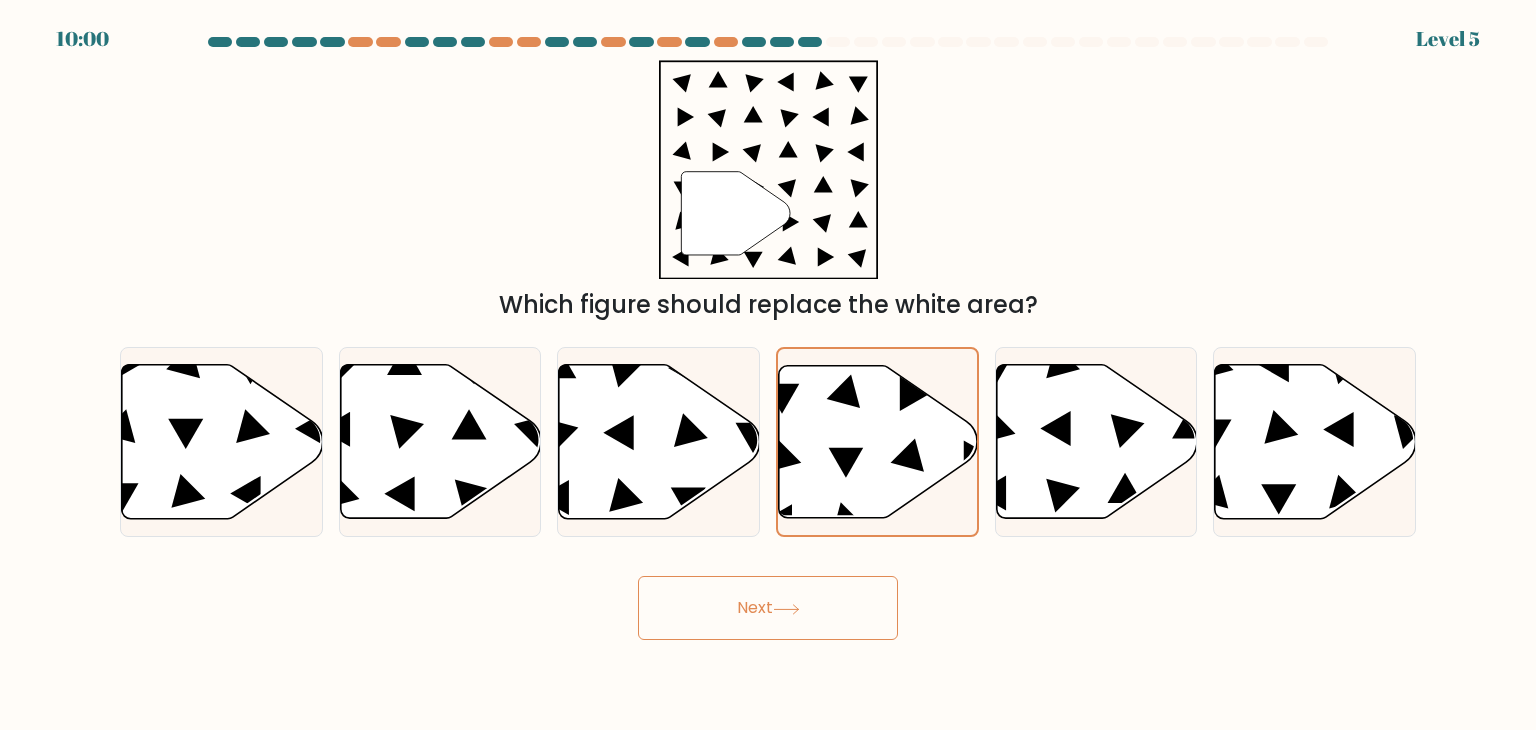 click on "Next" at bounding box center (768, 608) 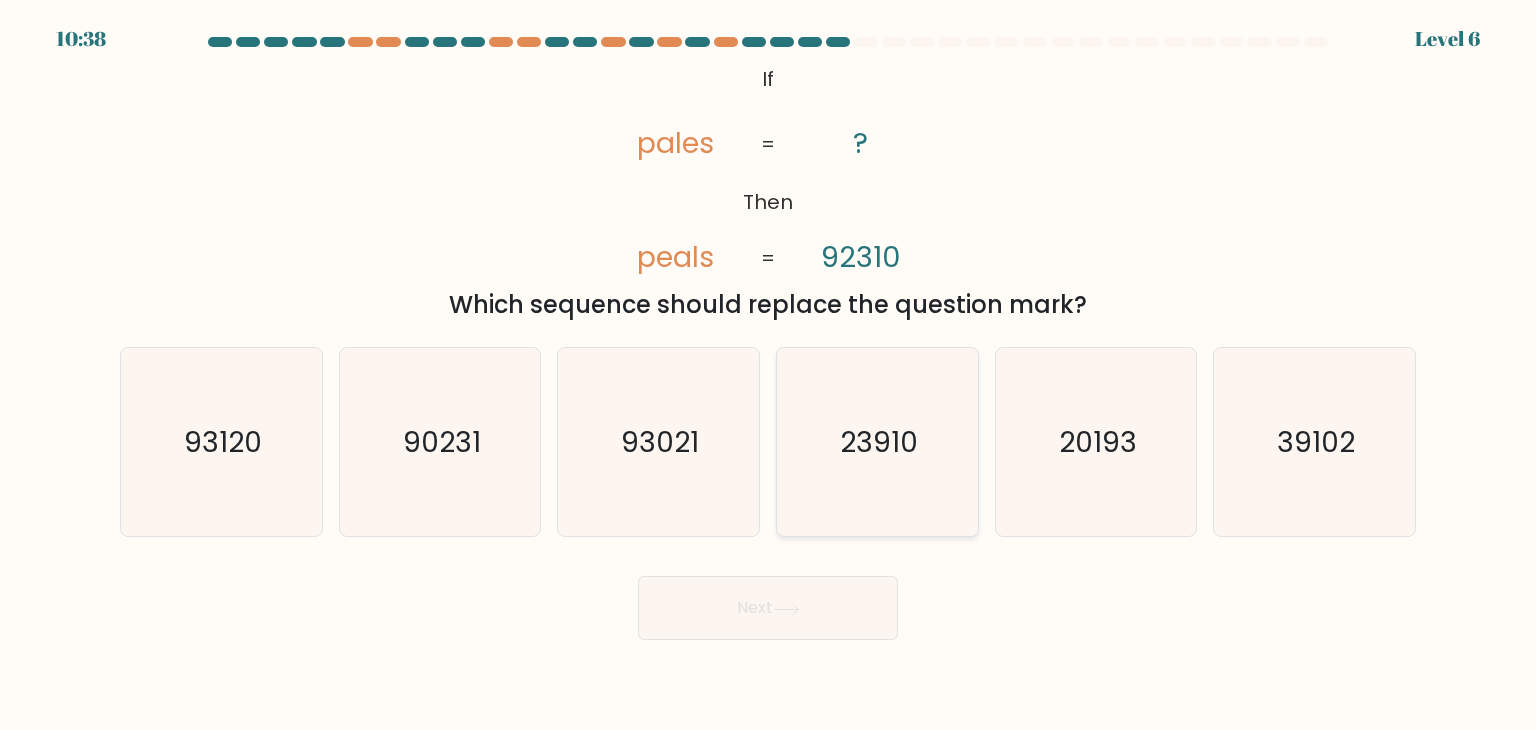 click on "23910" 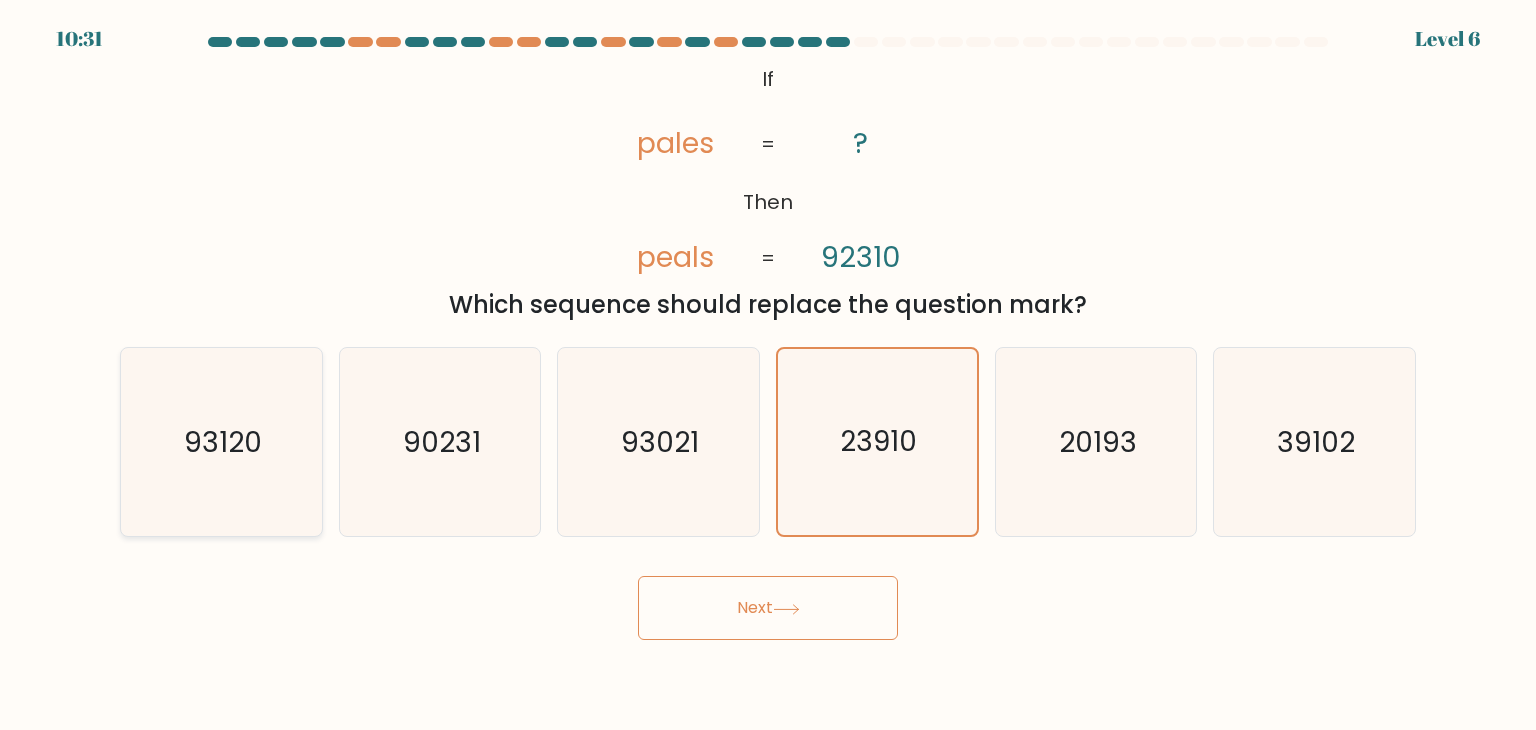 click on "93120" 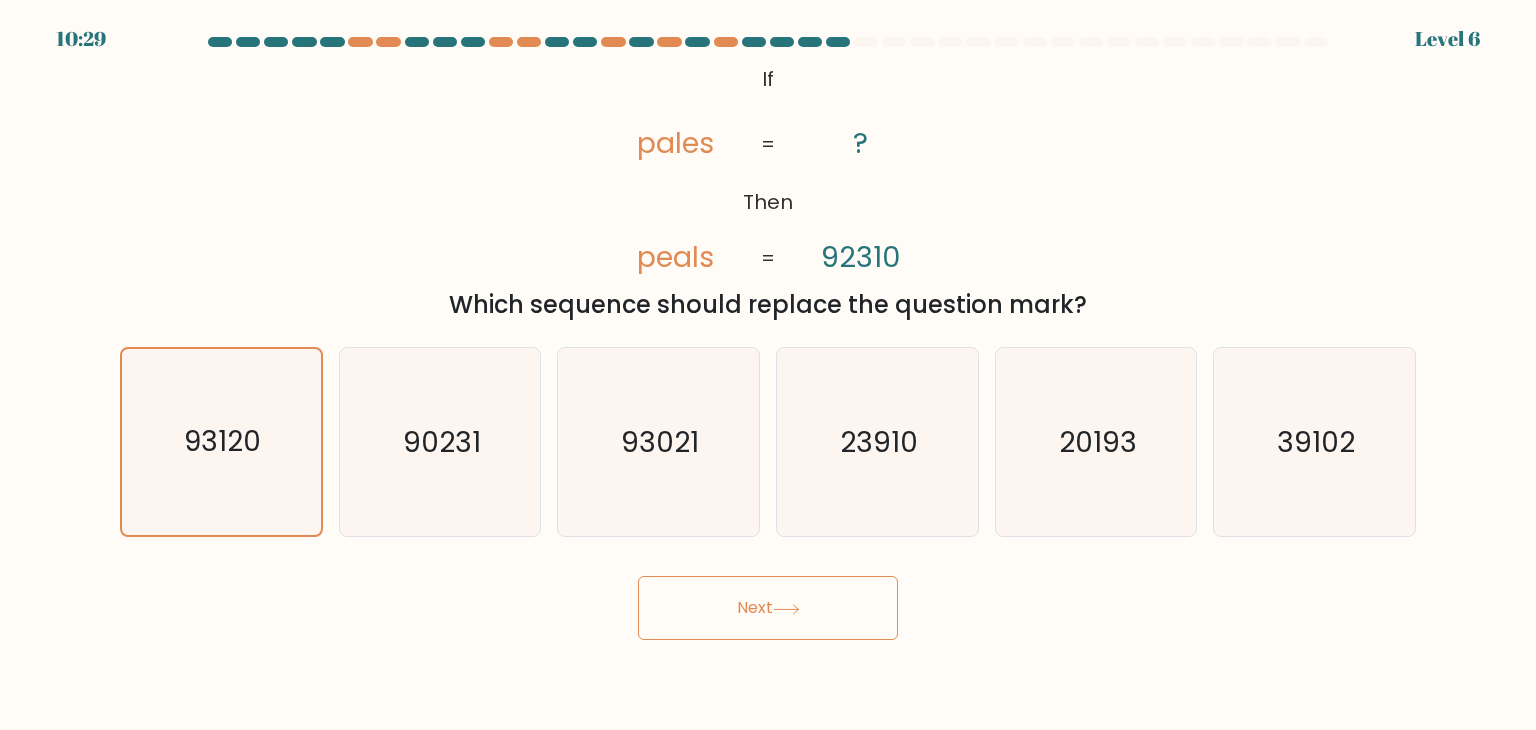 click on "Next" at bounding box center [768, 608] 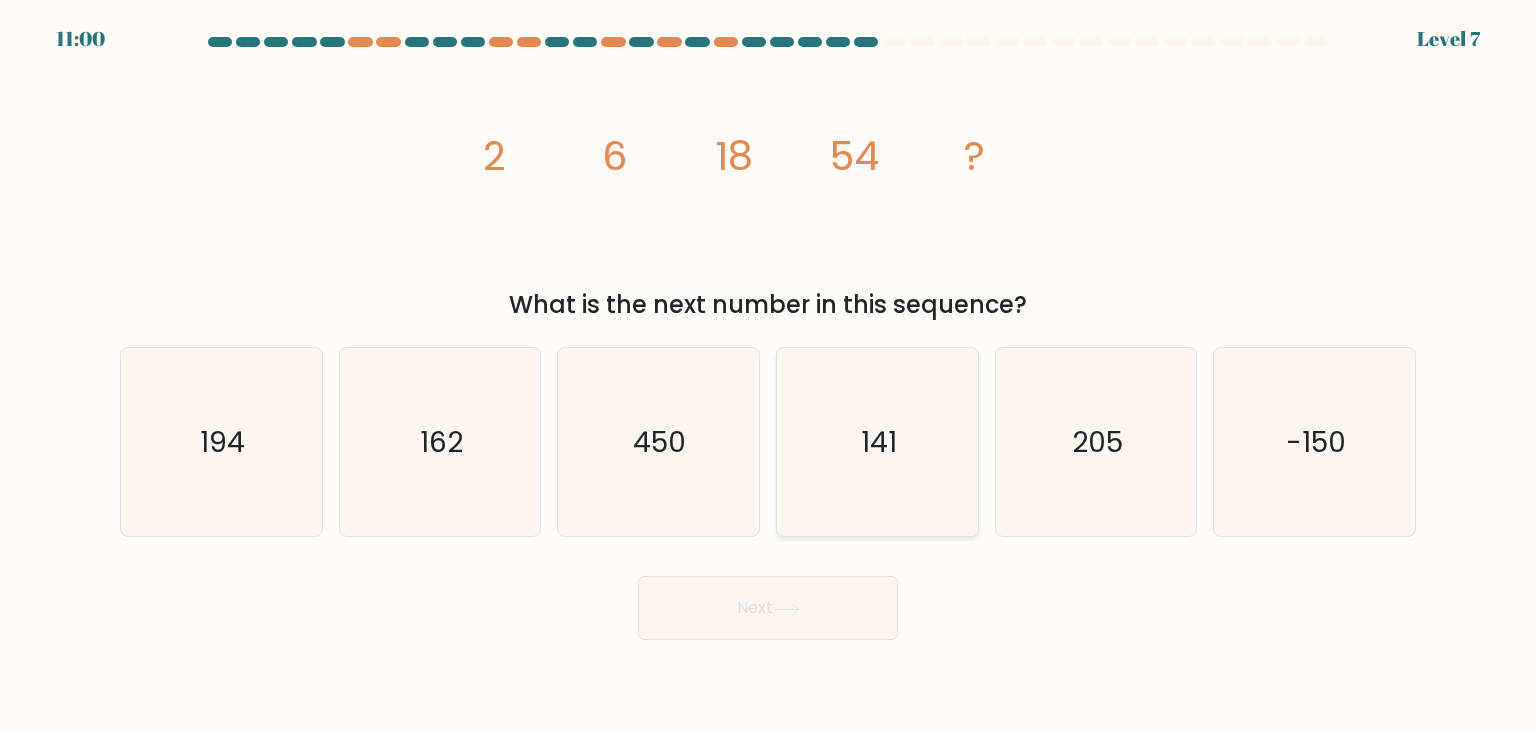click on "141" 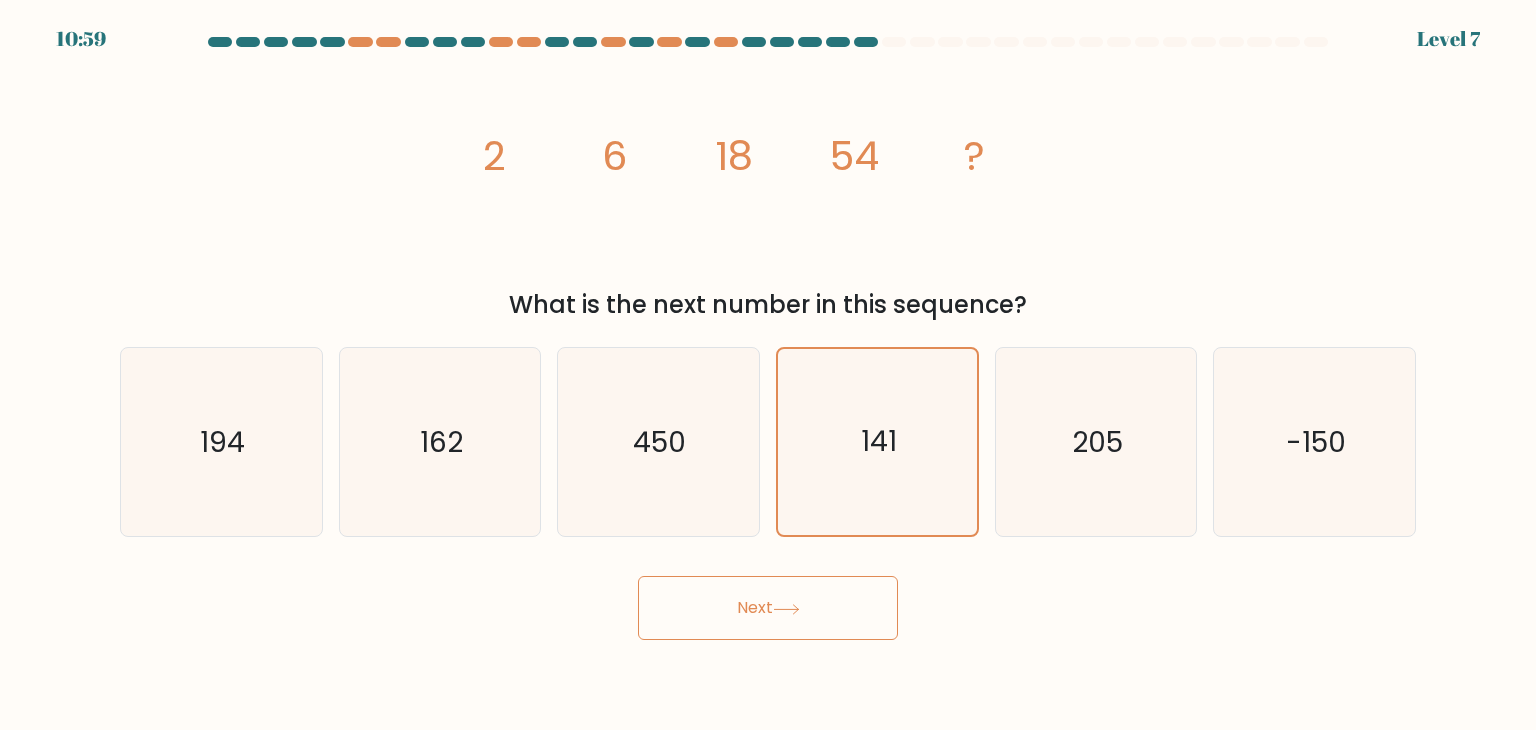 click on "Next" at bounding box center [768, 608] 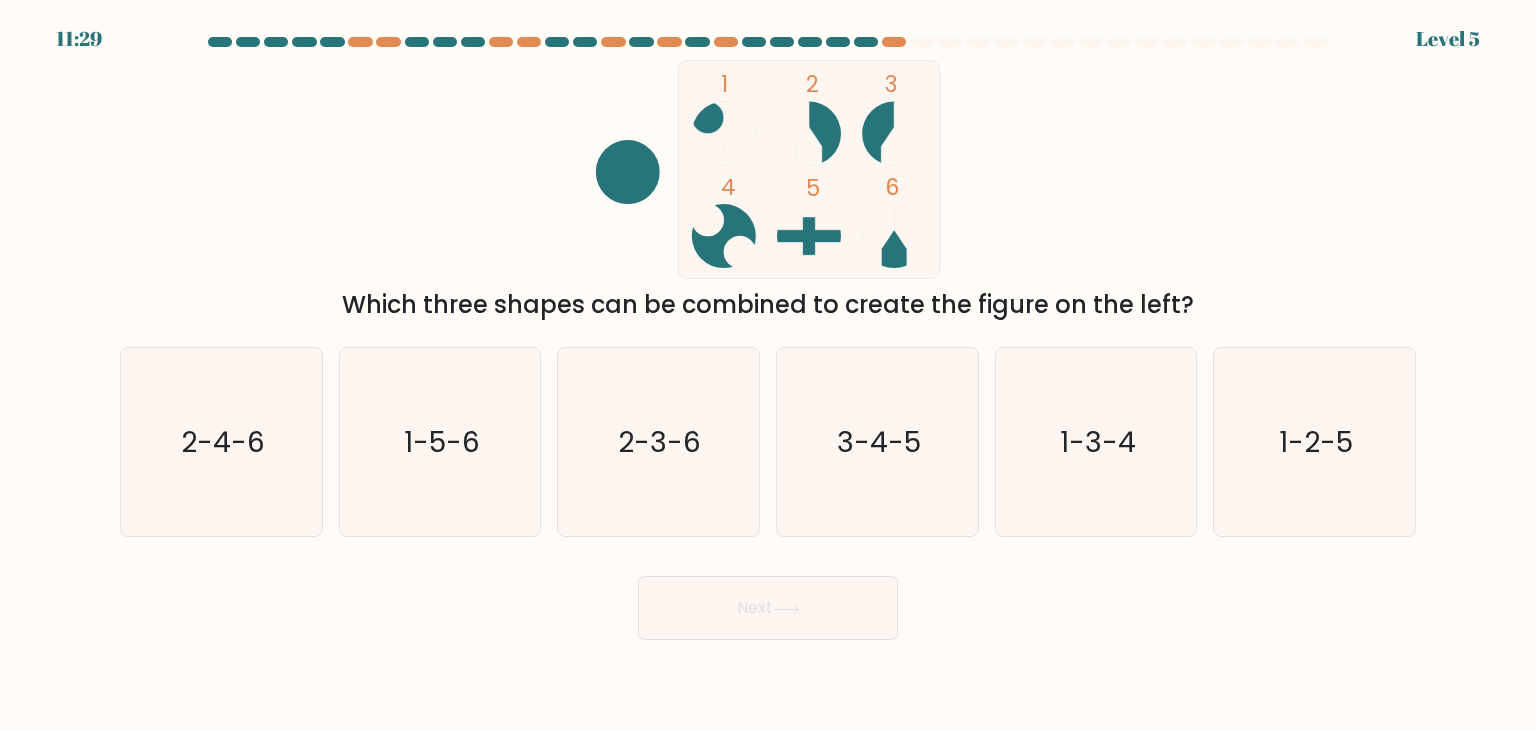 type 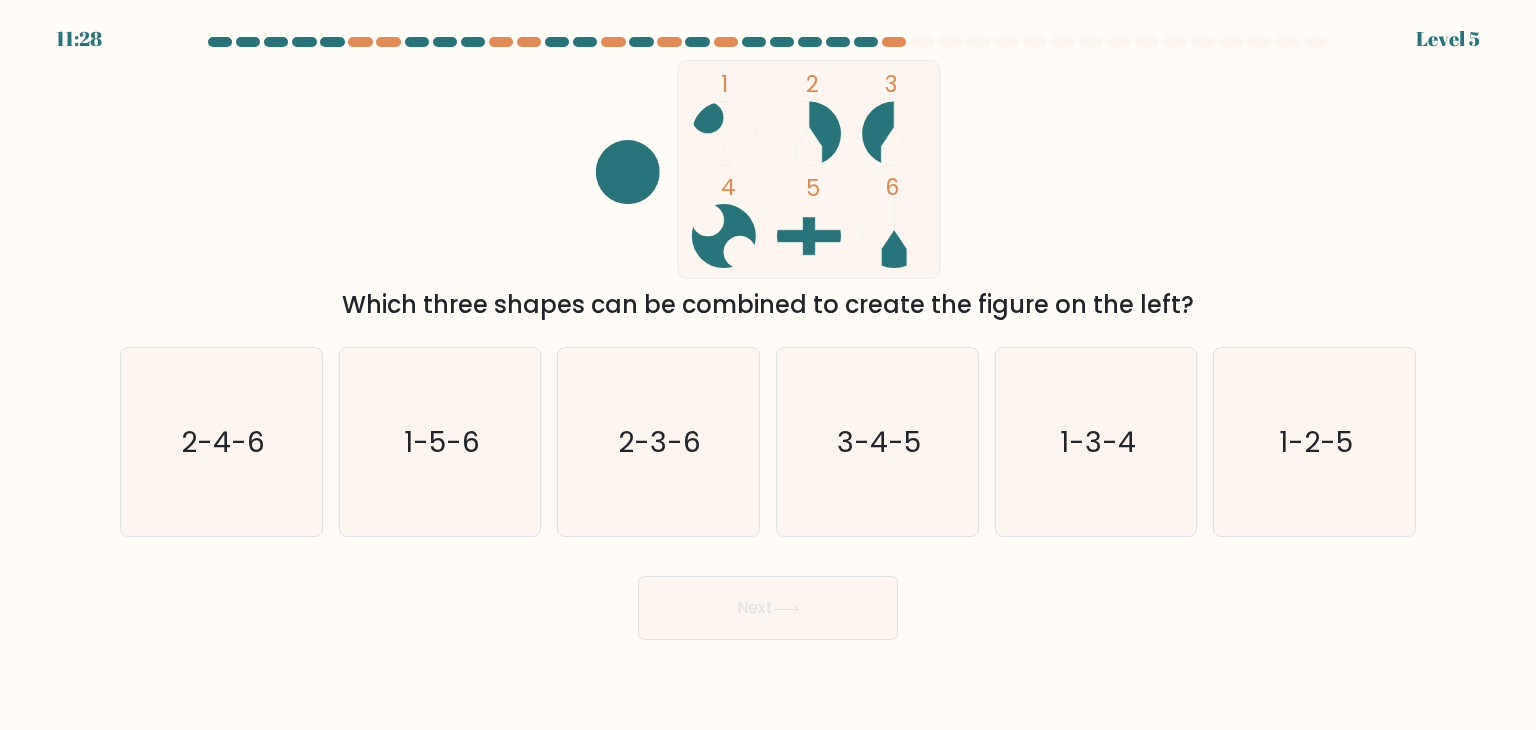 click on "Next" at bounding box center [768, 608] 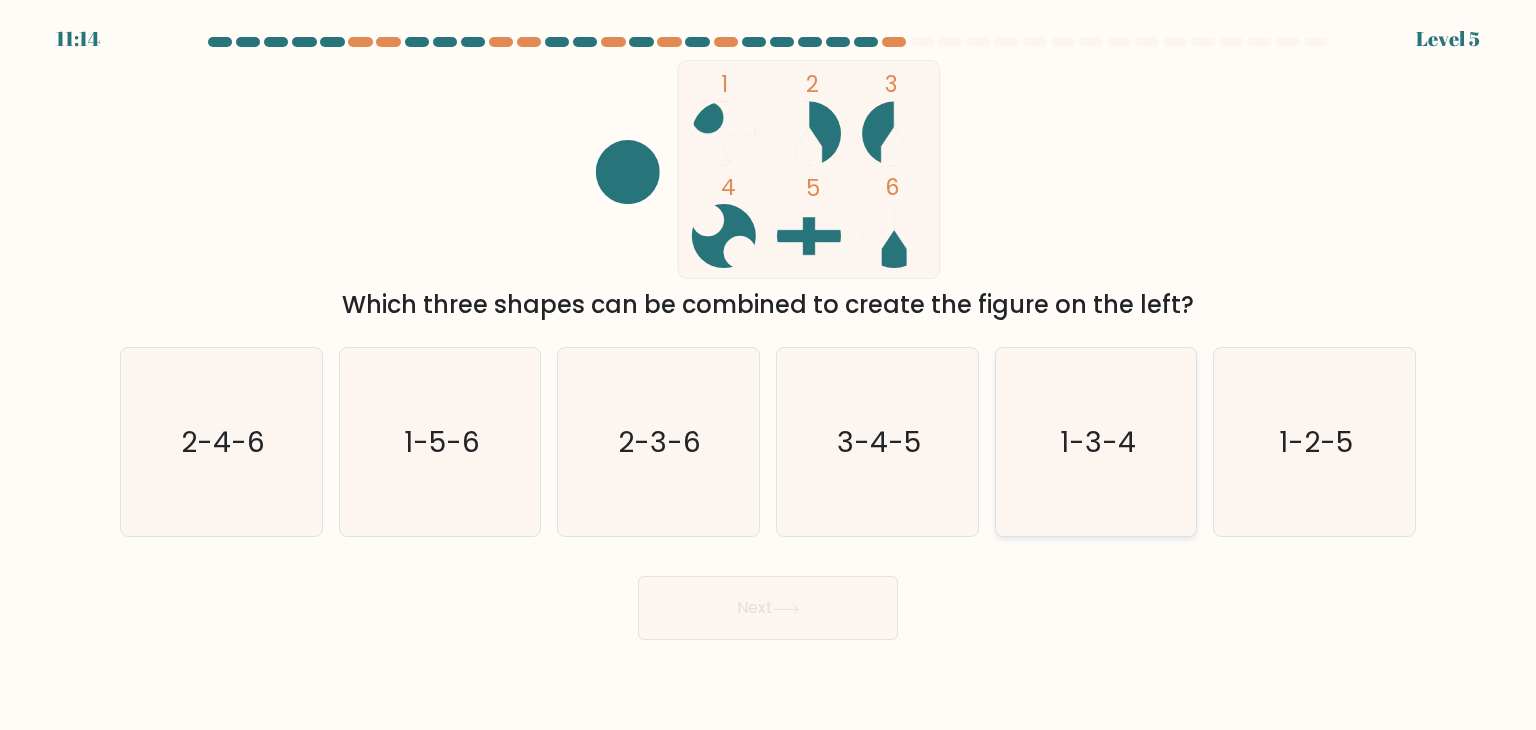 click on "1-3-4" 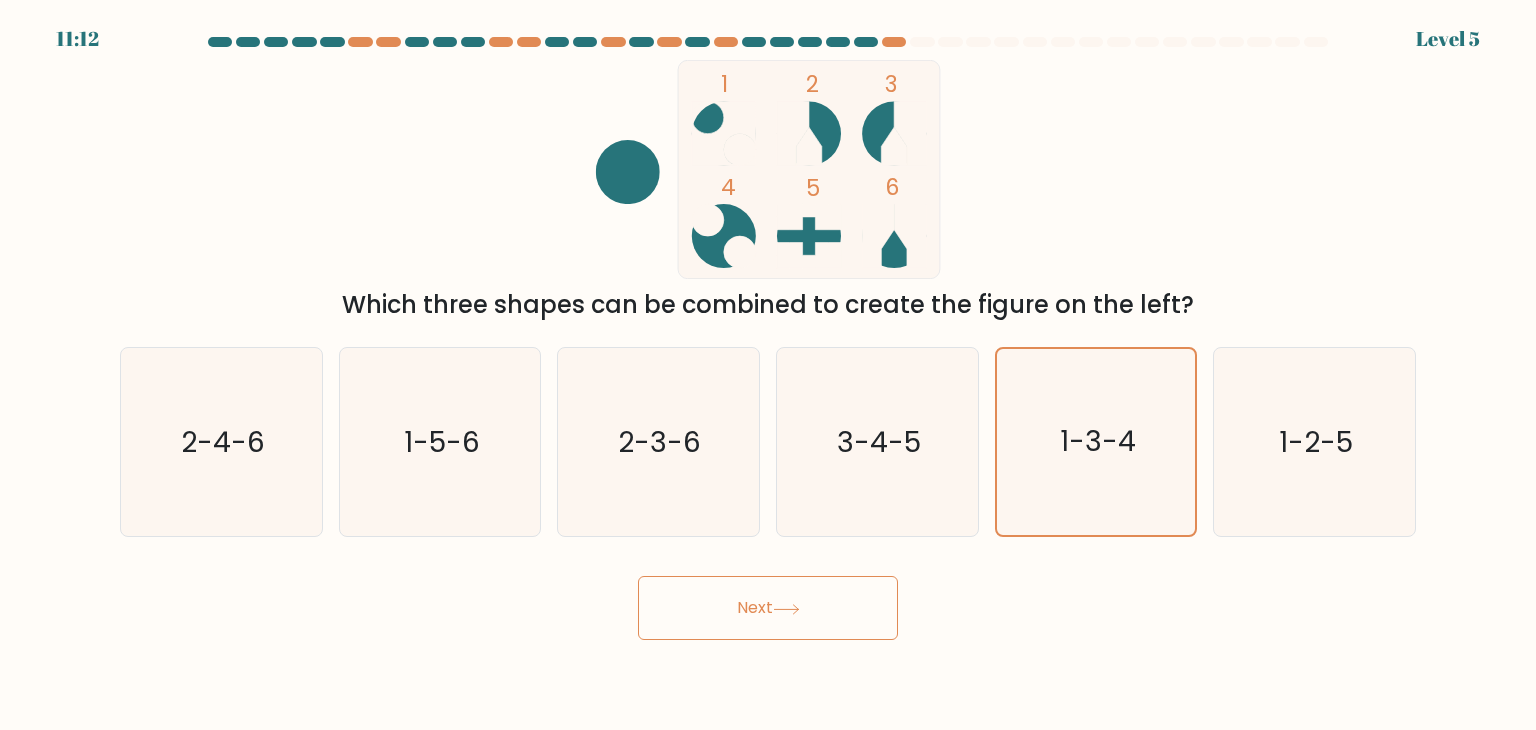 click on "Next" at bounding box center [768, 608] 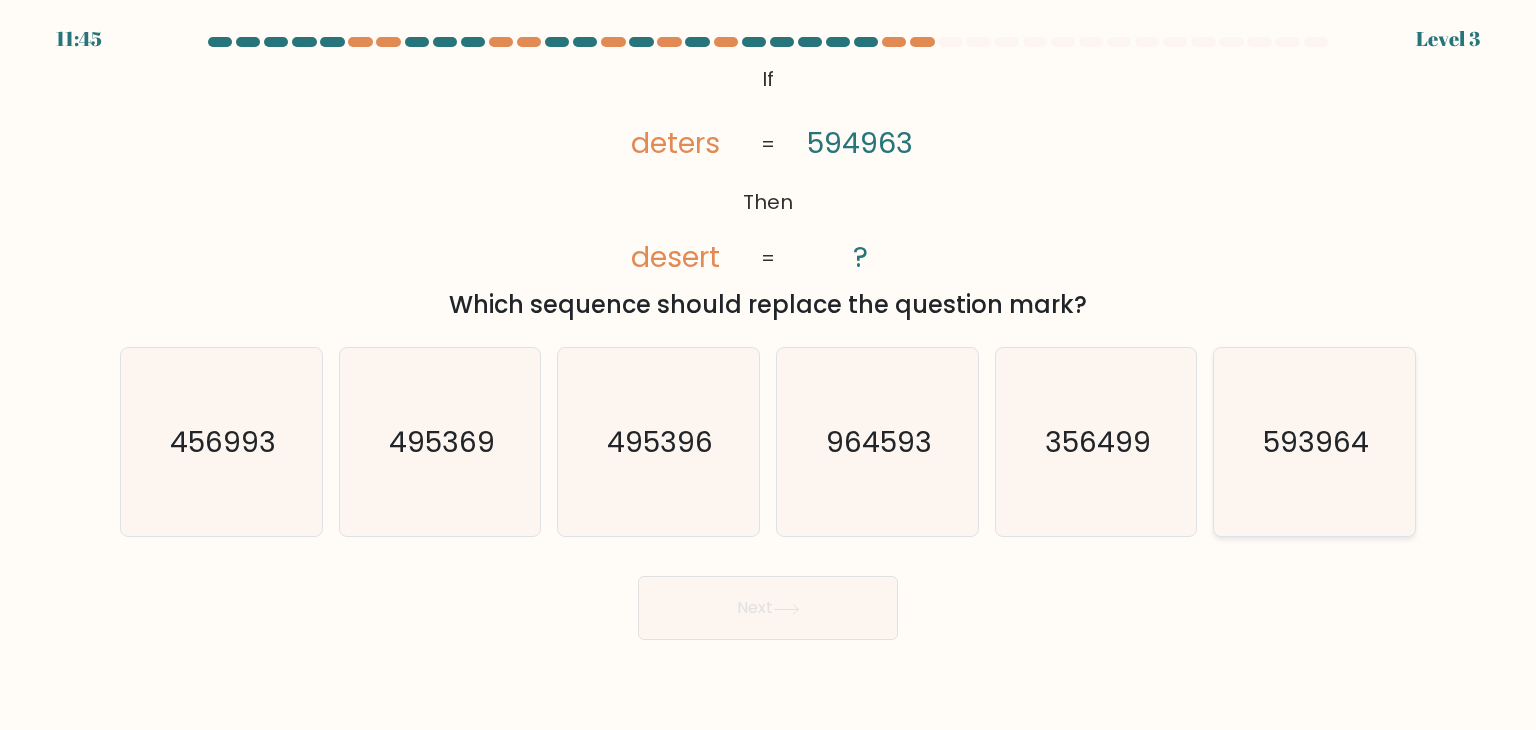 click on "593964" 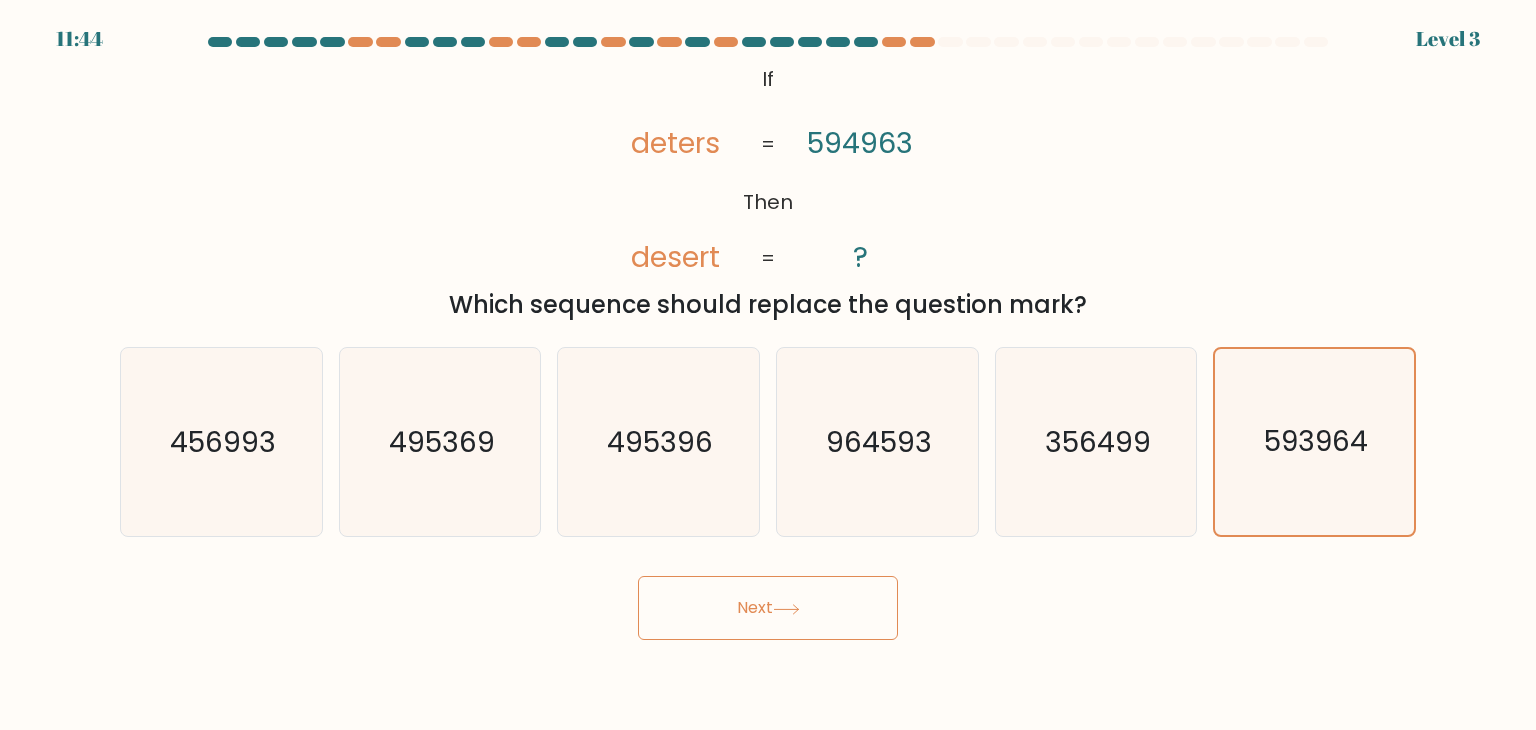click on "Next" at bounding box center (768, 608) 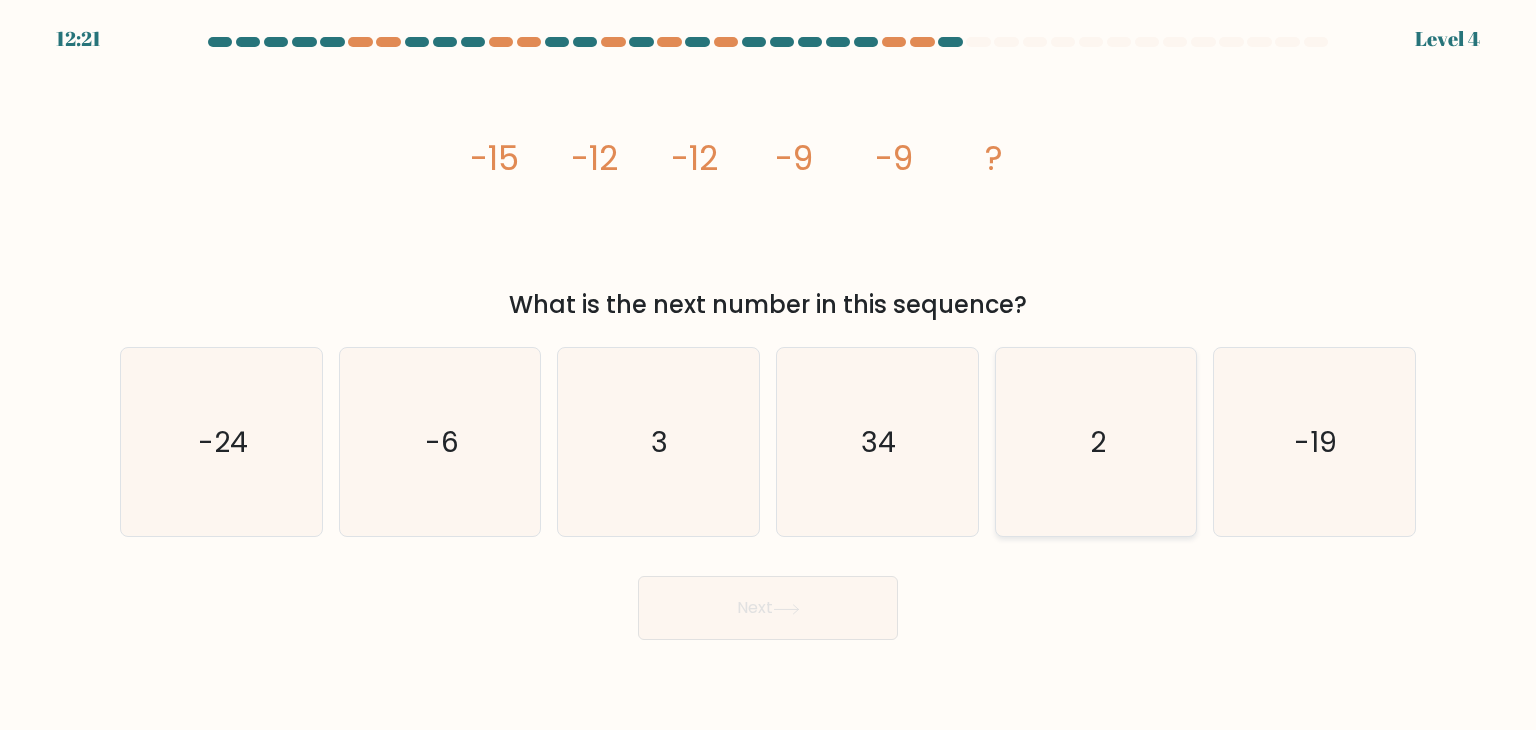 type 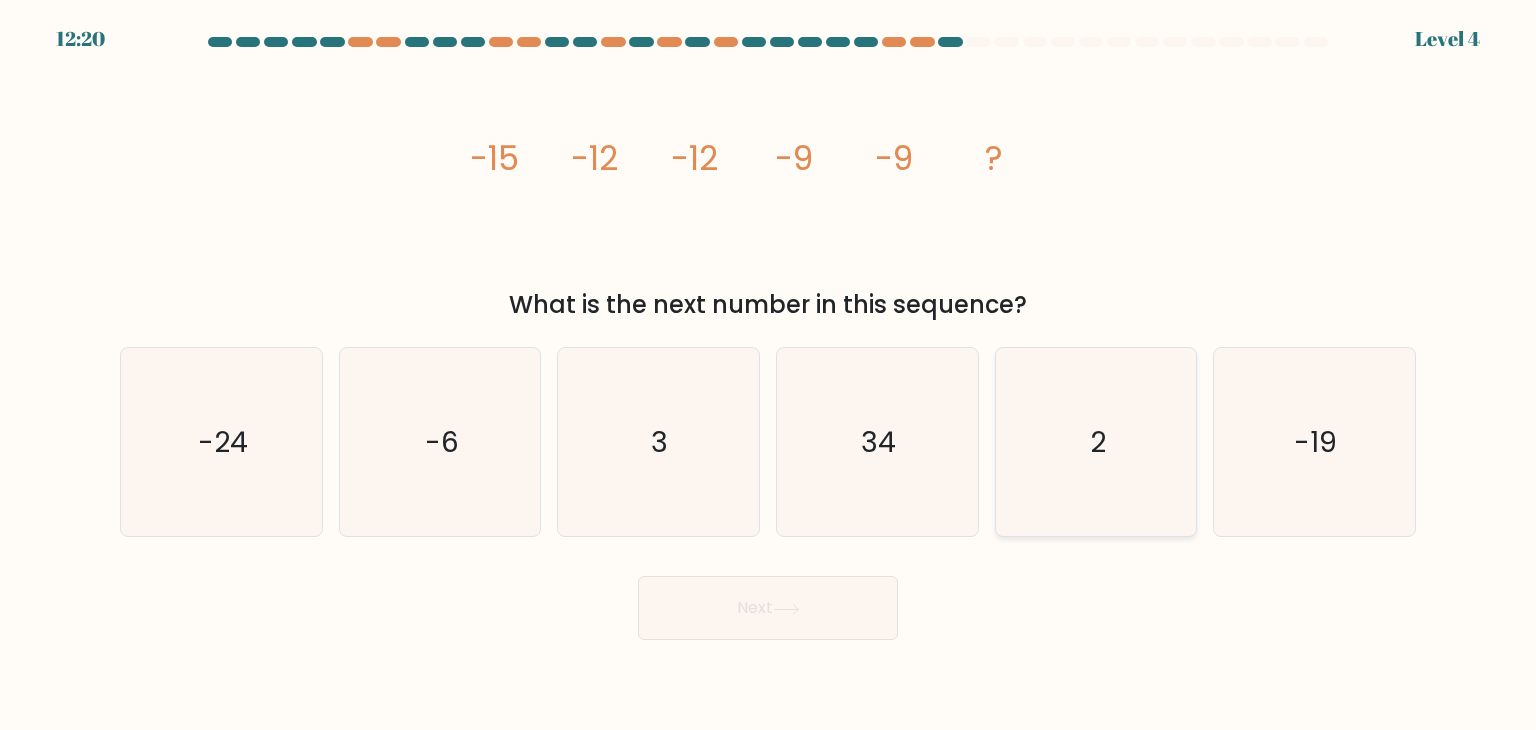 click on "Next" at bounding box center (768, 608) 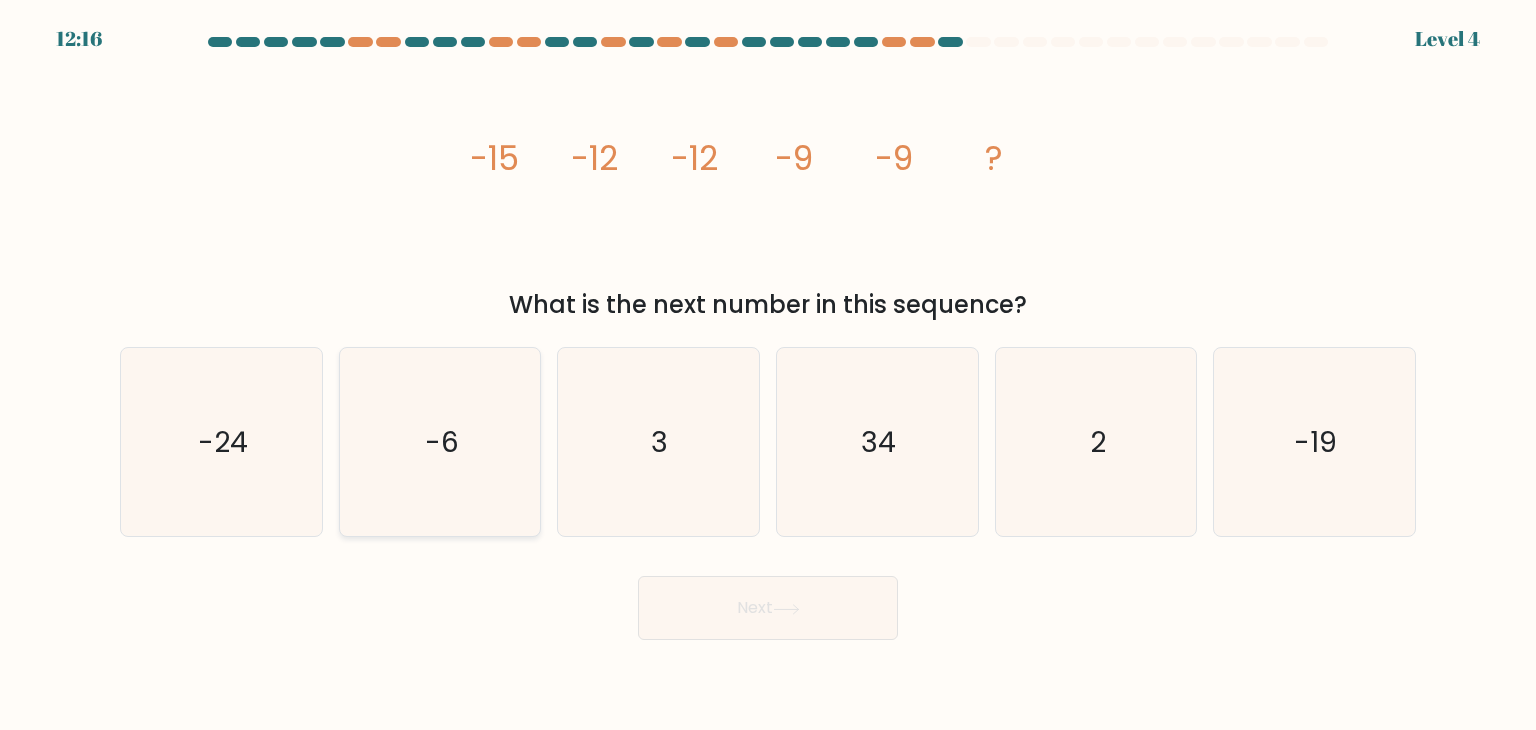 click on "Next" at bounding box center [768, 608] 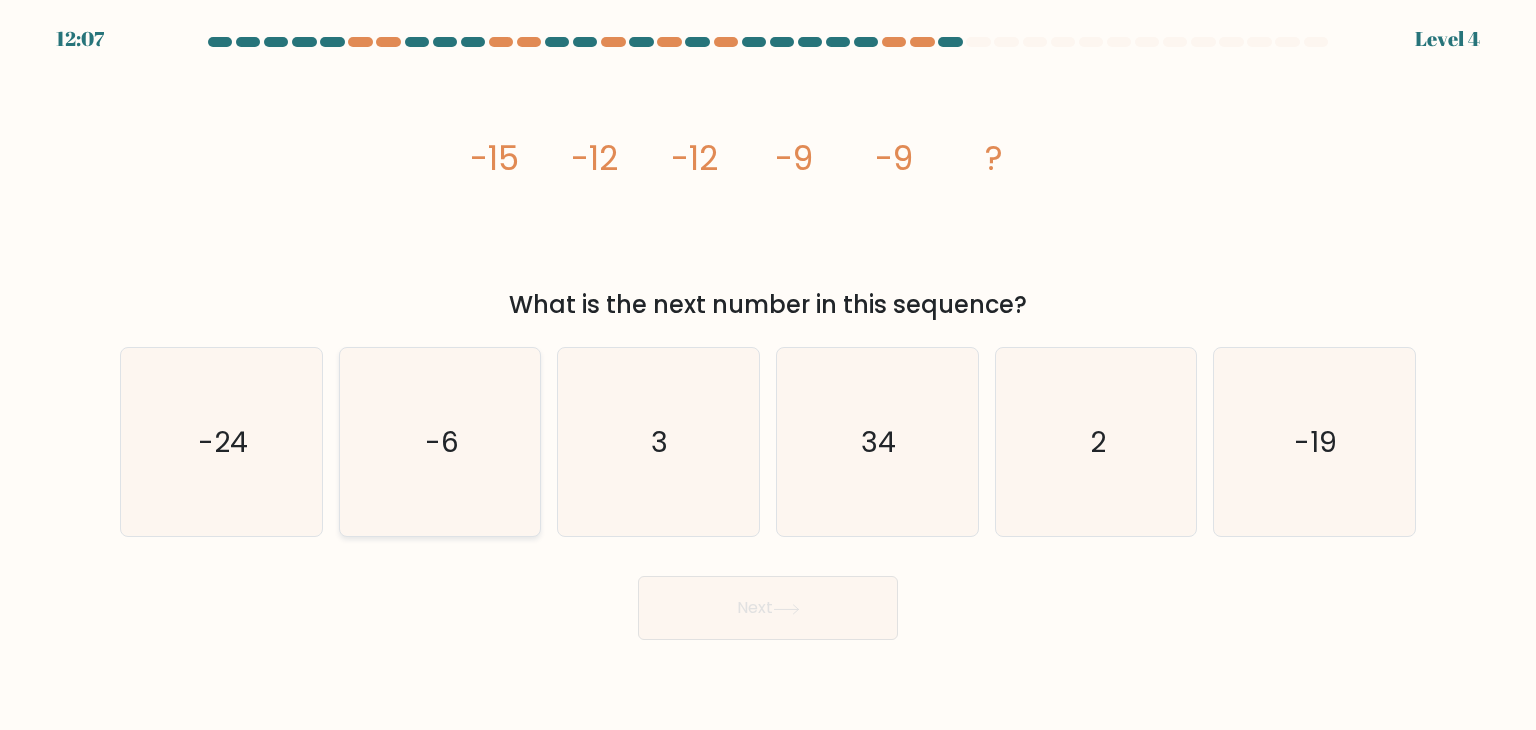 click on "-6" 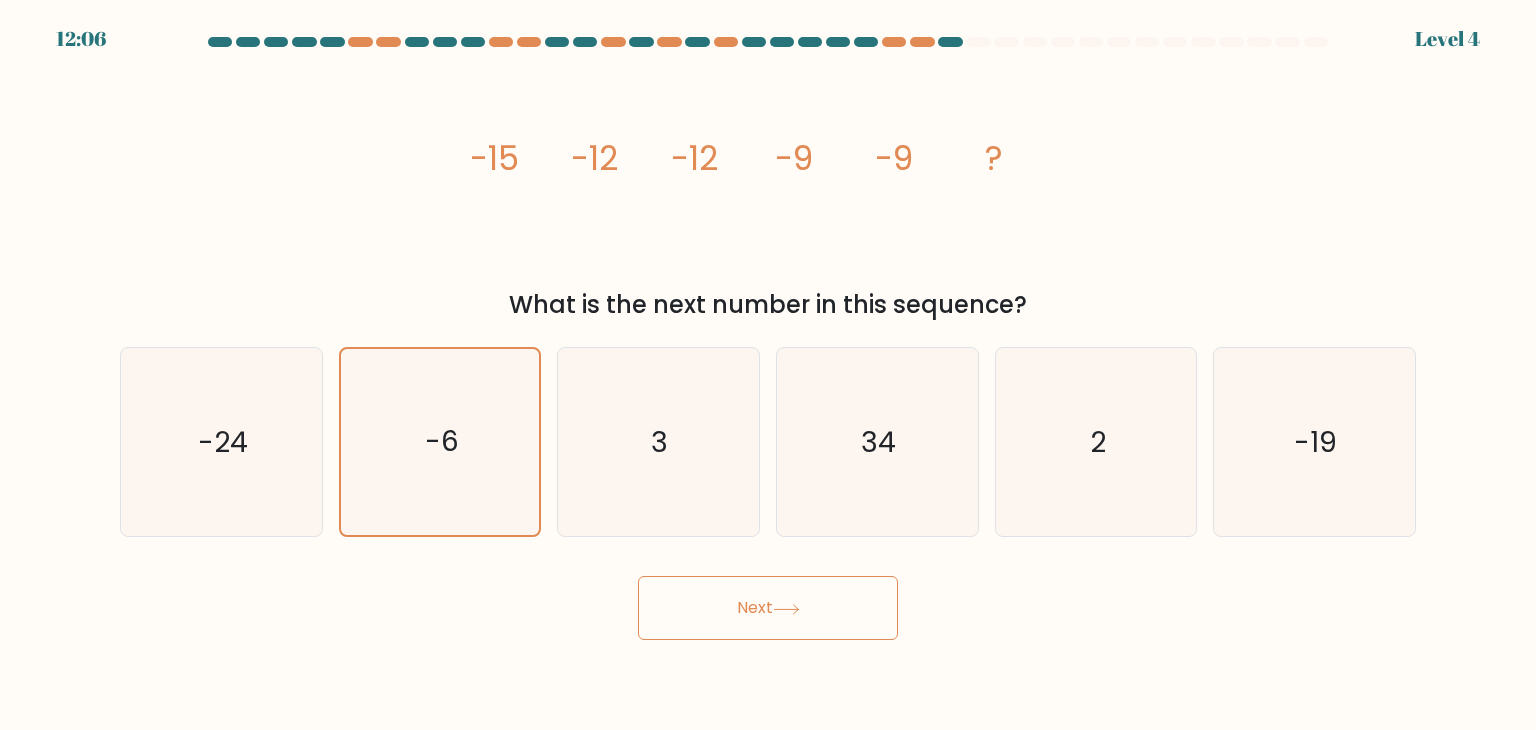 click on "Next" at bounding box center (768, 608) 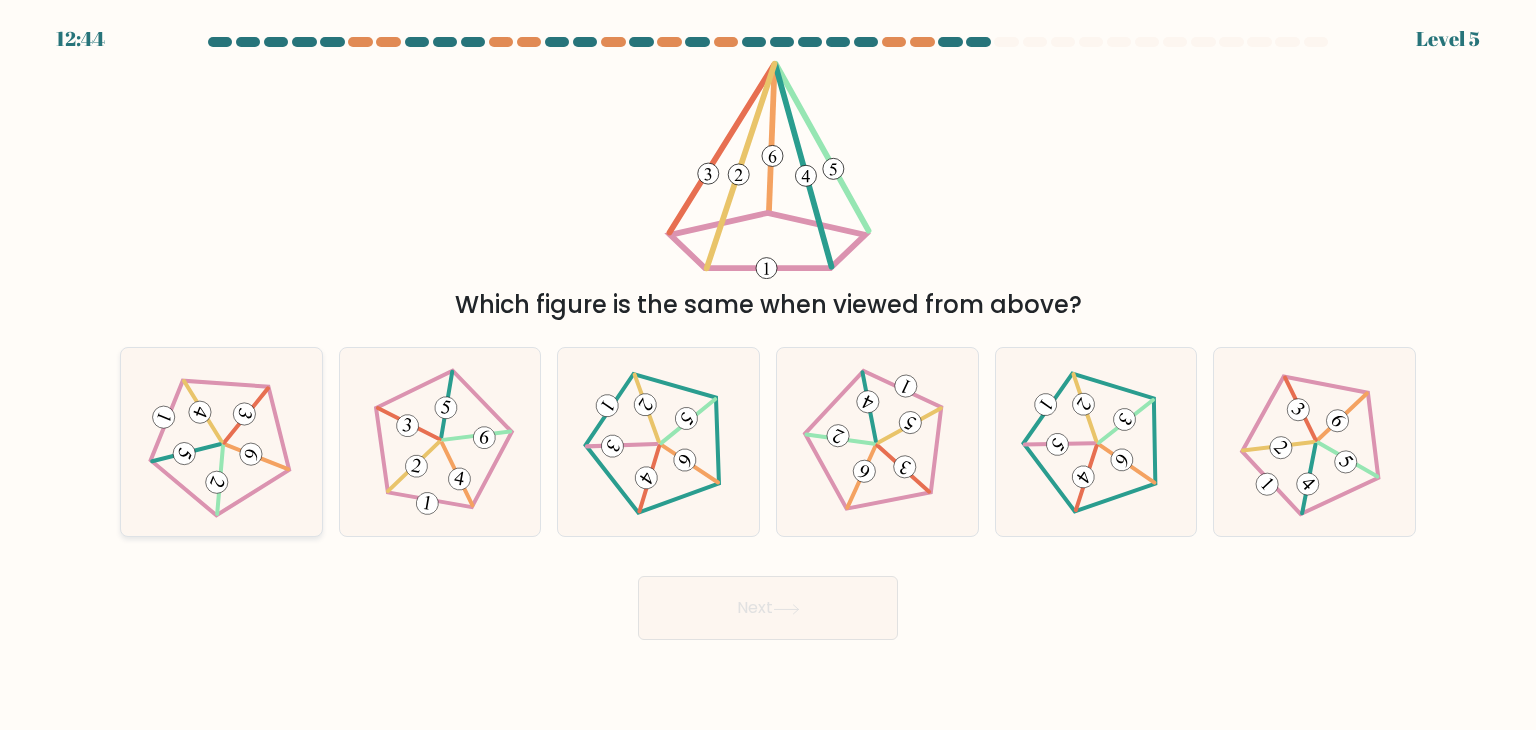 click 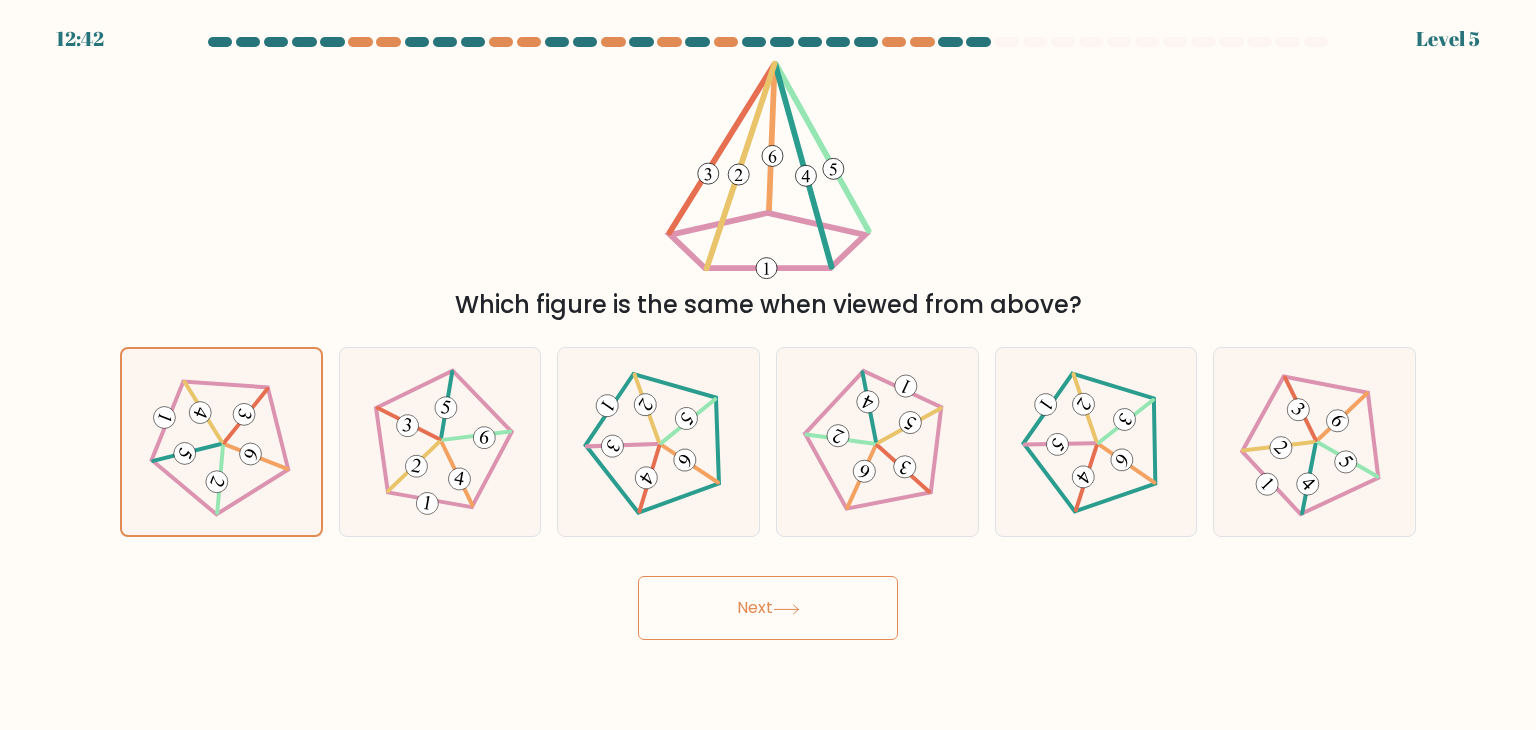 click on "Next" at bounding box center (768, 608) 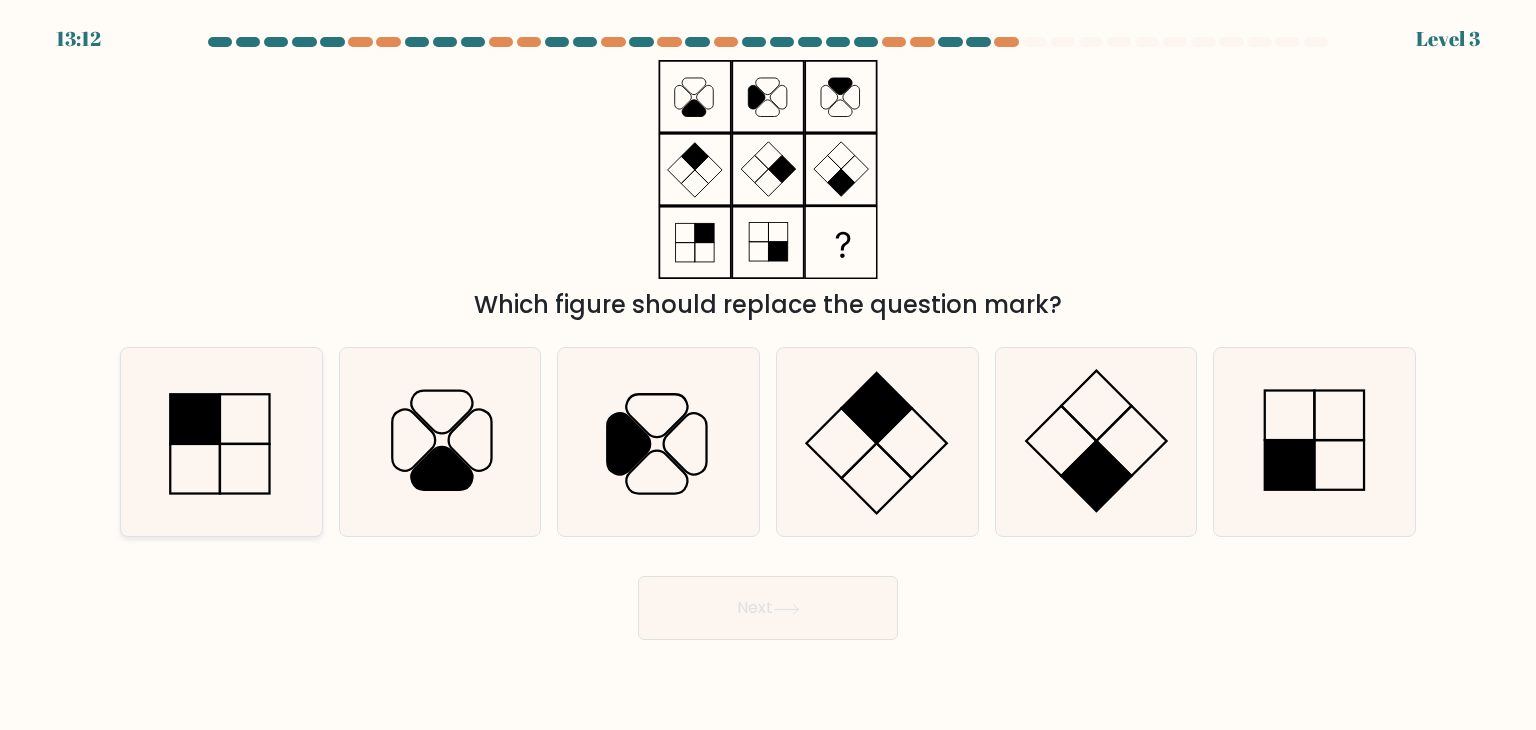 click 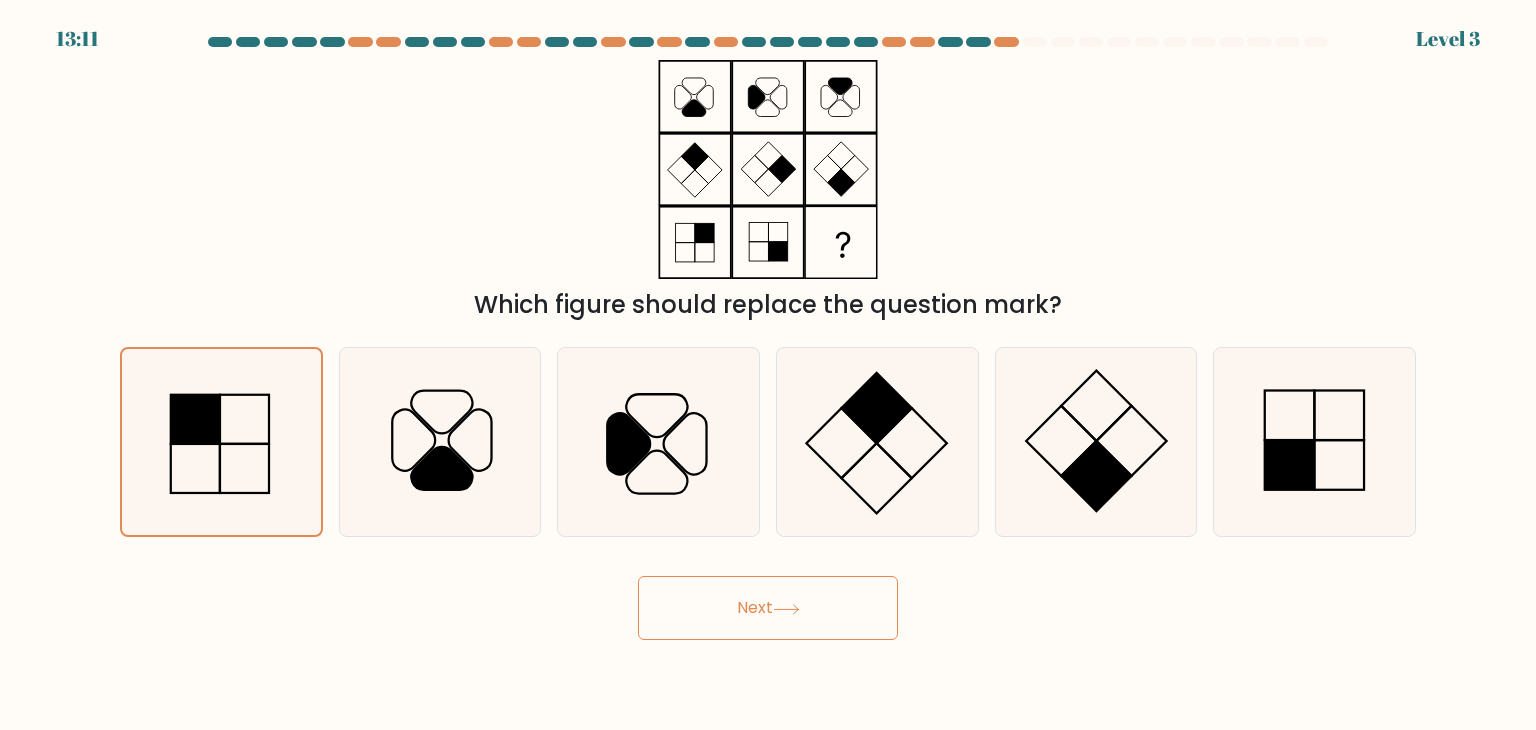 click on "Next" at bounding box center [768, 608] 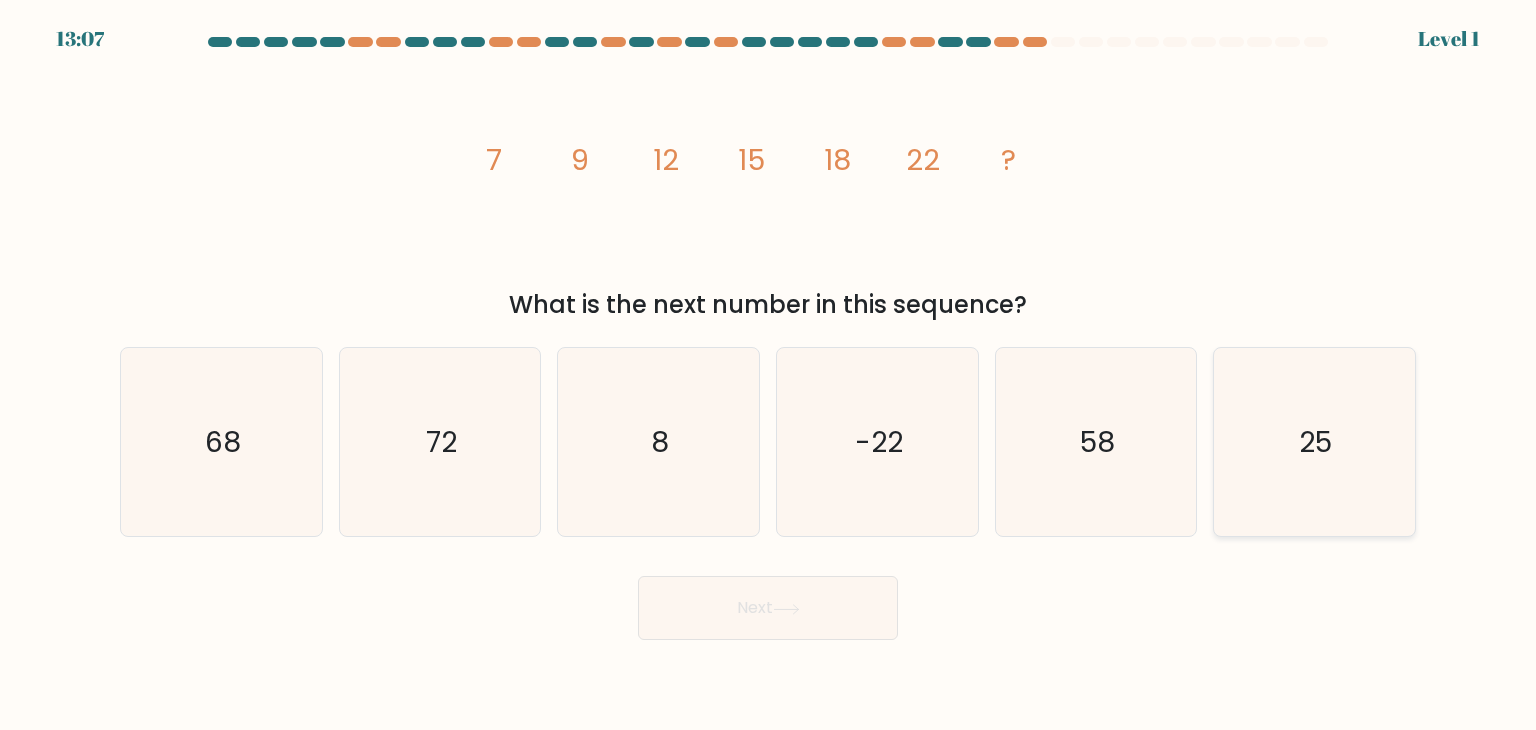click on "25" 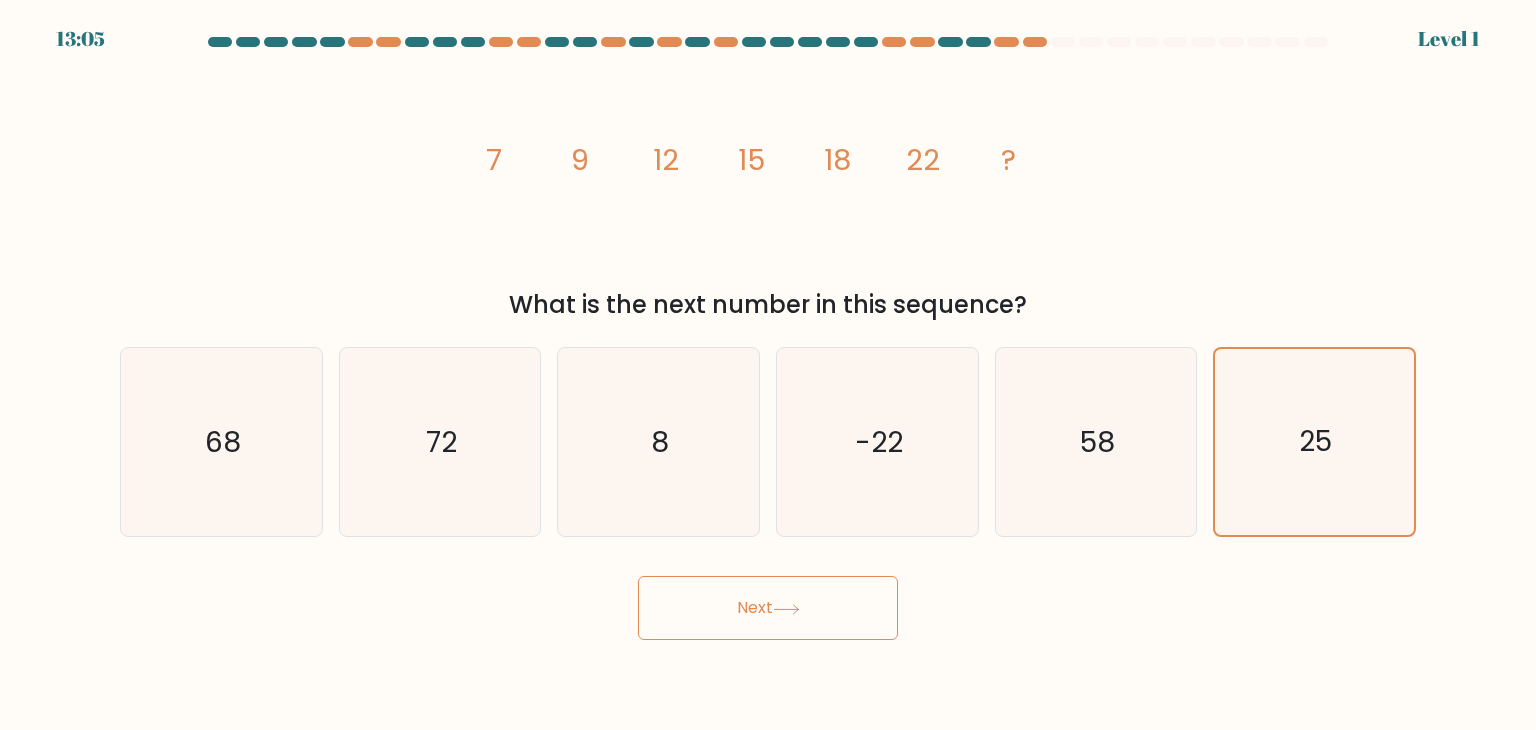 click on "Next" at bounding box center [768, 608] 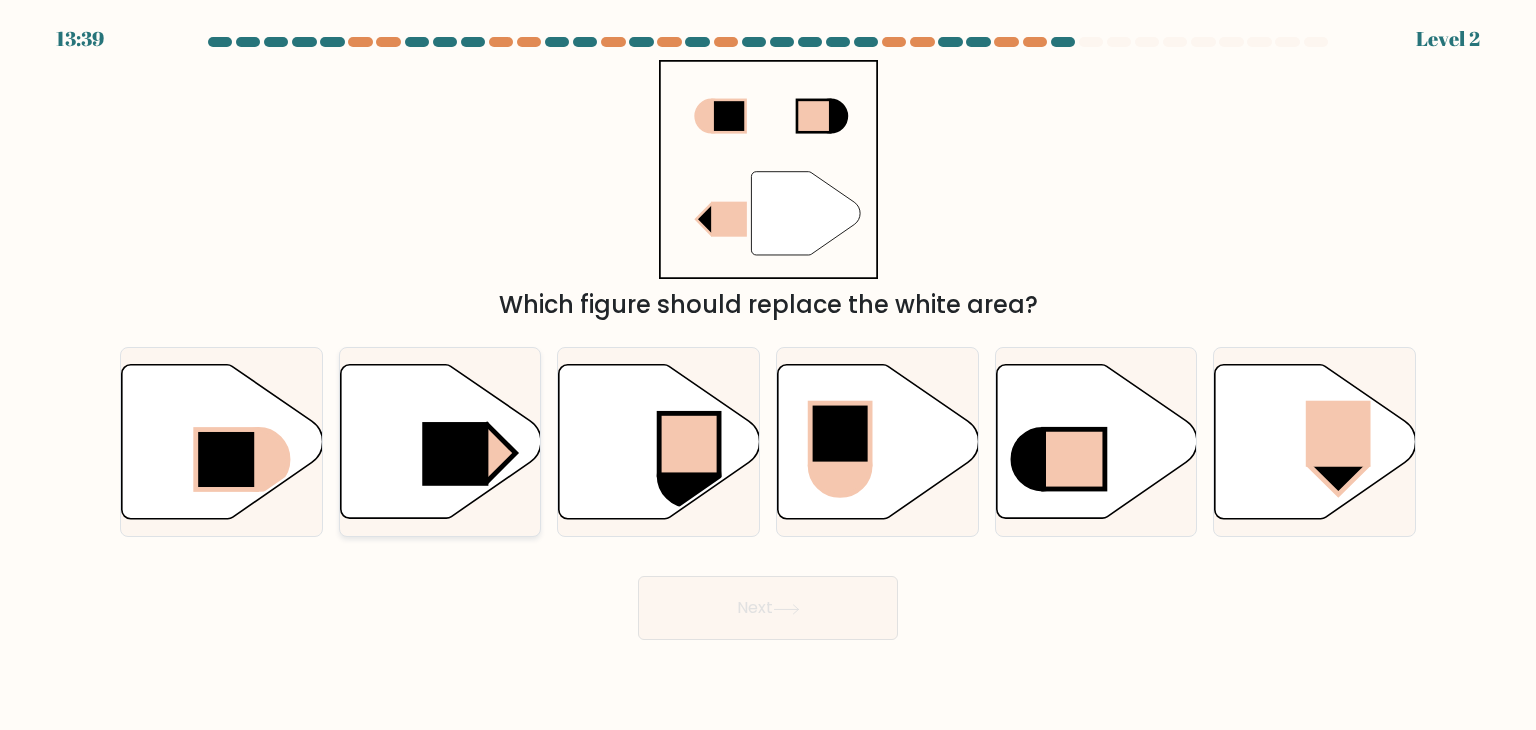 click 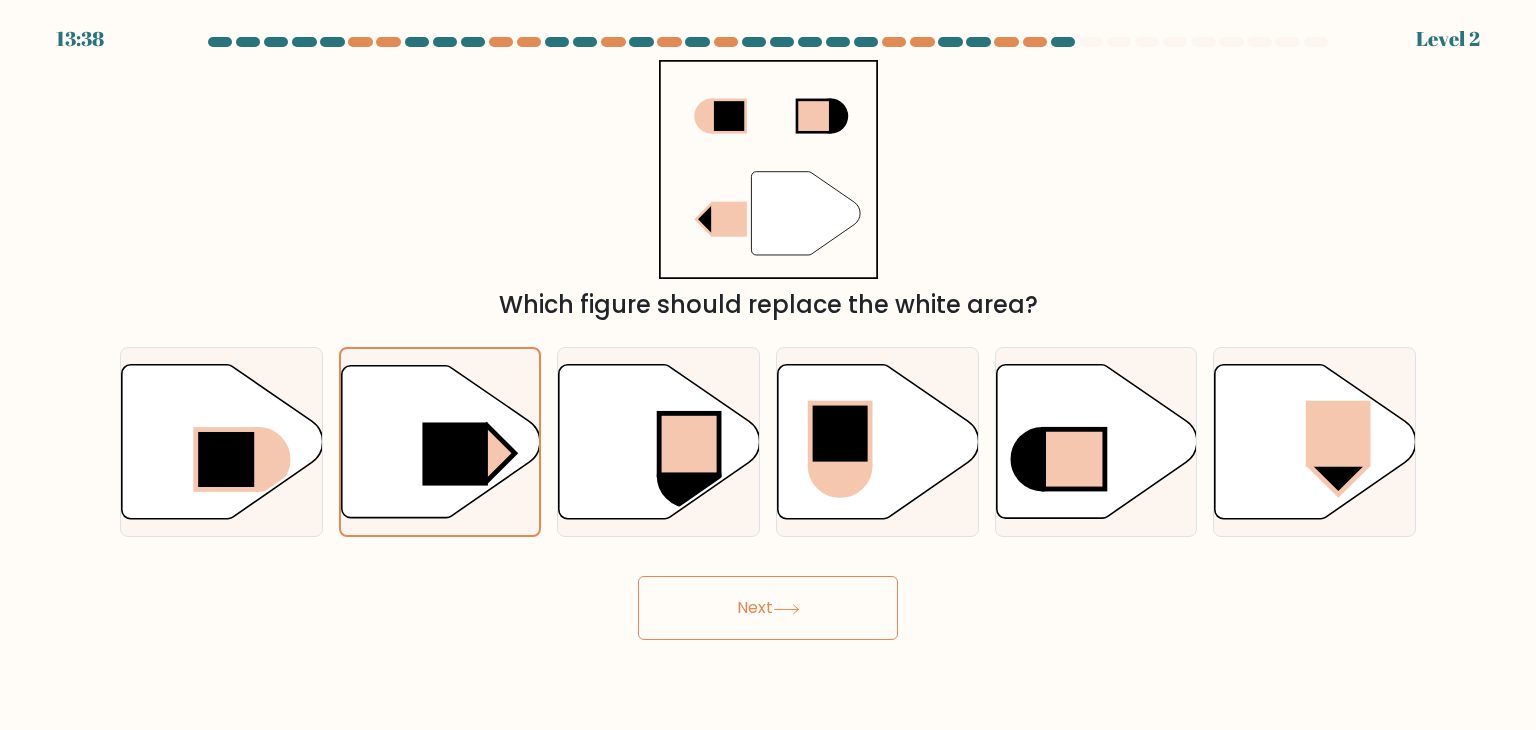click on "Next" at bounding box center [768, 608] 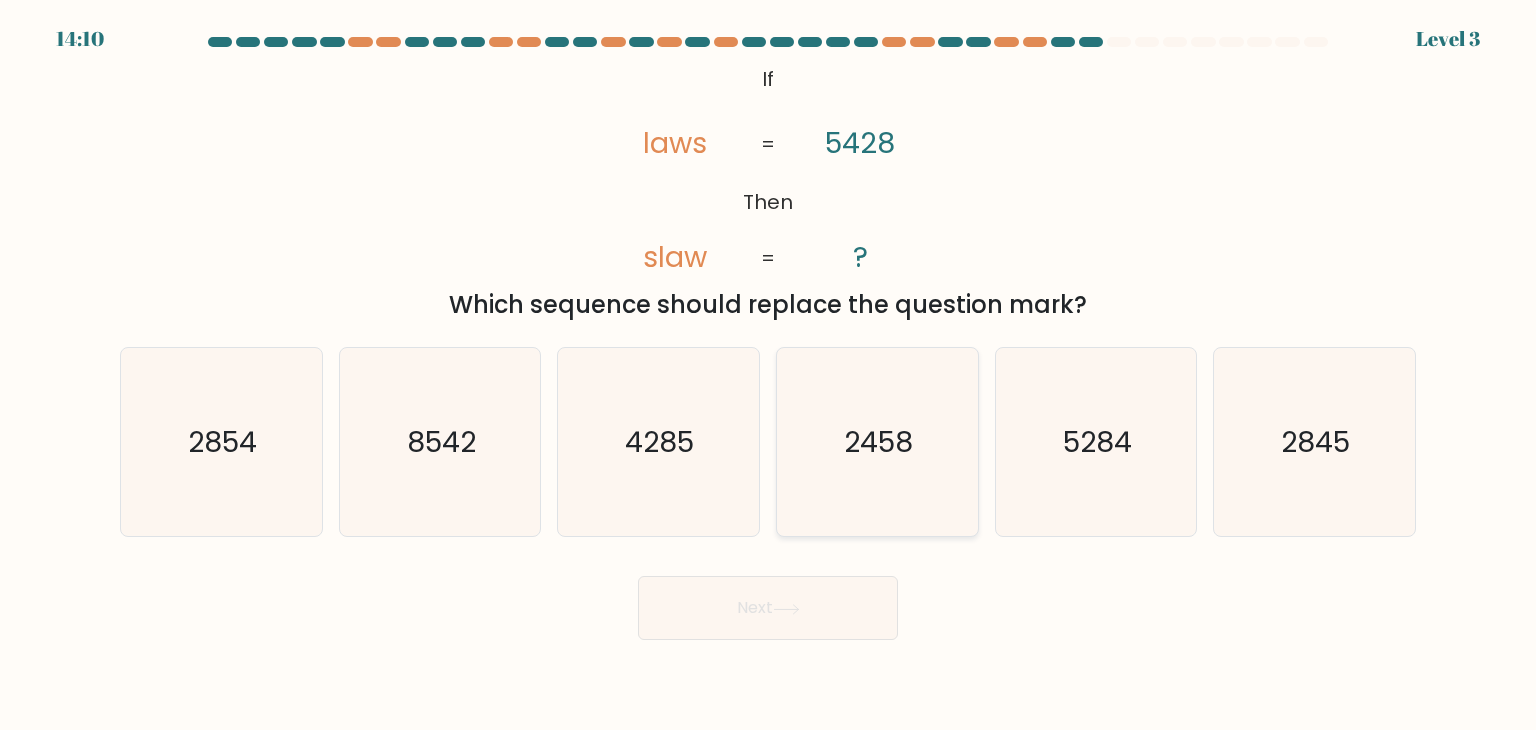 click on "2458" 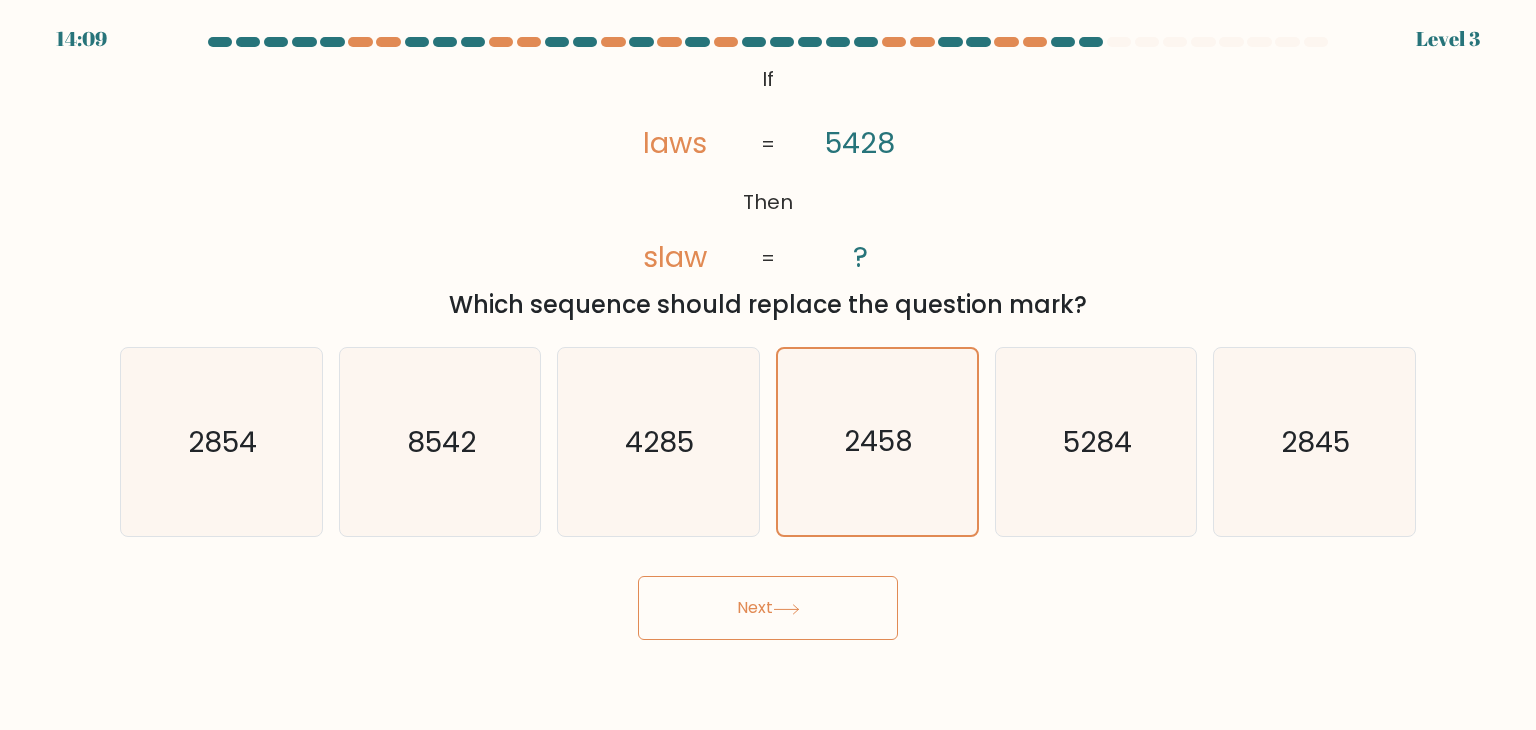 click on "Next" at bounding box center [768, 608] 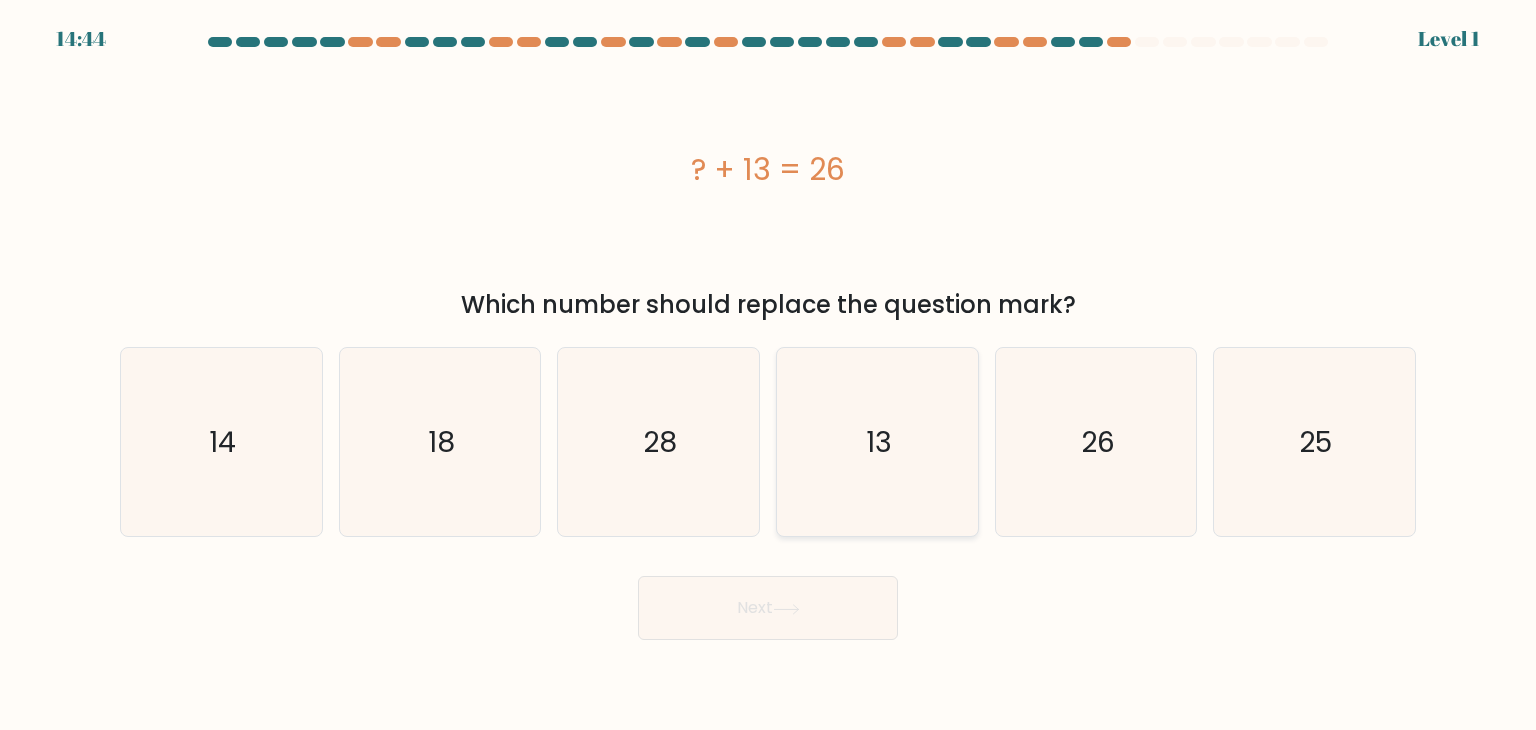 click on "13" 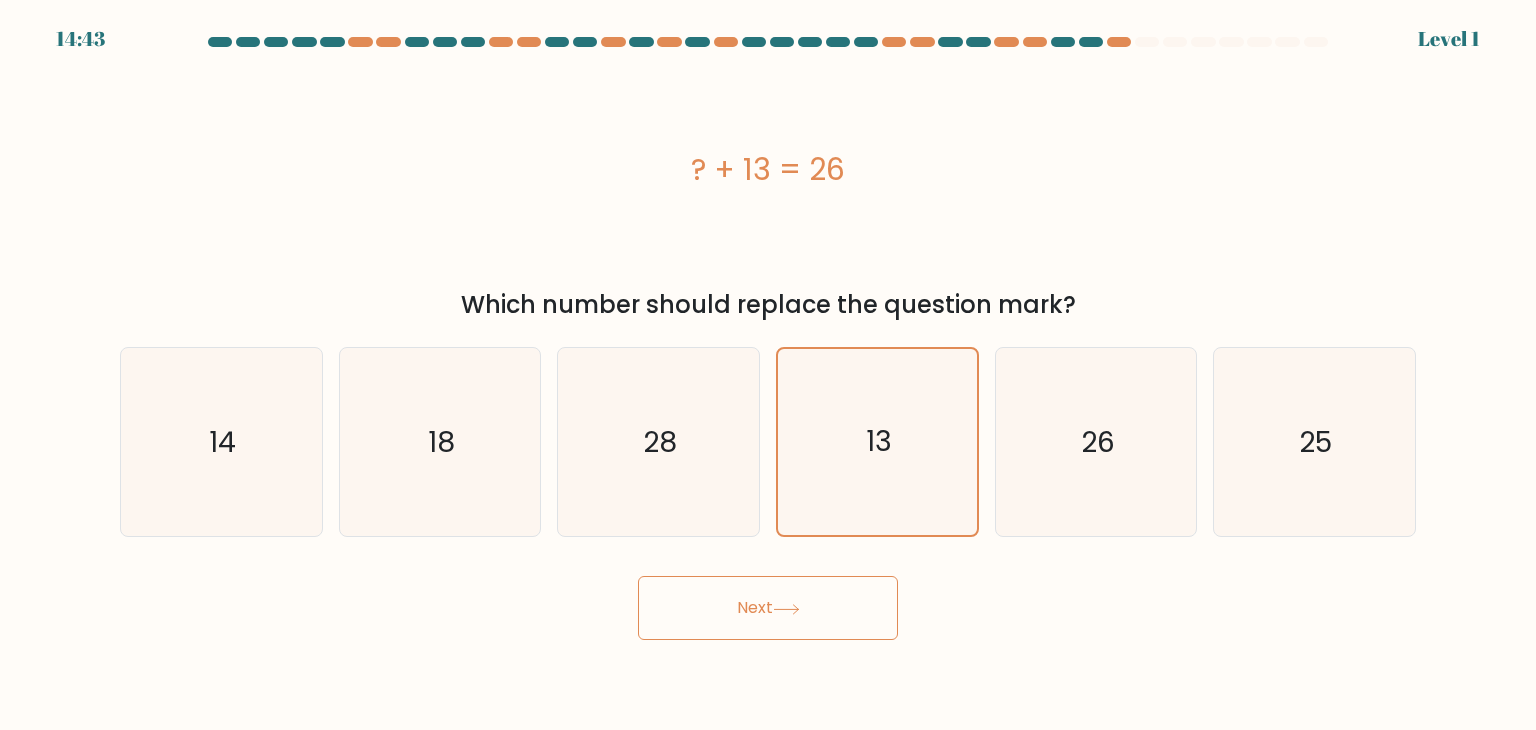click on "Next" at bounding box center (768, 608) 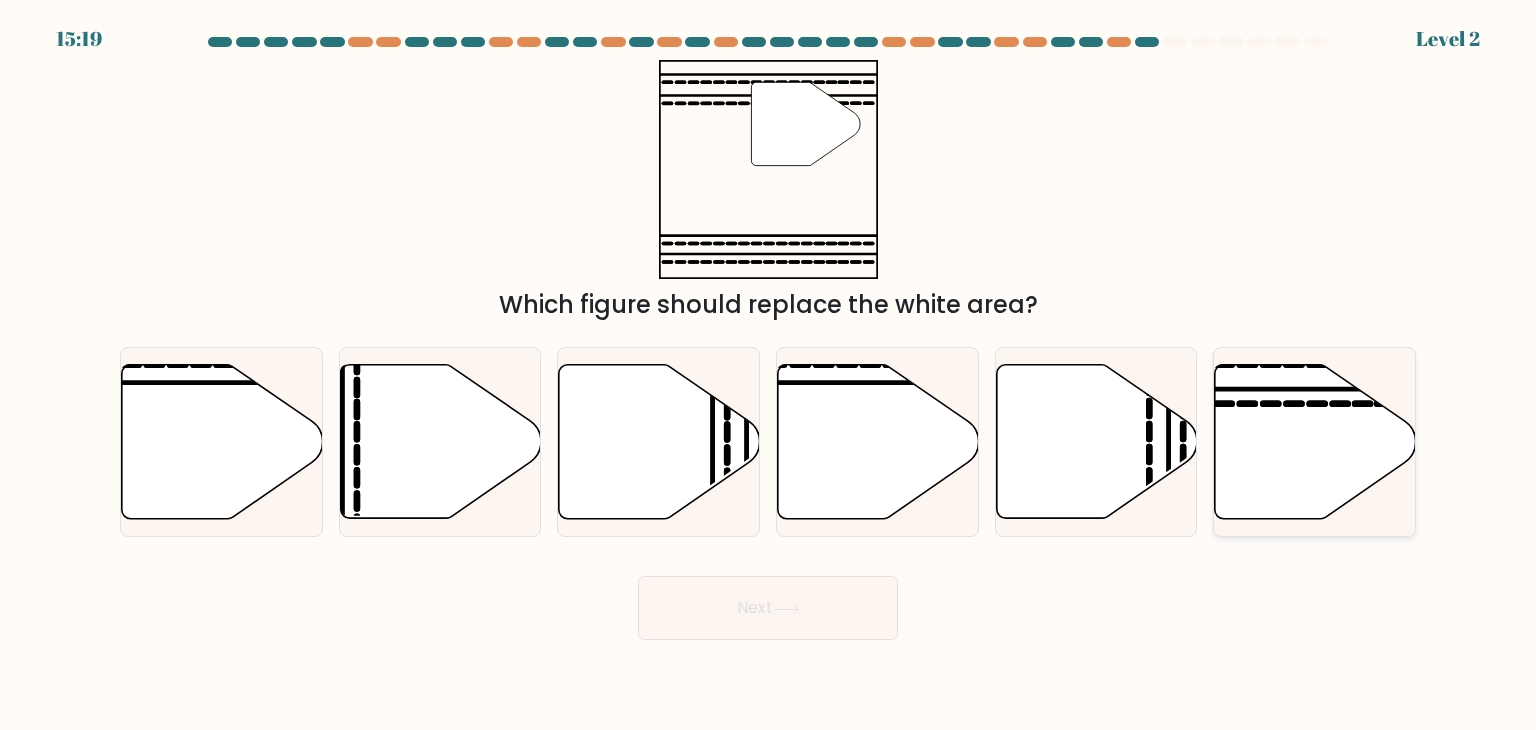 click 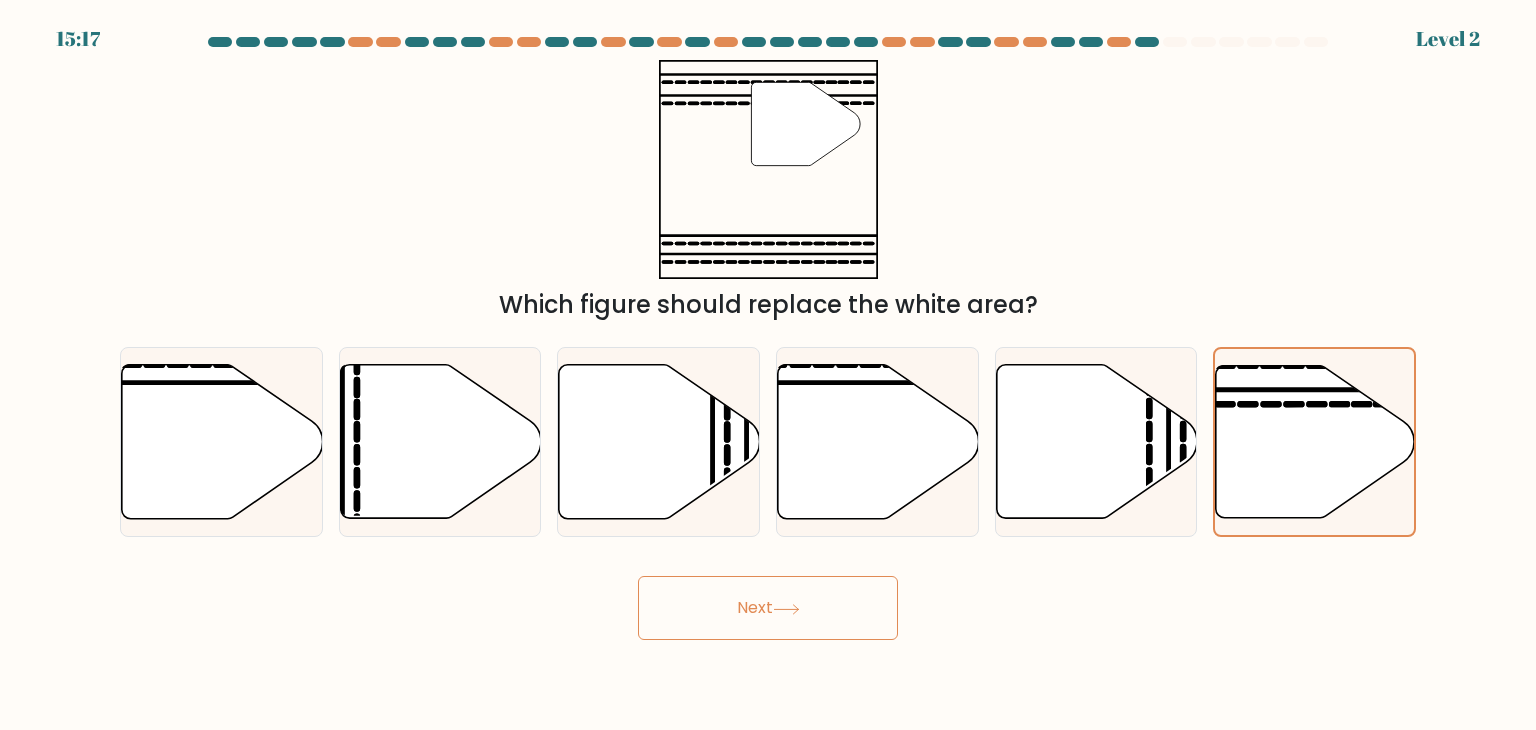 click on "Next" at bounding box center [768, 608] 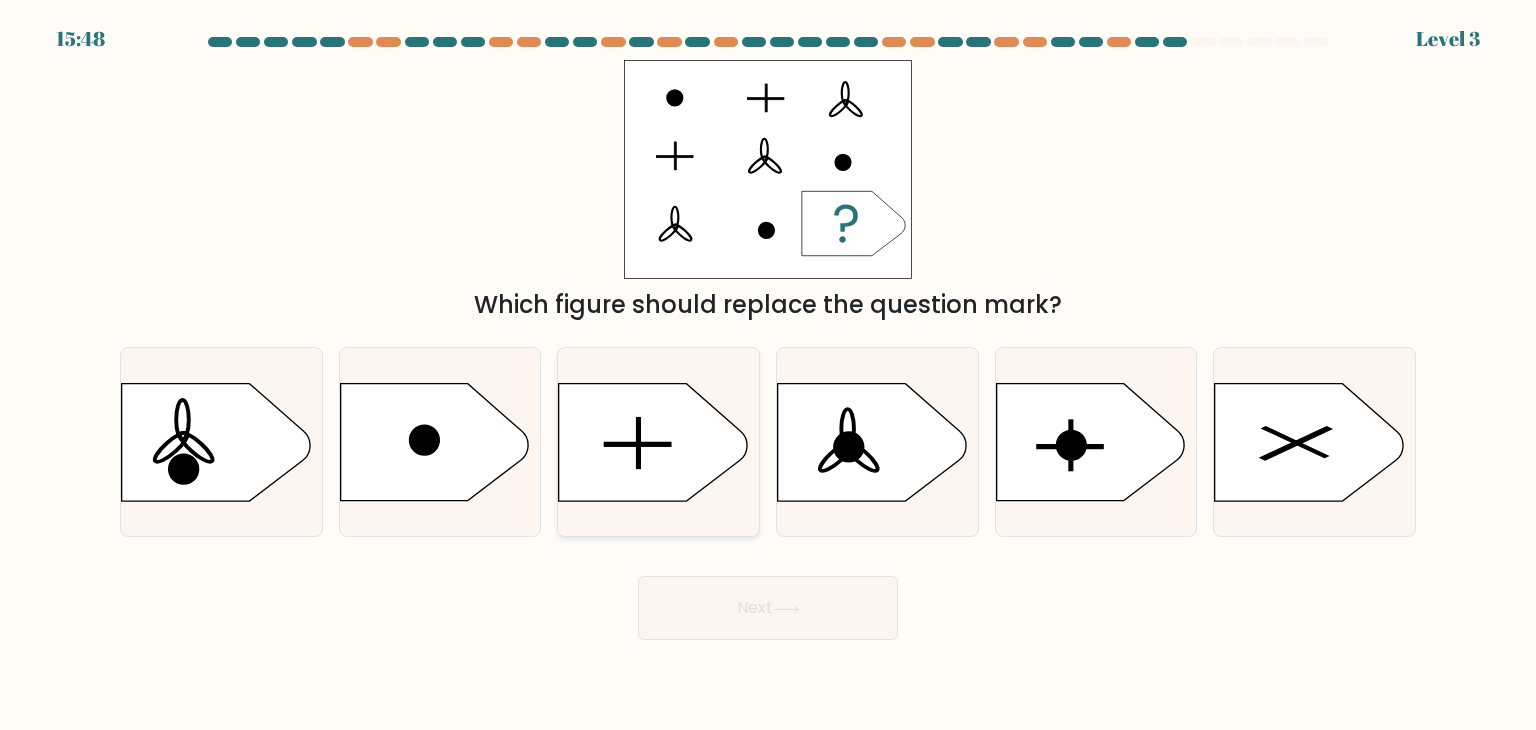 click 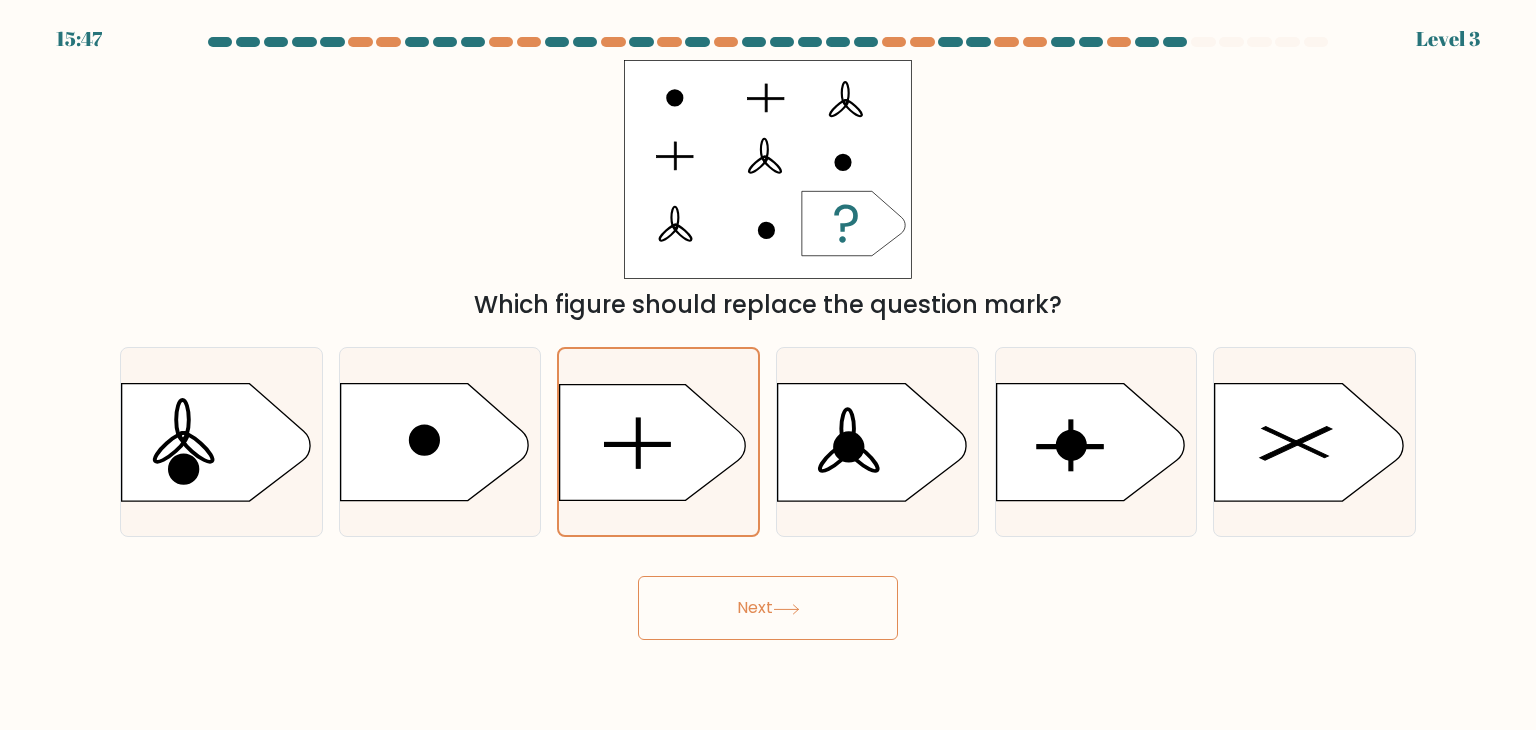 click on "Next" at bounding box center [768, 608] 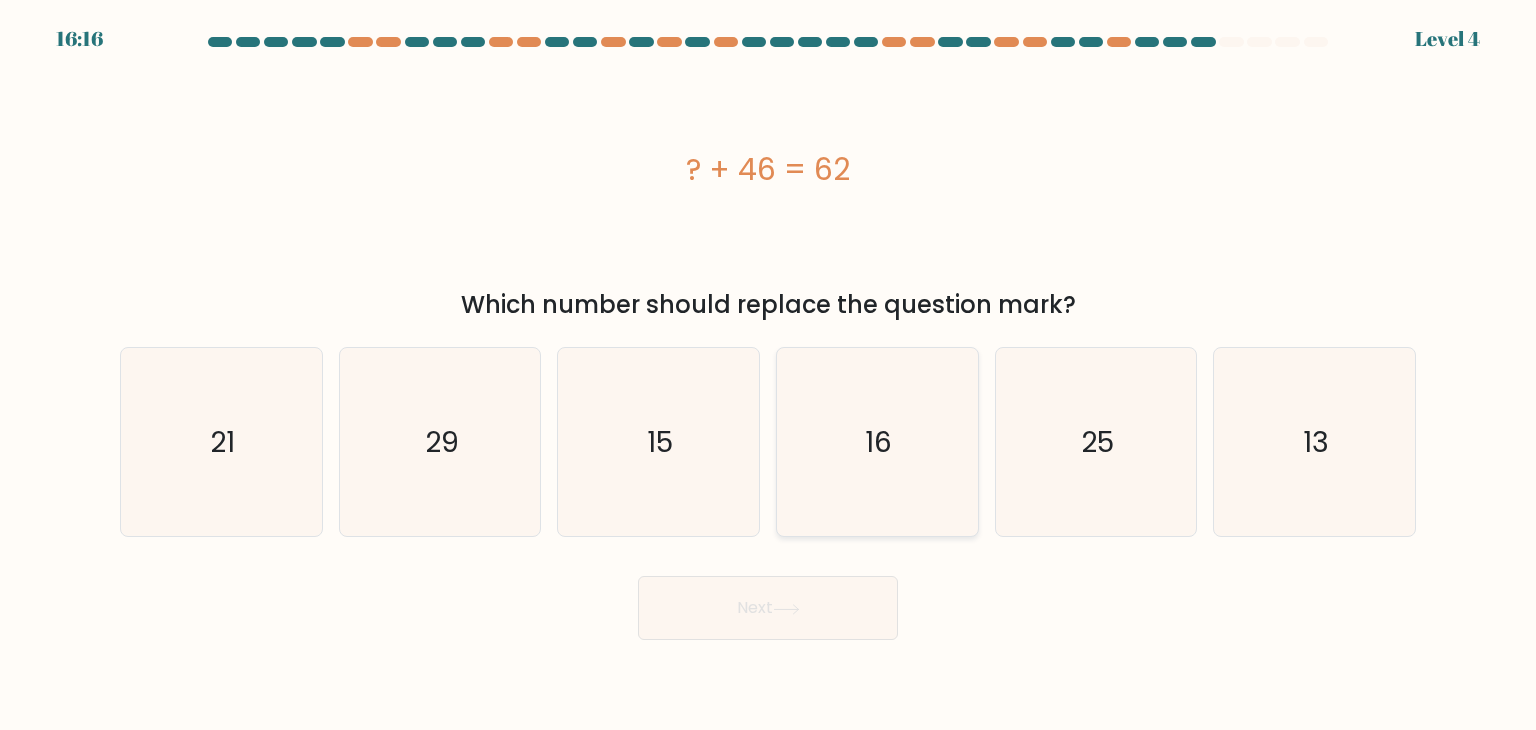 click on "16" 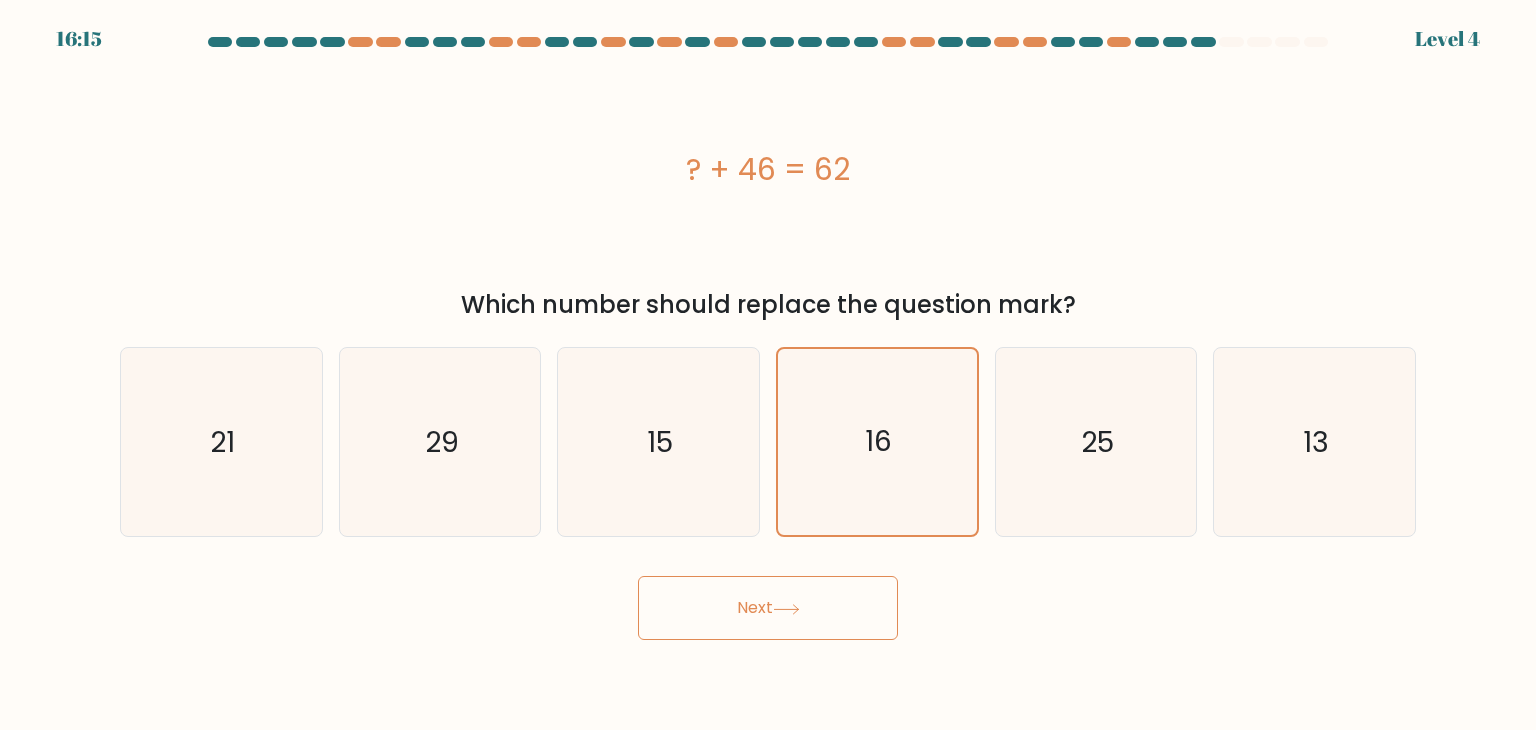 click on "Next" at bounding box center (768, 608) 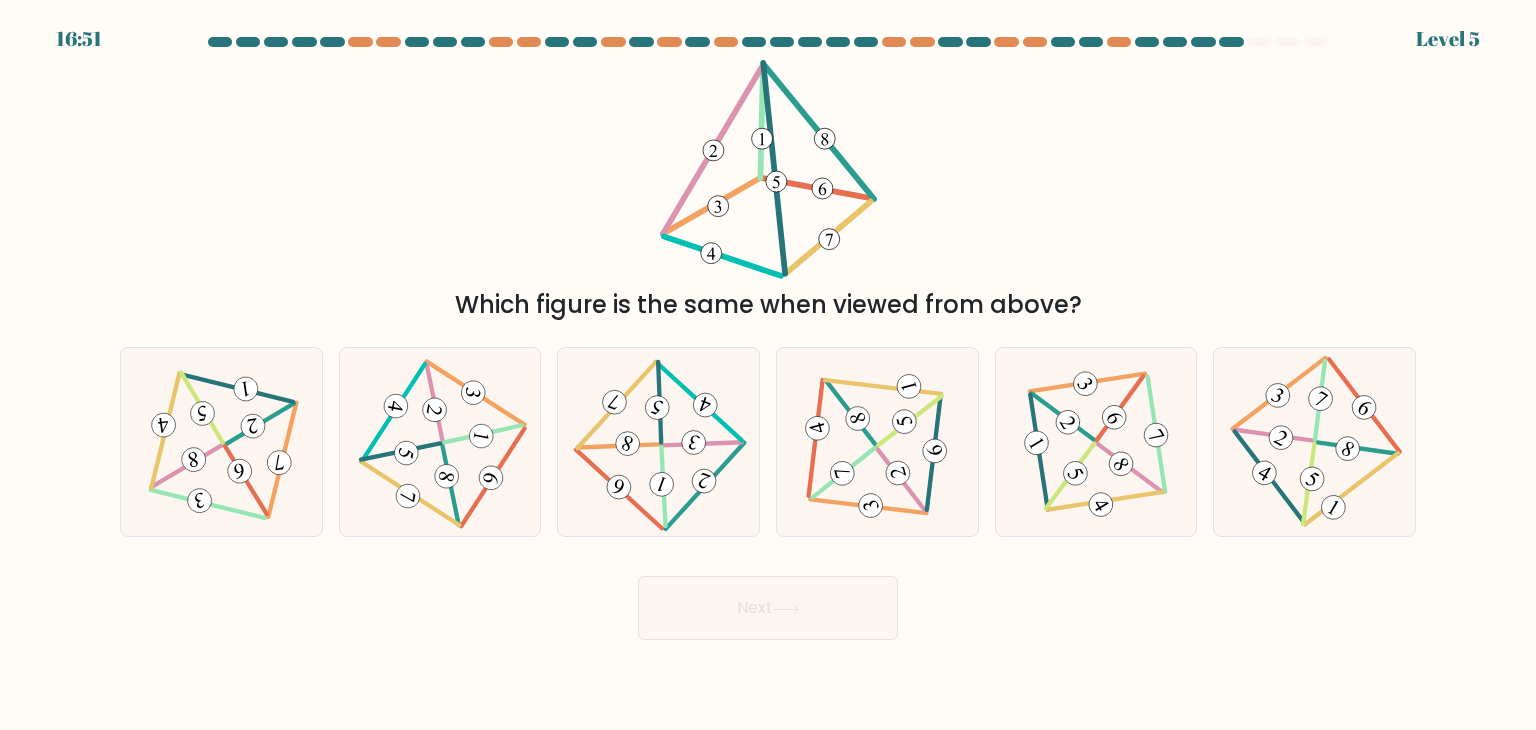 click on "b." at bounding box center [440, 442] 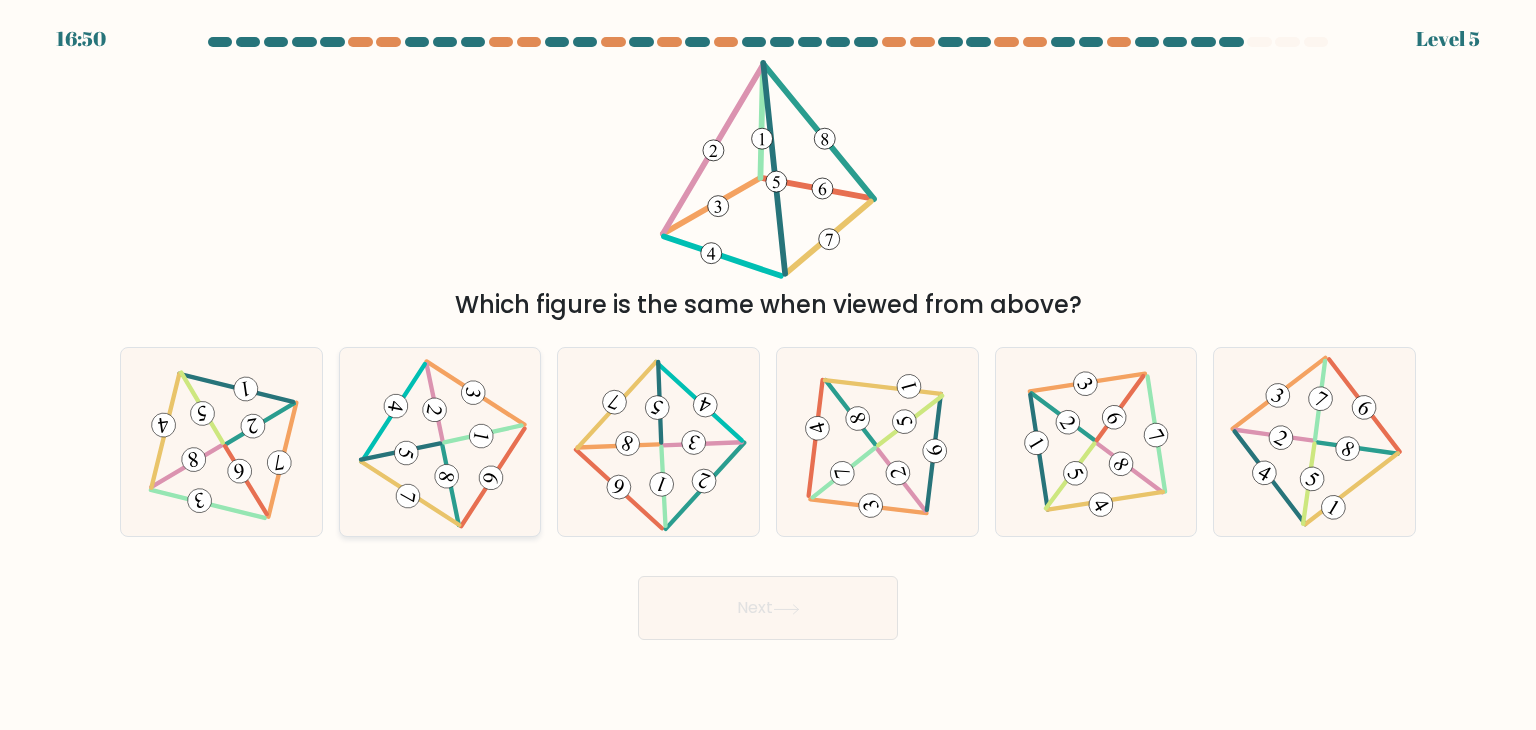 click 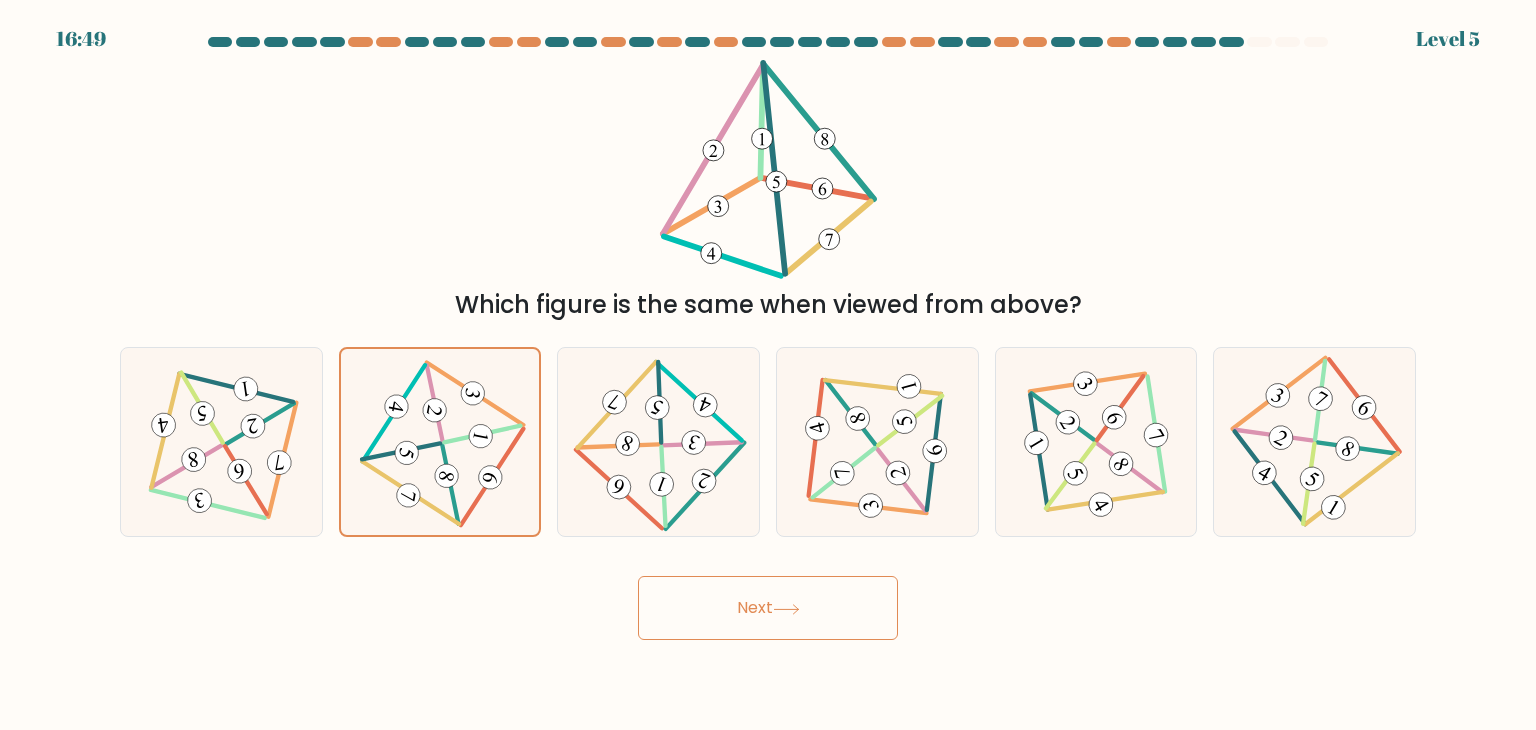 click on "Next" at bounding box center (768, 608) 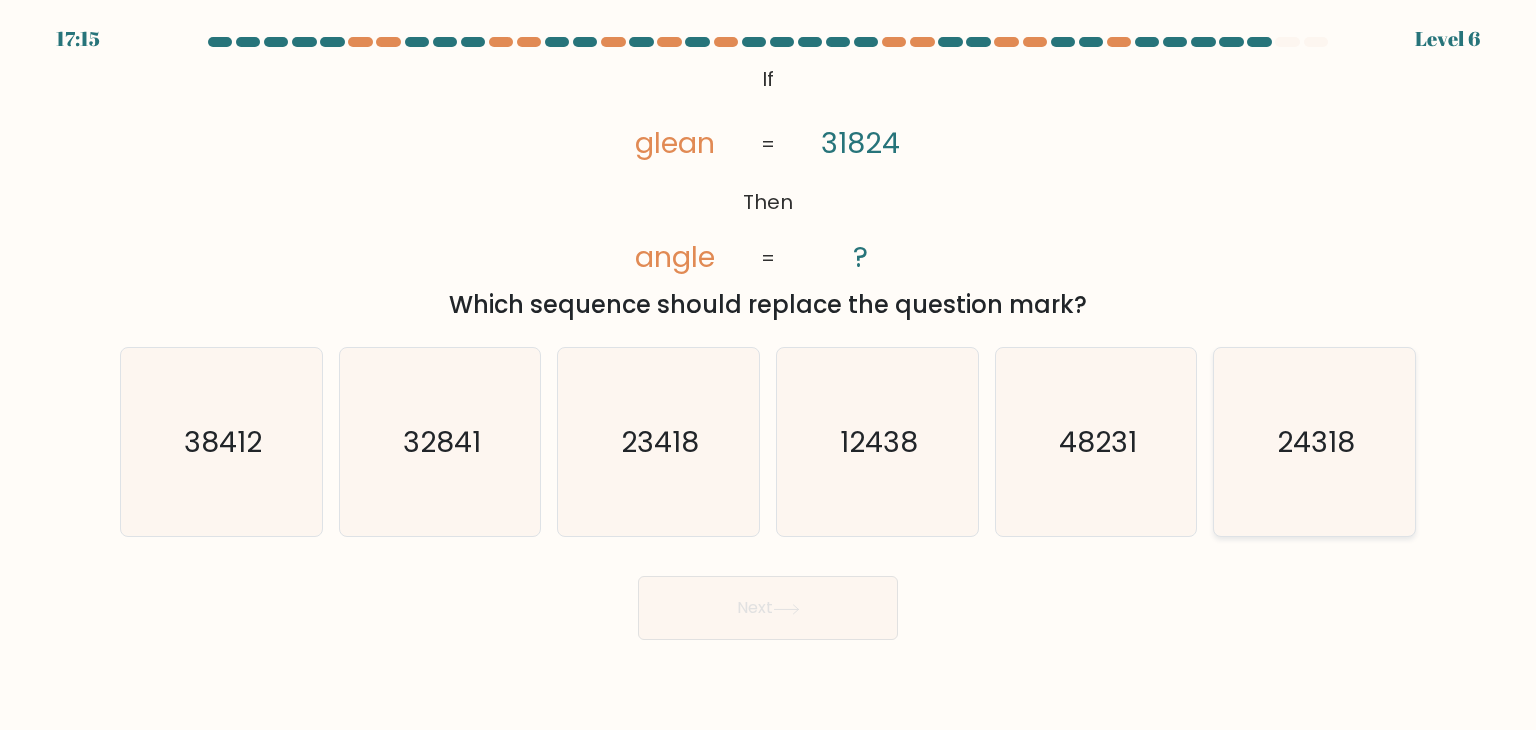 click on "24318" 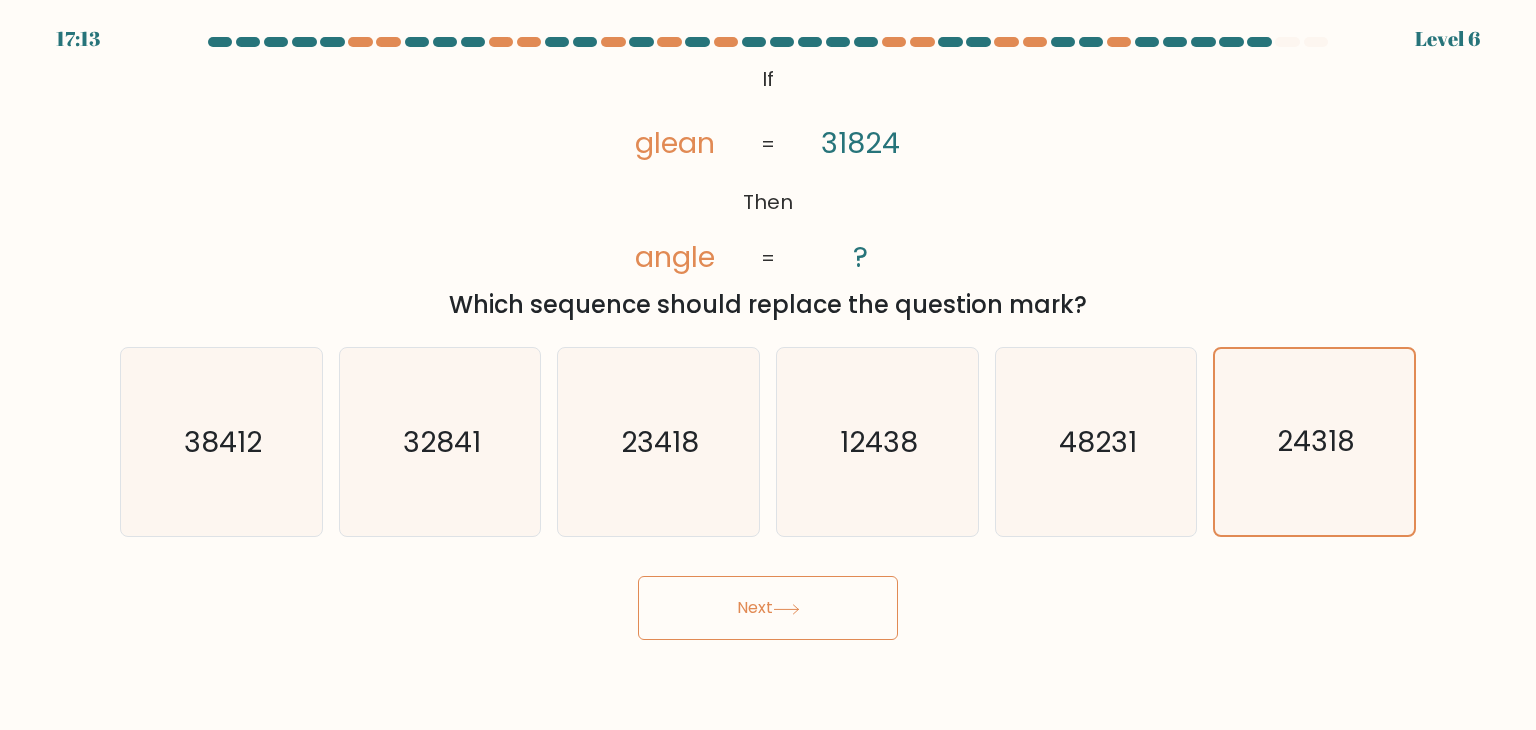 click on "Next" at bounding box center (768, 608) 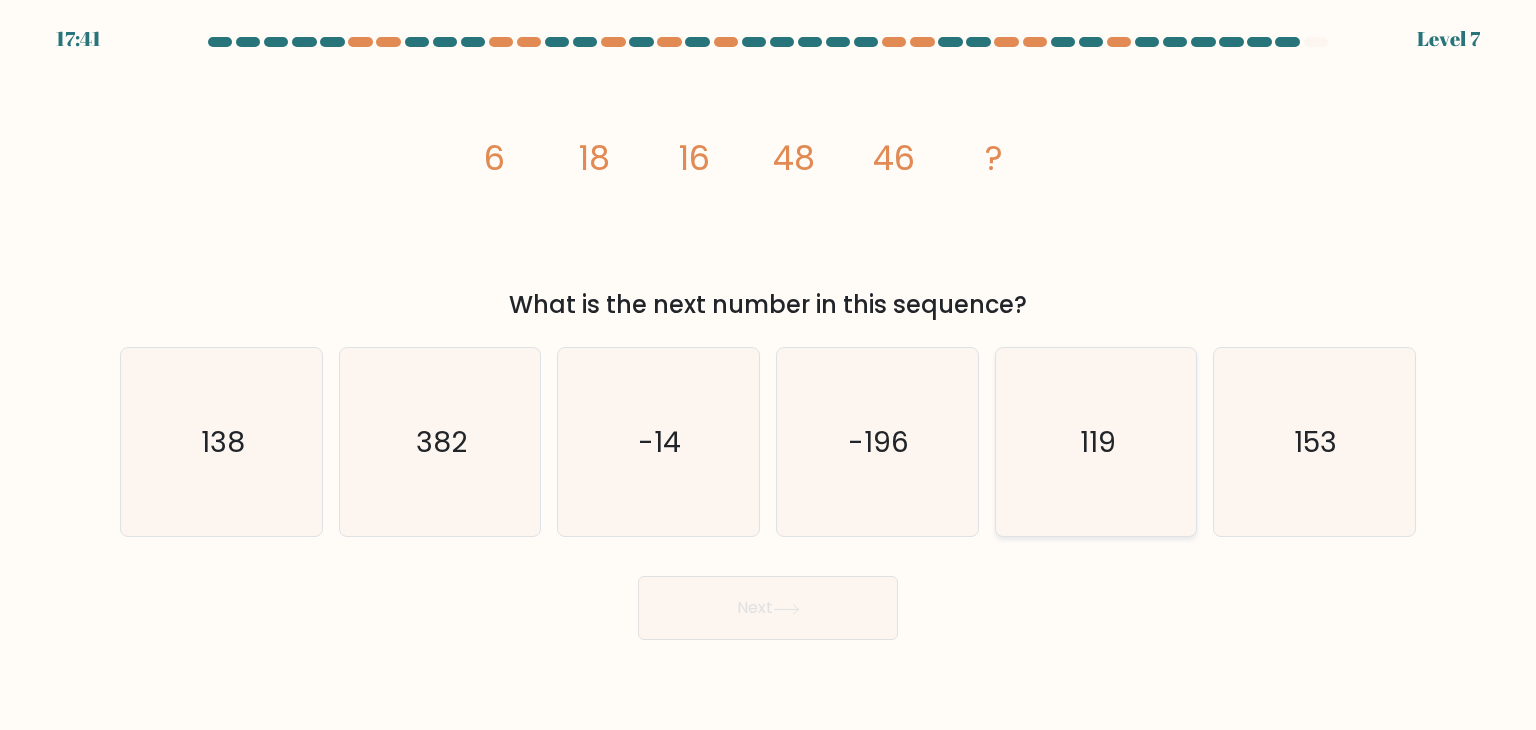 click on "119" 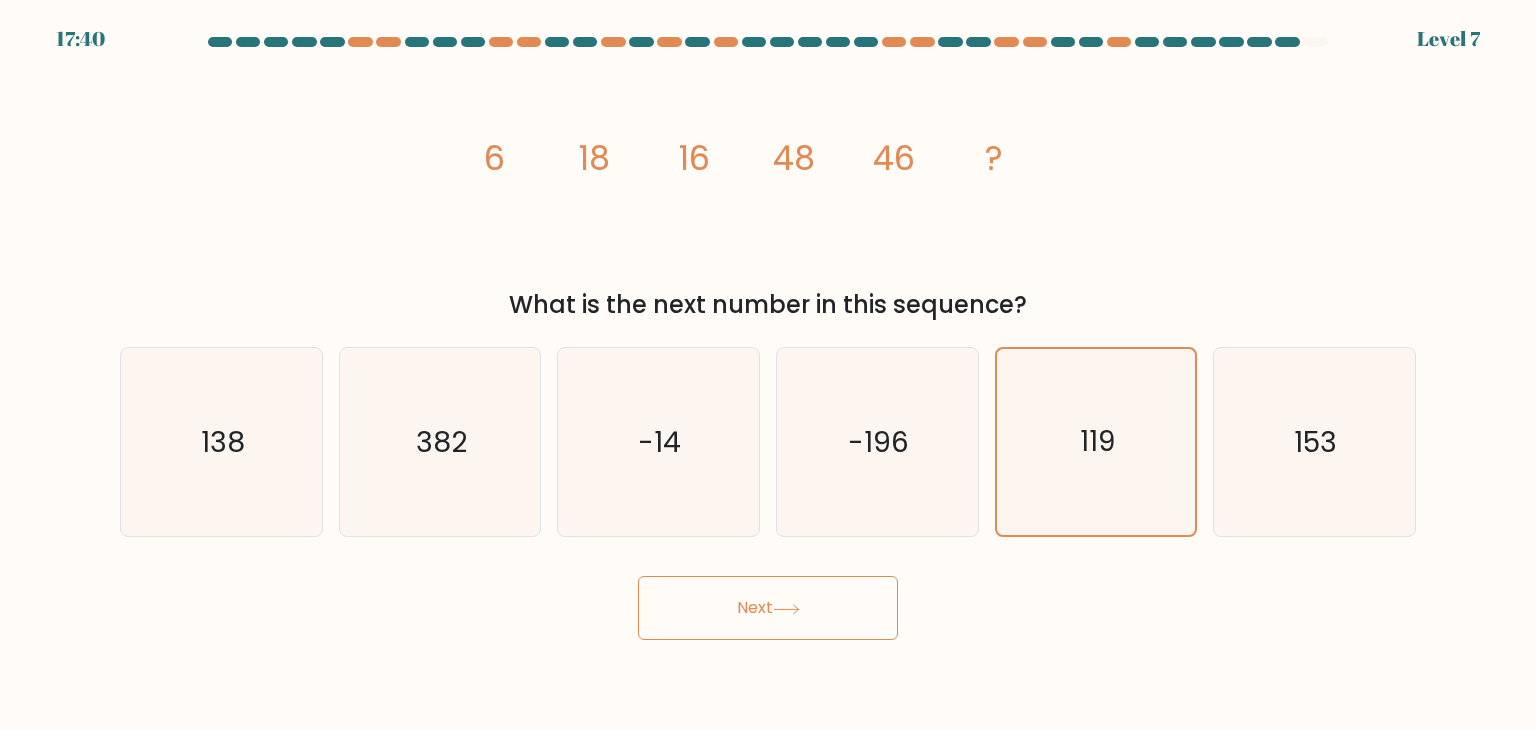 click on "Next" at bounding box center [768, 608] 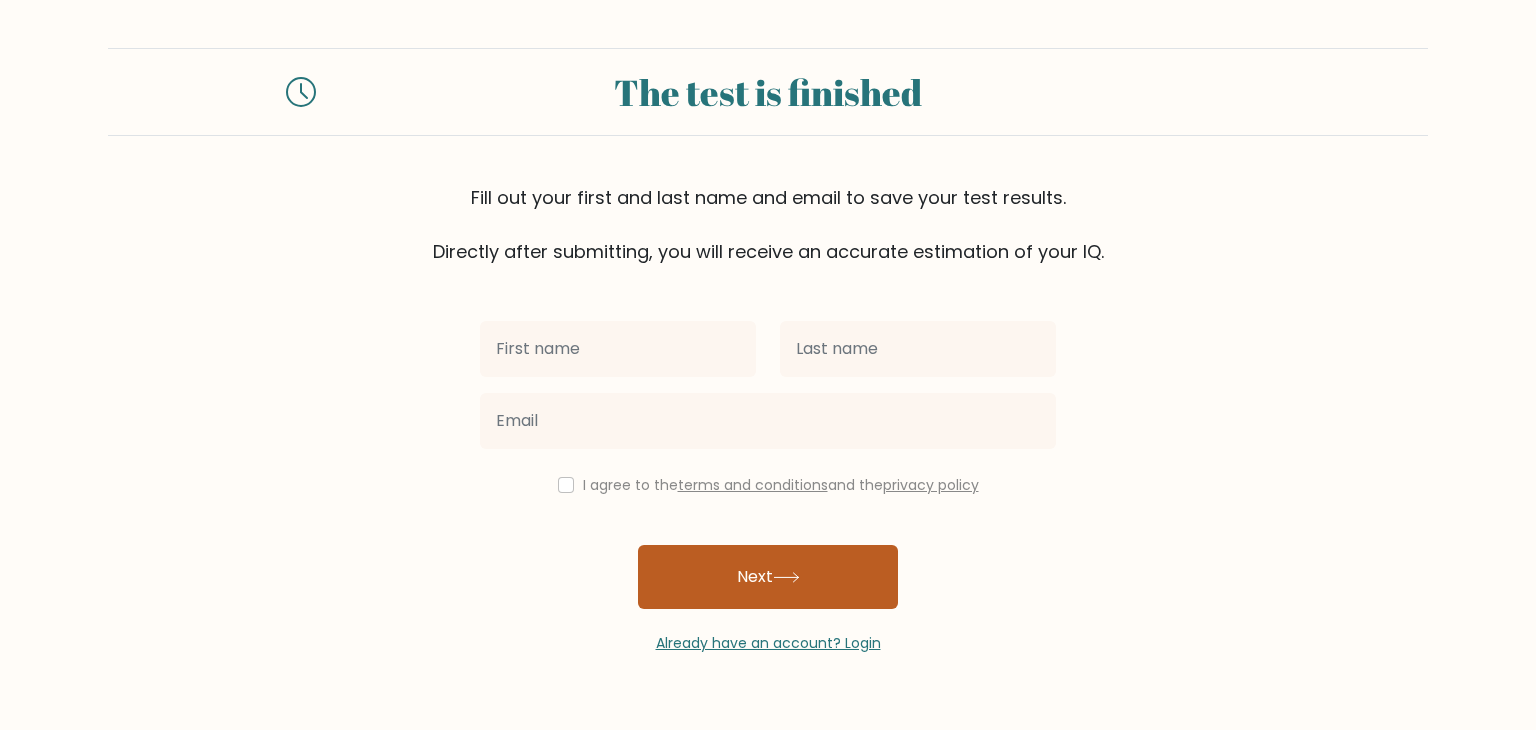 scroll, scrollTop: 0, scrollLeft: 0, axis: both 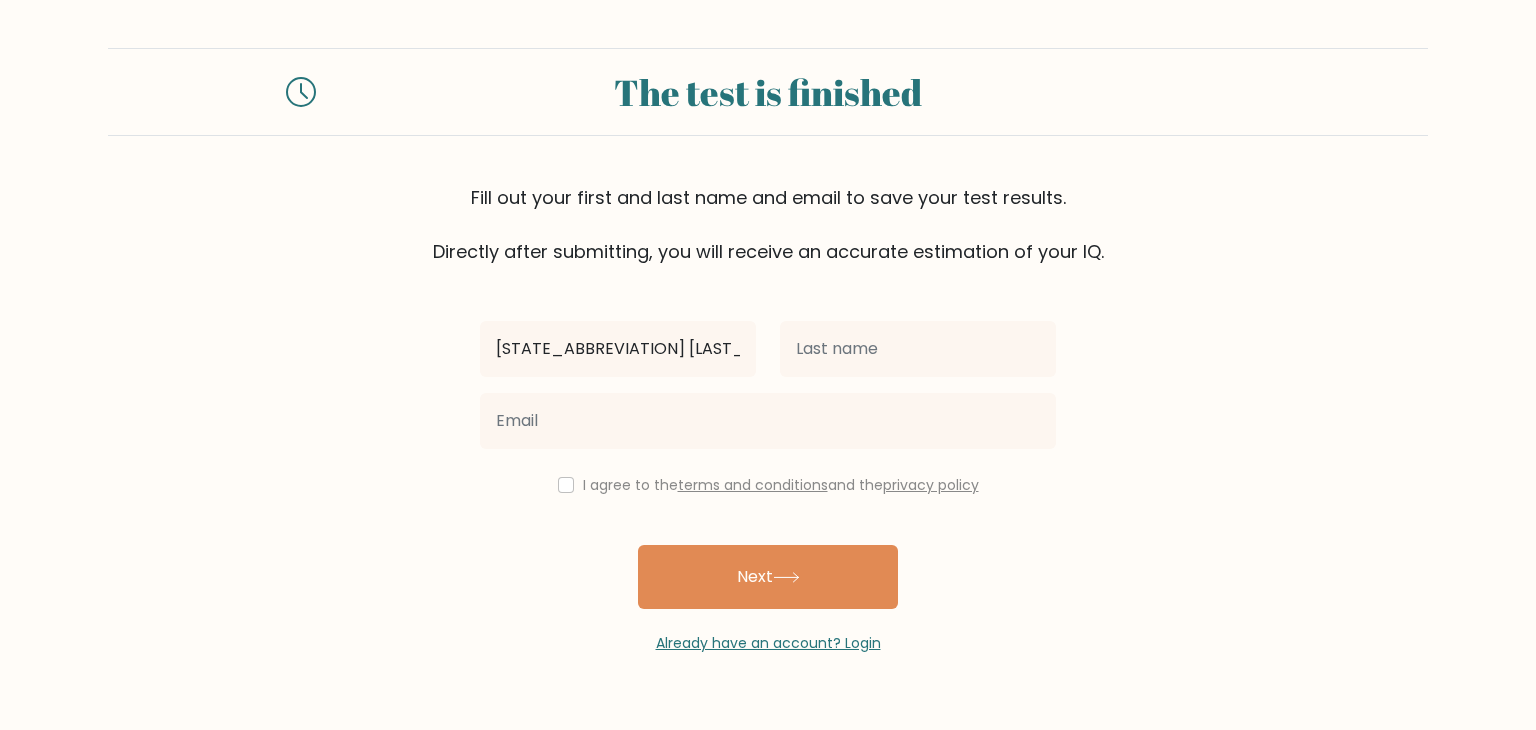 type on "[STATE_ABBREVIATION] [LAST_NAME]" 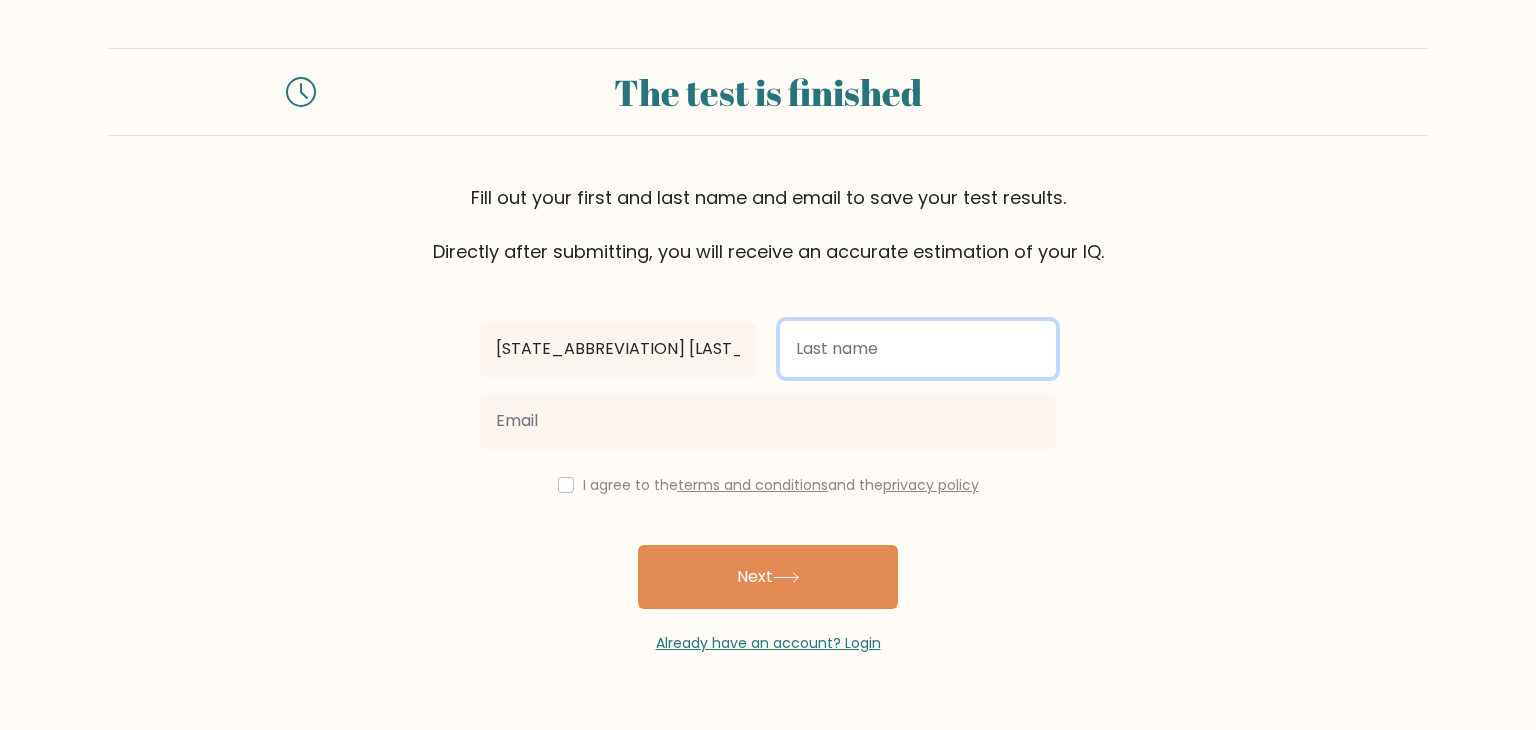 click at bounding box center [918, 349] 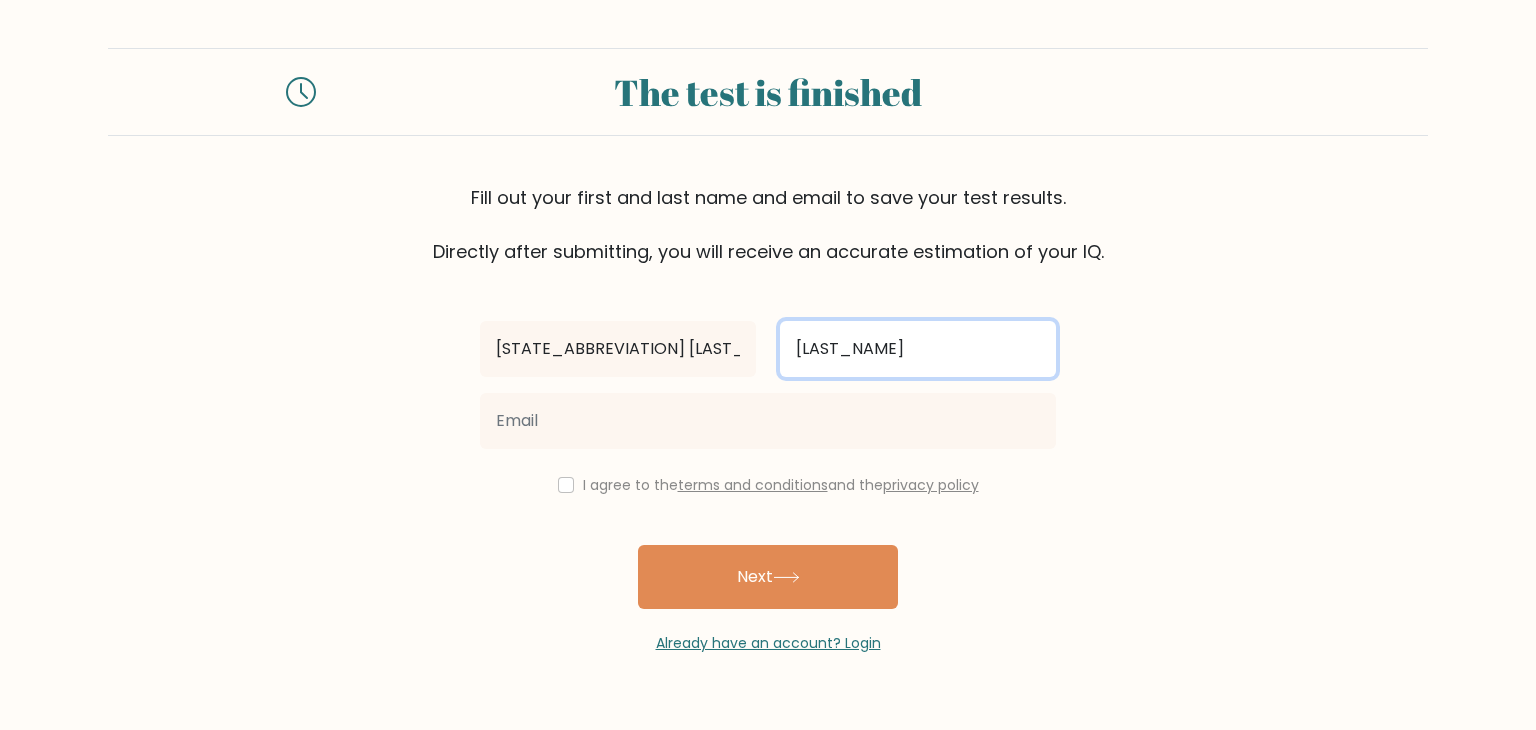 type on "[LAST_NAME]" 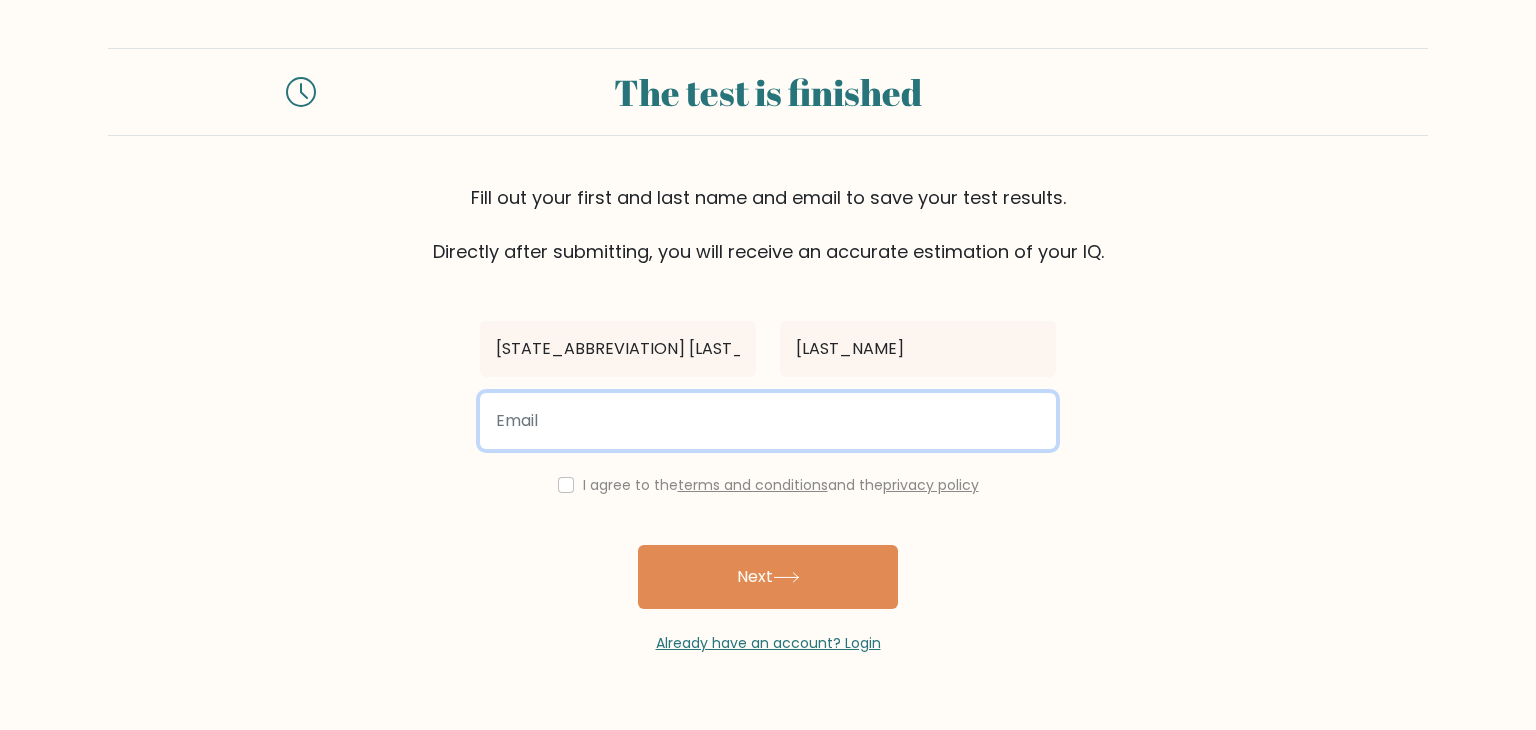 click at bounding box center (768, 421) 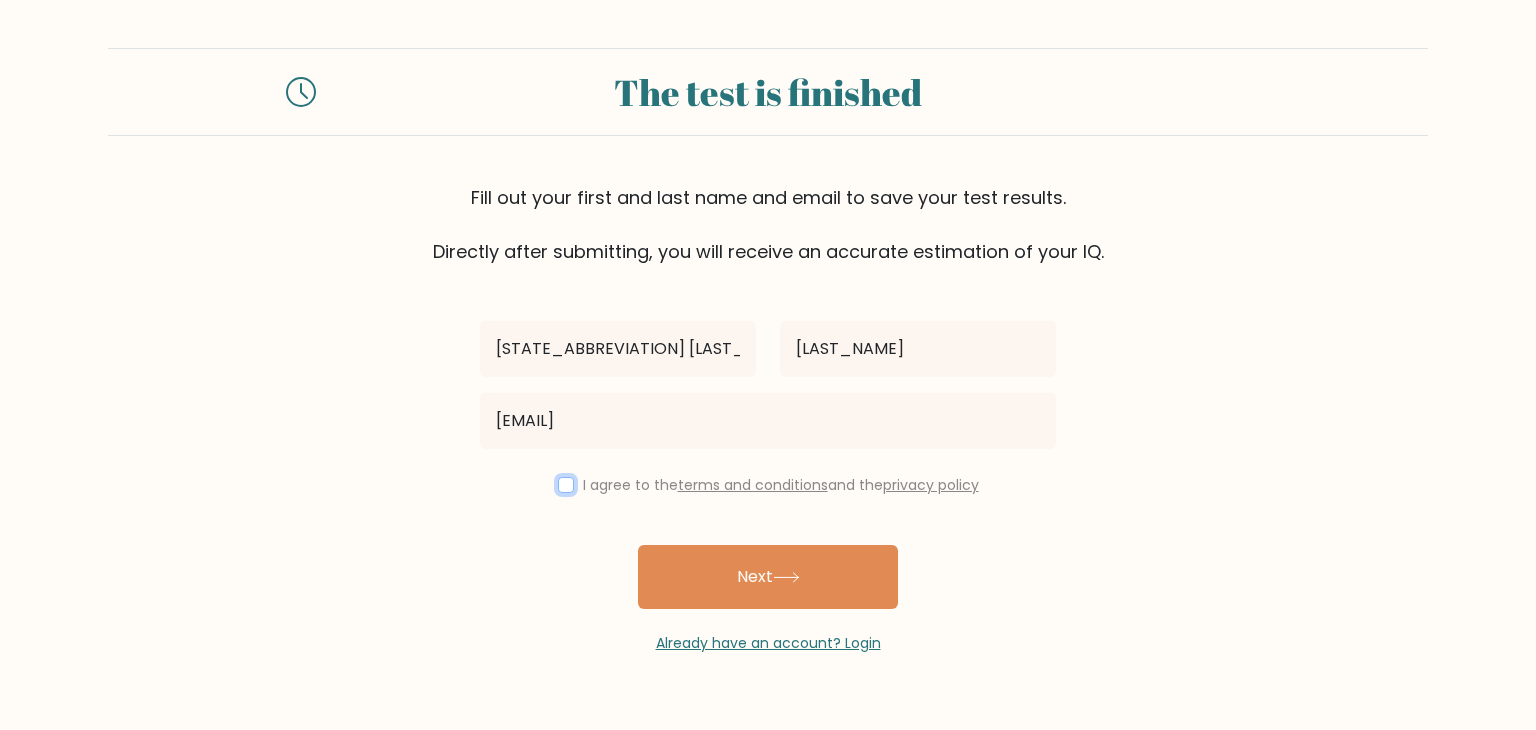 click at bounding box center (566, 485) 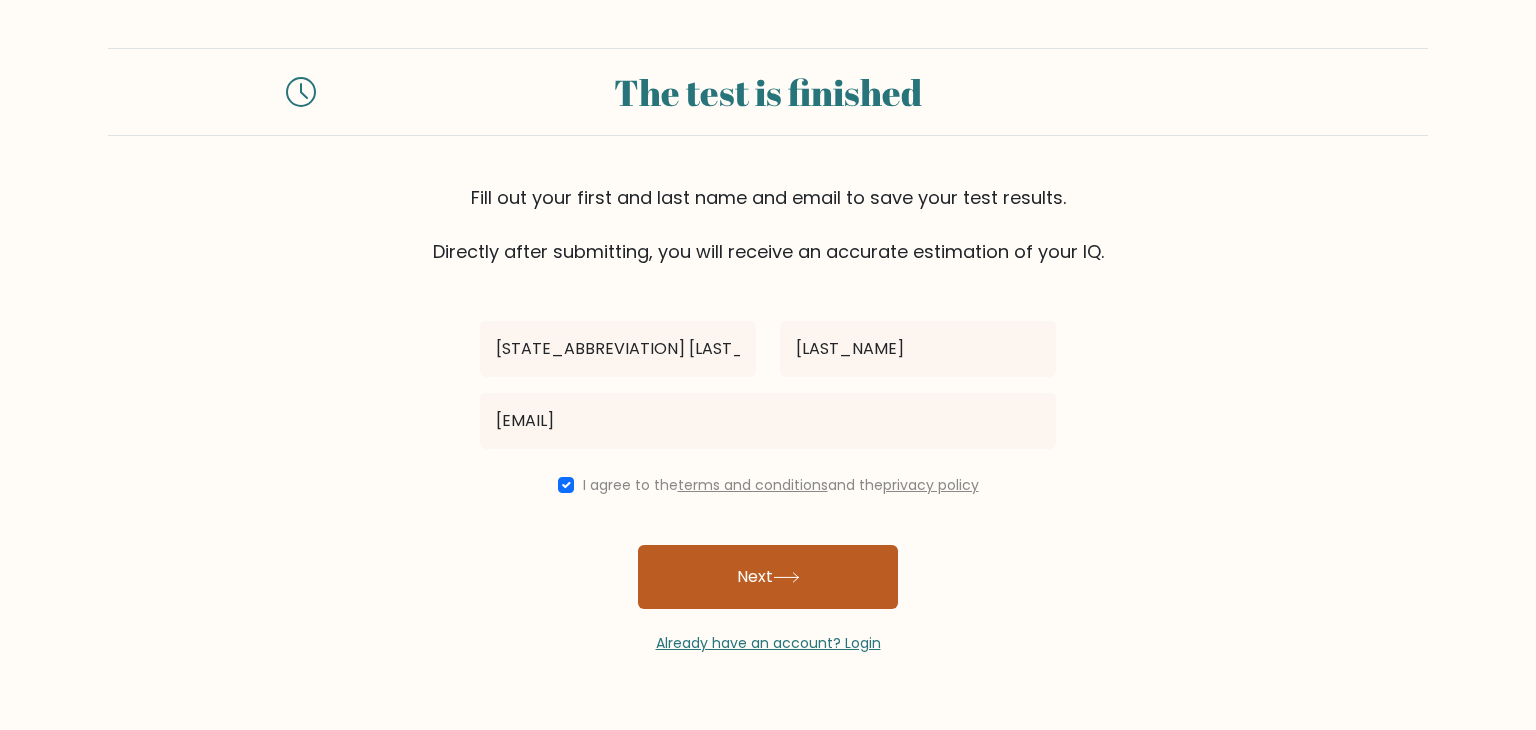 click on "Next" at bounding box center [768, 577] 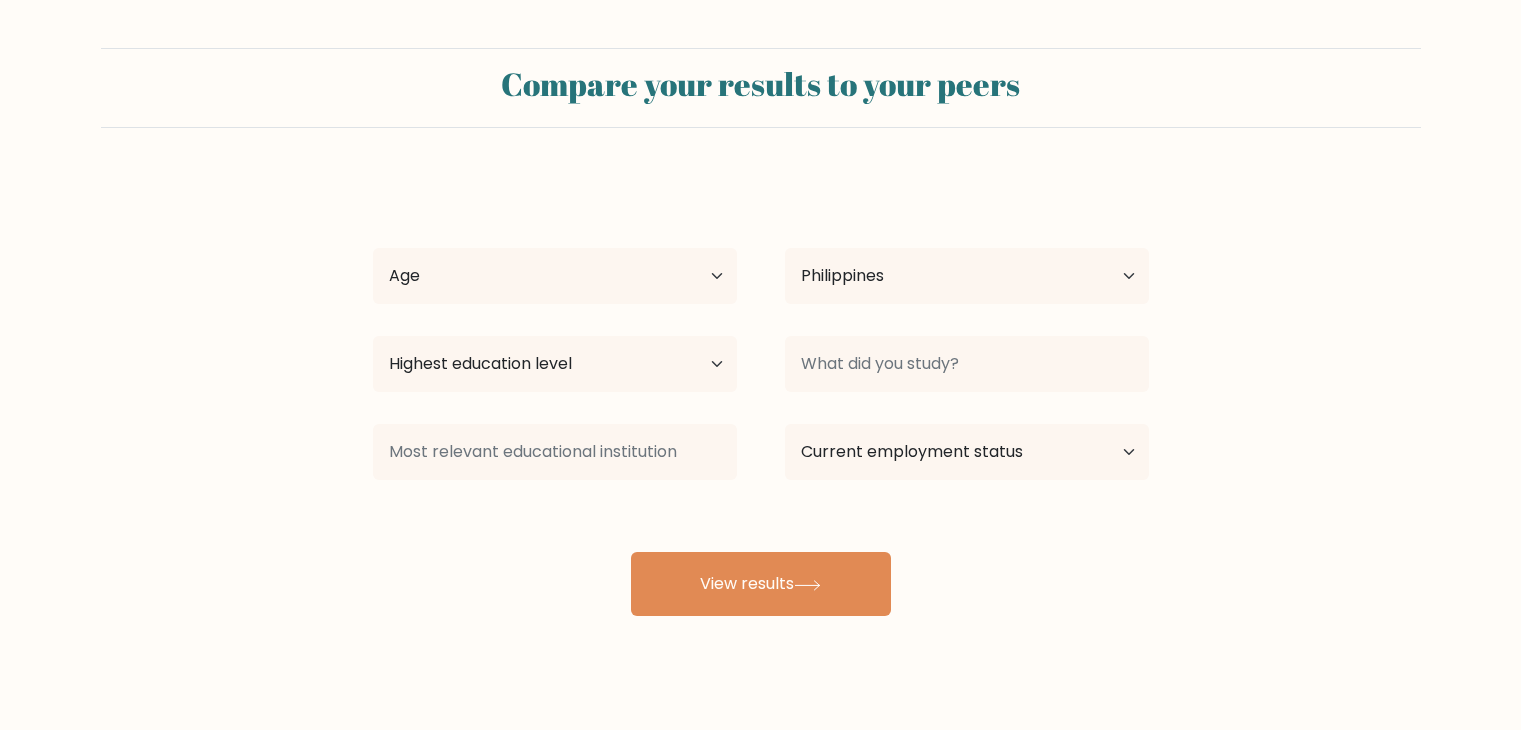 select on "PH" 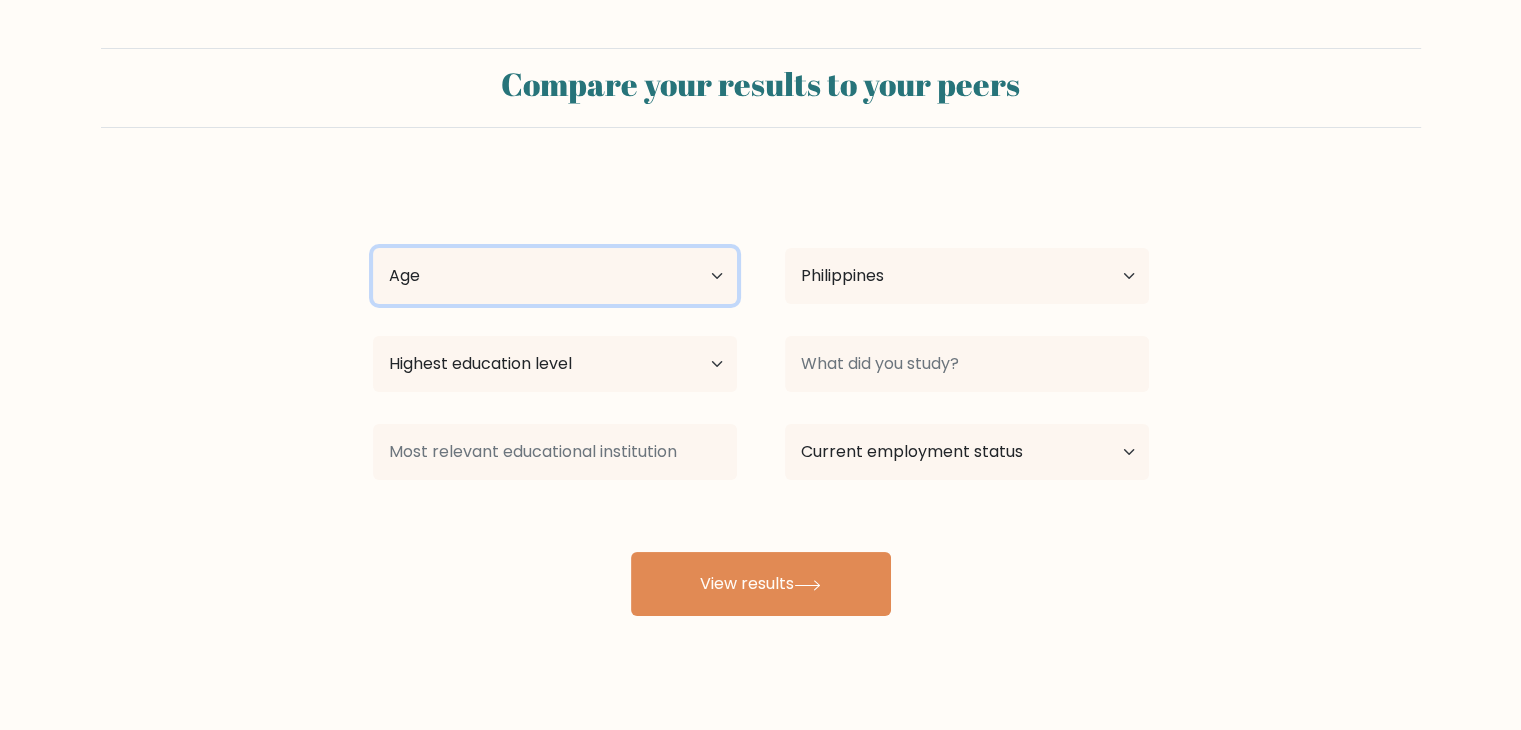 click on "Age
Under 18 years old
18-24 years old
25-34 years old
35-44 years old
45-54 years old
55-64 years old
65 years old and above" at bounding box center [555, 276] 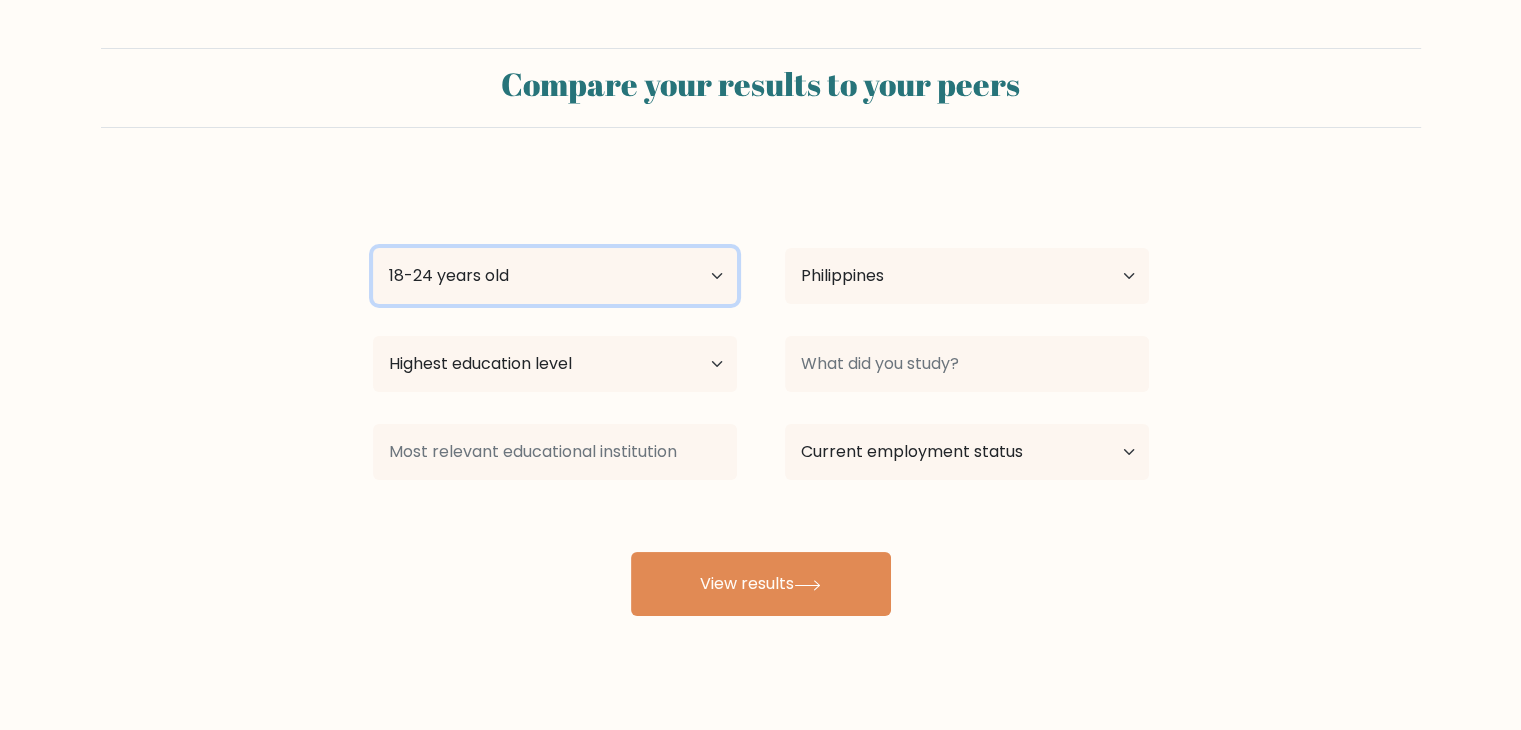 click on "Age
Under 18 years old
18-24 years old
25-34 years old
35-44 years old
45-54 years old
55-64 years old
65 years old and above" at bounding box center [555, 276] 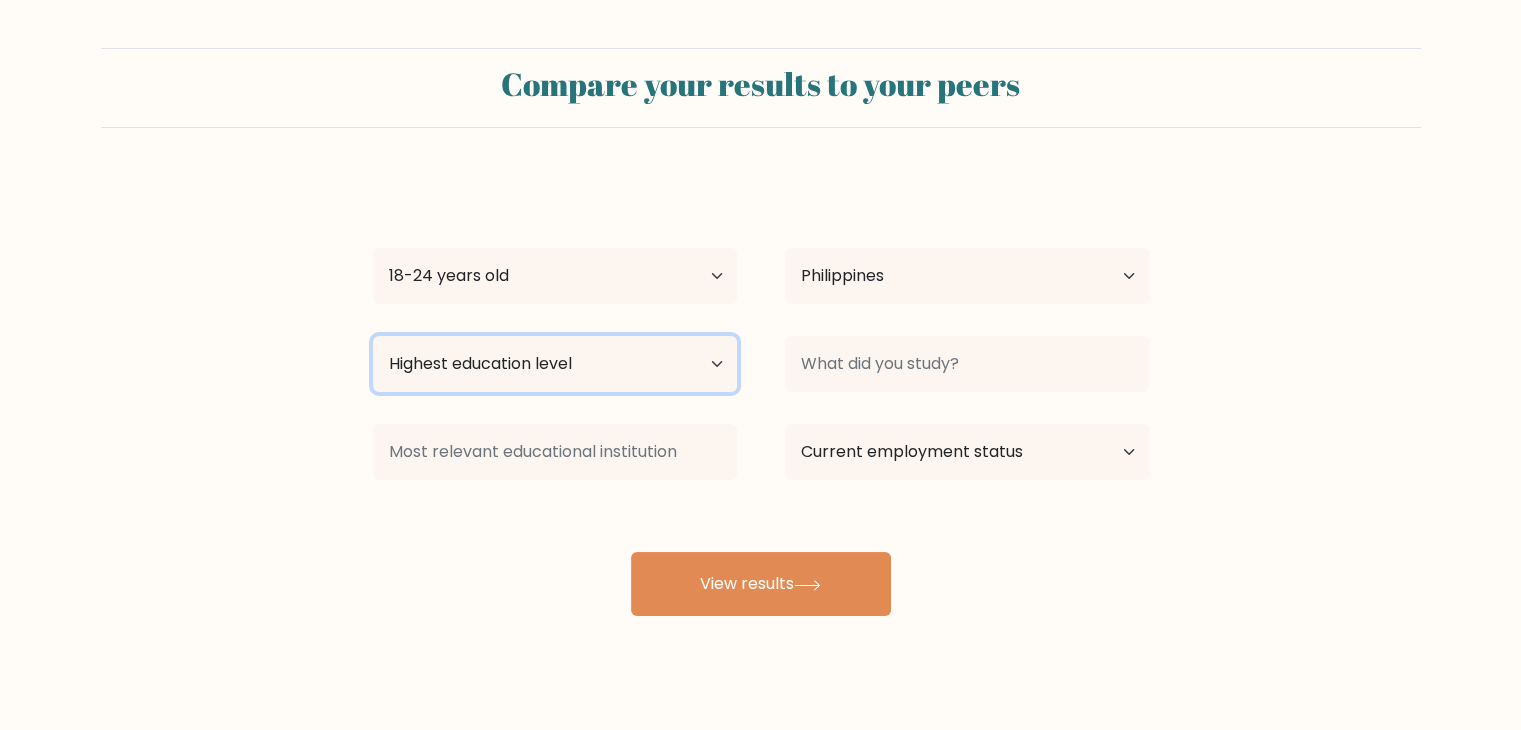 click on "Highest education level
No schooling
Primary
Lower Secondary
Upper Secondary
Occupation Specific
Bachelor's degree
Master's degree
Doctoral degree" at bounding box center (555, 364) 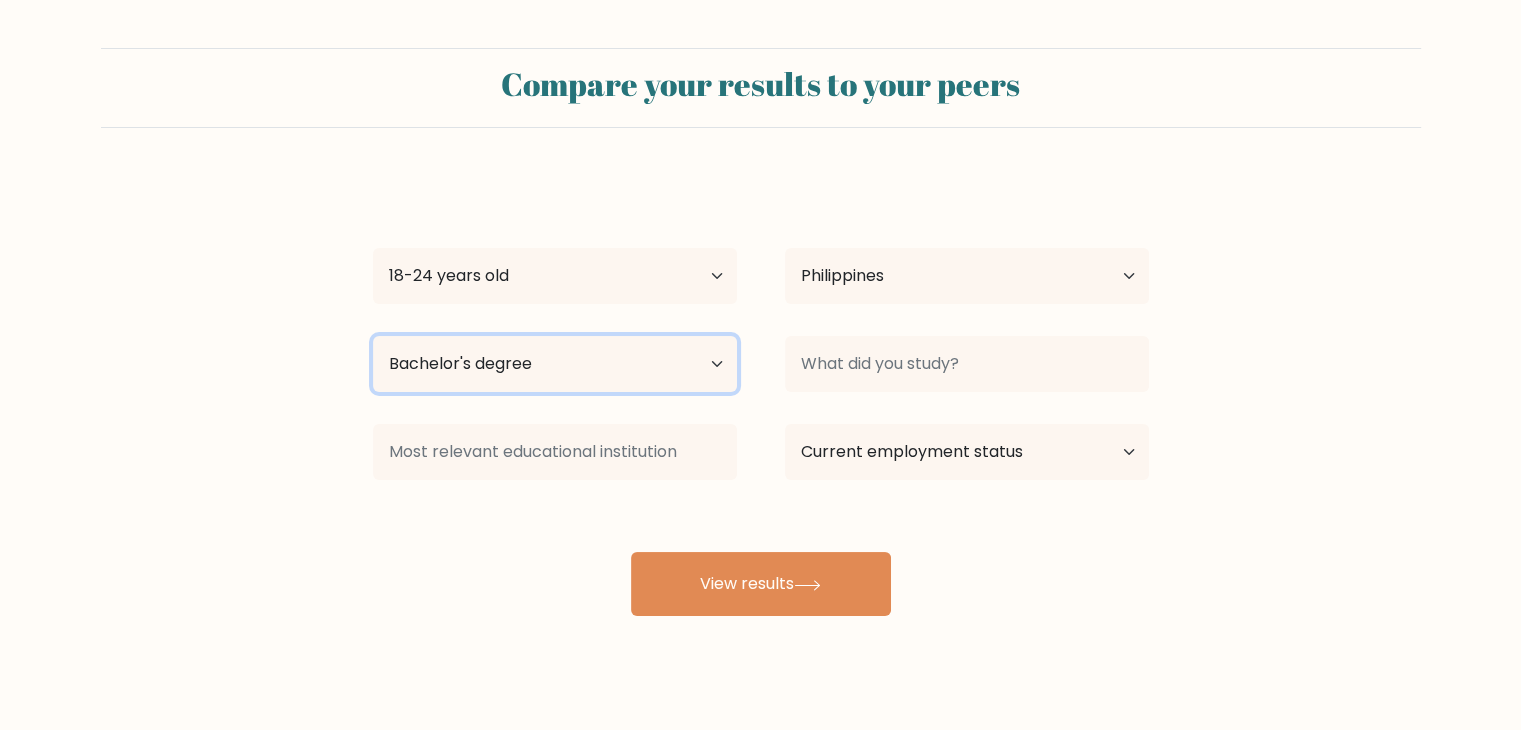 click on "Highest education level
No schooling
Primary
Lower Secondary
Upper Secondary
Occupation Specific
Bachelor's degree
Master's degree
Doctoral degree" at bounding box center (555, 364) 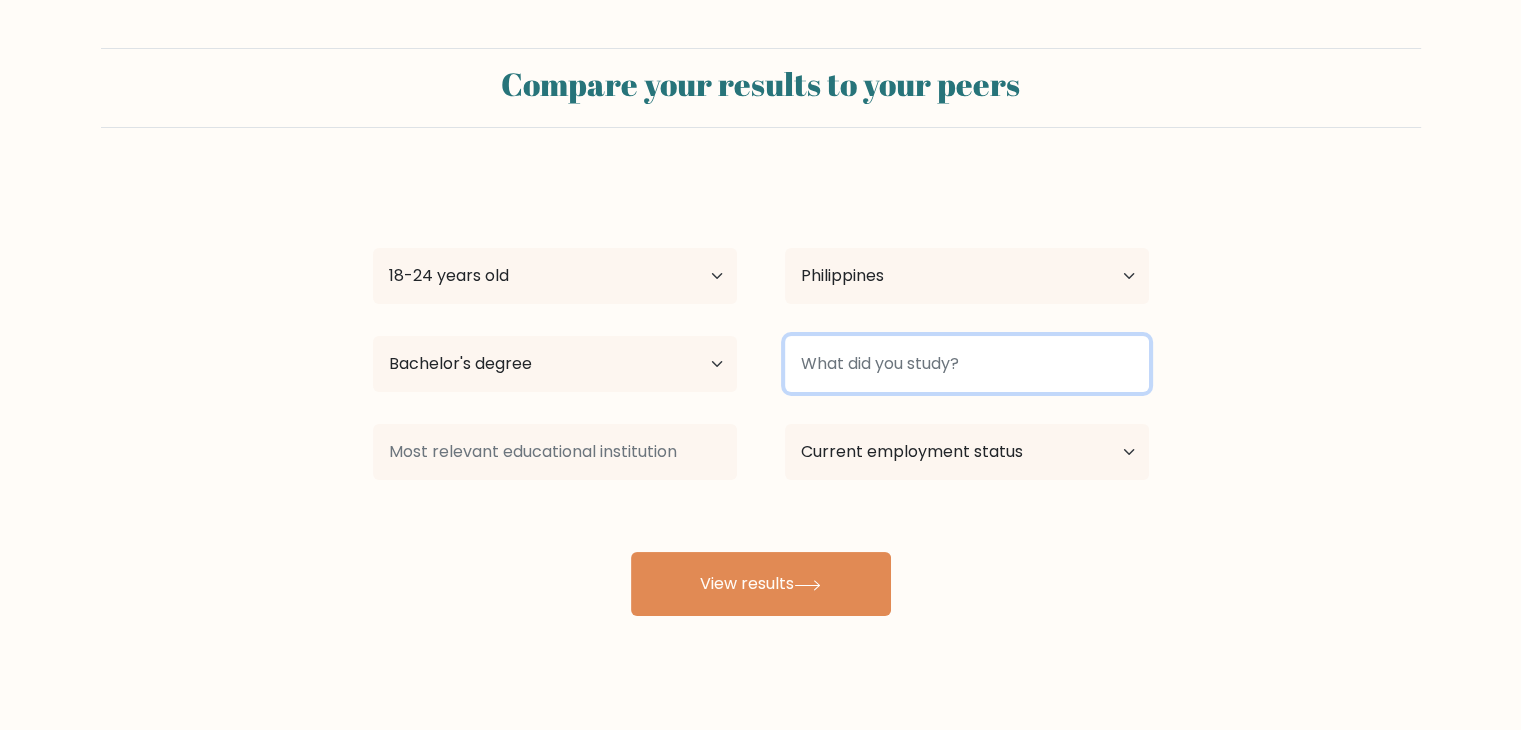 click at bounding box center [967, 364] 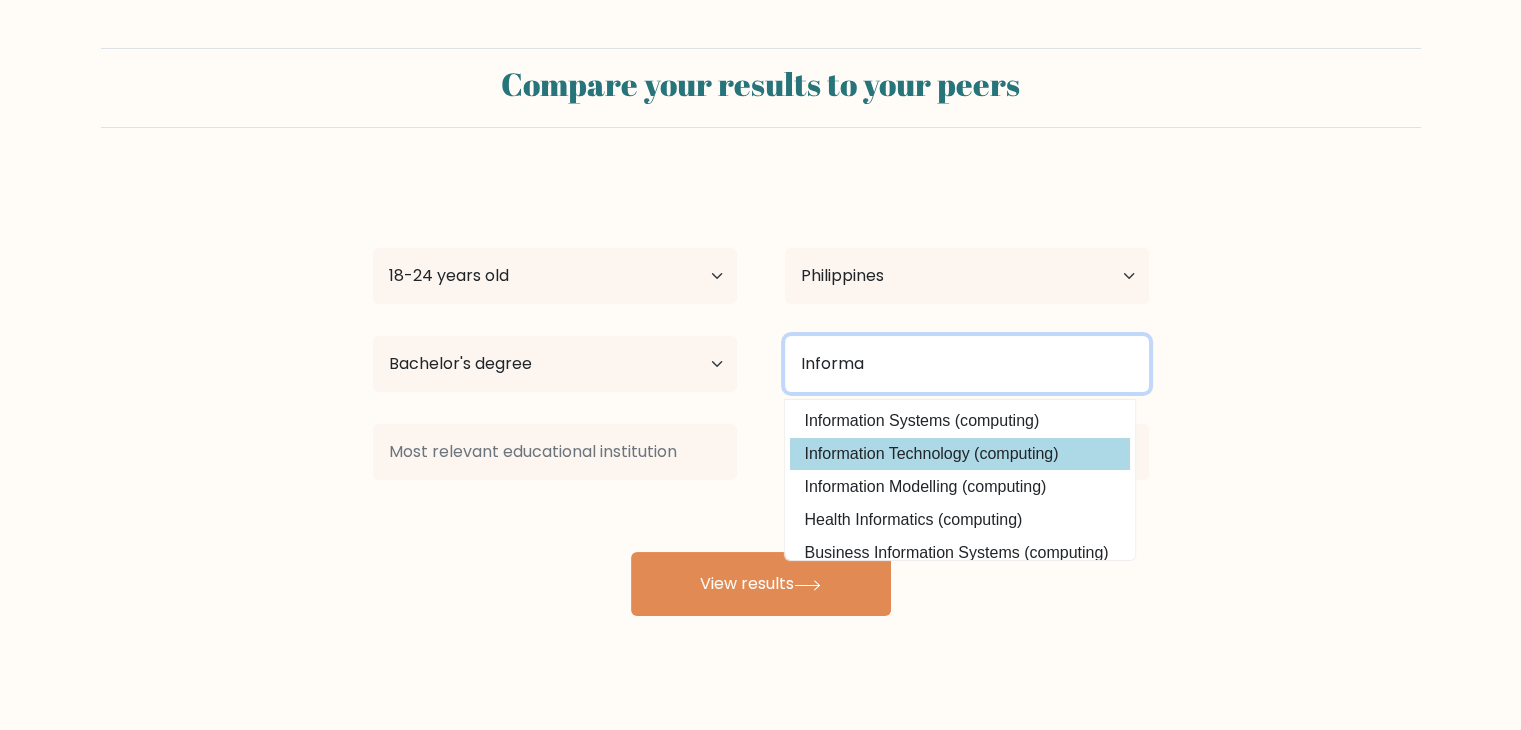 type on "Informa" 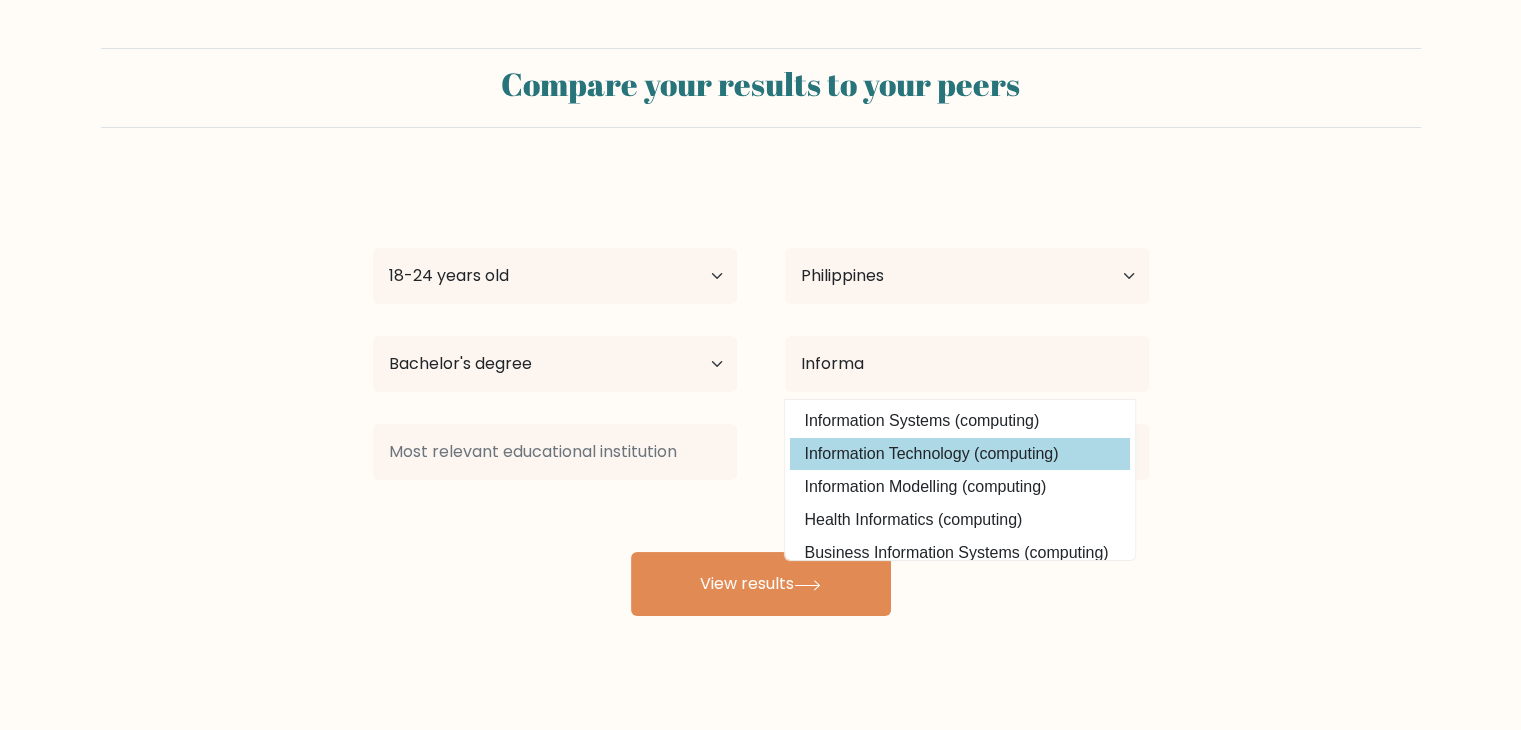 click on "Ma. Lorraine
Cardon
Age
Under 18 years old
18-24 years old
25-34 years old
35-44 years old
45-54 years old
55-64 years old
65 years old and above
Country
Afghanistan
Albania
Algeria
American Samoa
Andorra
Angola
Anguilla
Antarctica
Antigua and Barbuda
Argentina
Armenia
Aruba
Australia
Austria
Azerbaijan
Bahamas
Bahrain
Bangladesh
Barbados
Belarus
Belgium
Belize
Benin
Bermuda
Bhutan
Bolivia
Bonaire, Sint Eustatius and Saba
Bosnia and Herzegovina
Botswana
Bouvet Island
Brazil
Chad" at bounding box center [761, 396] 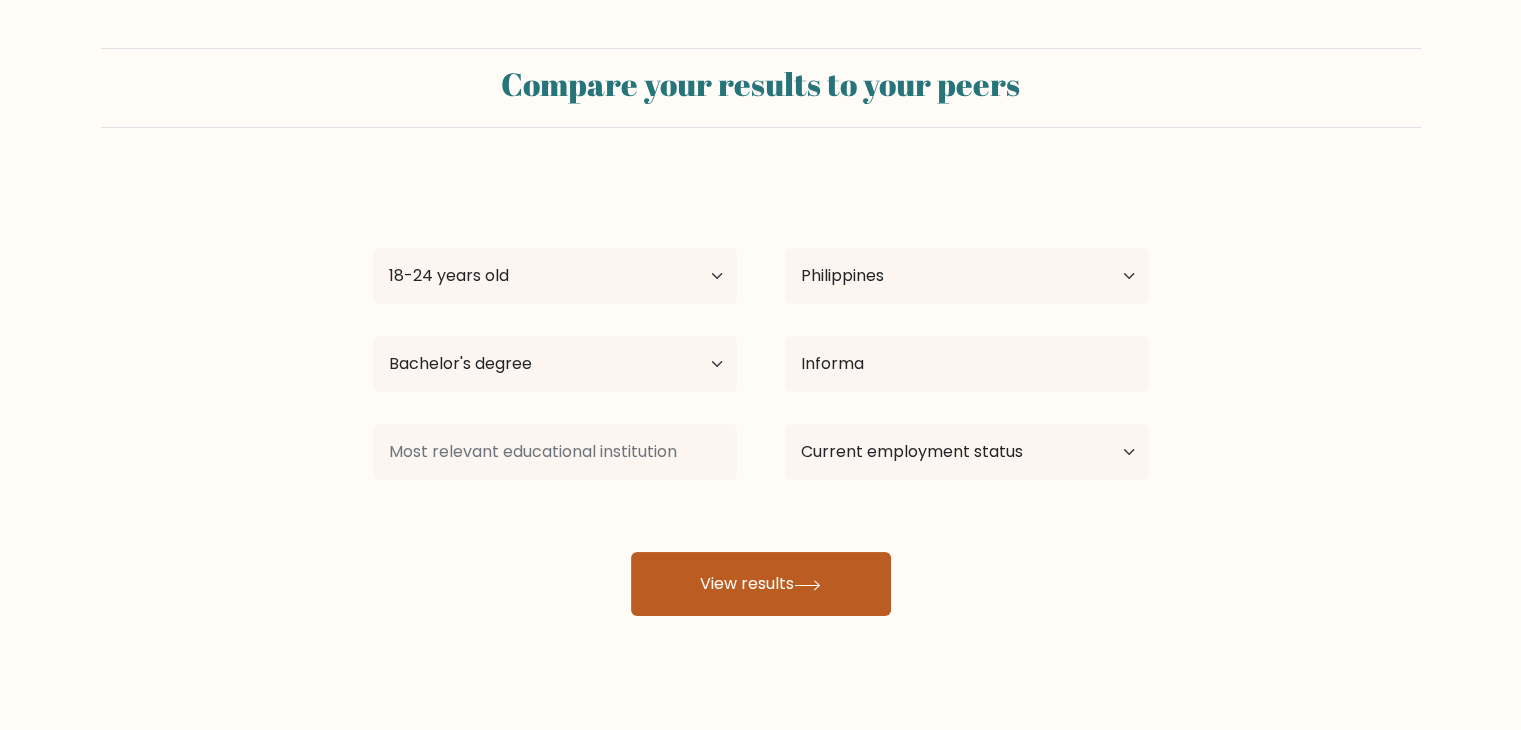 click on "View results" at bounding box center [761, 584] 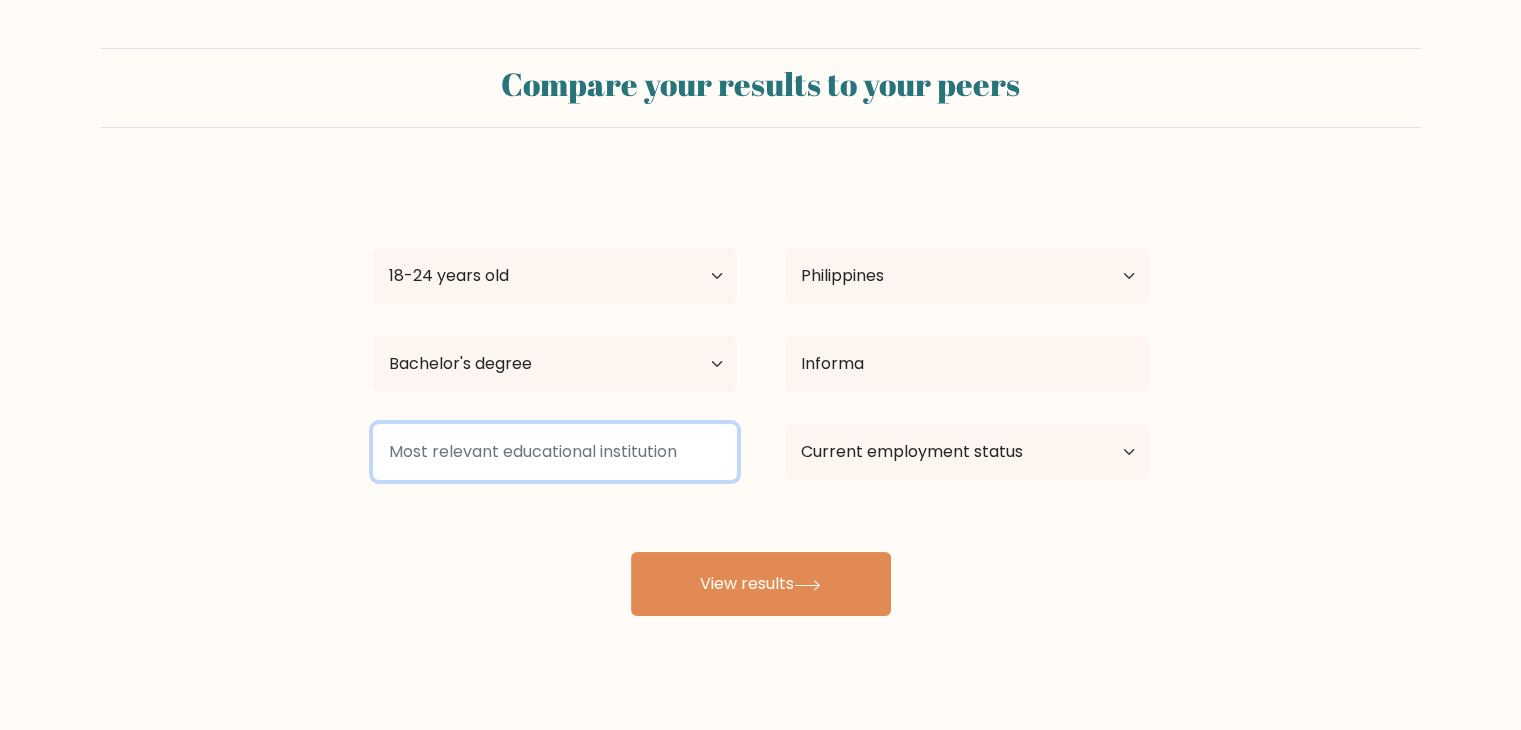 click at bounding box center [555, 452] 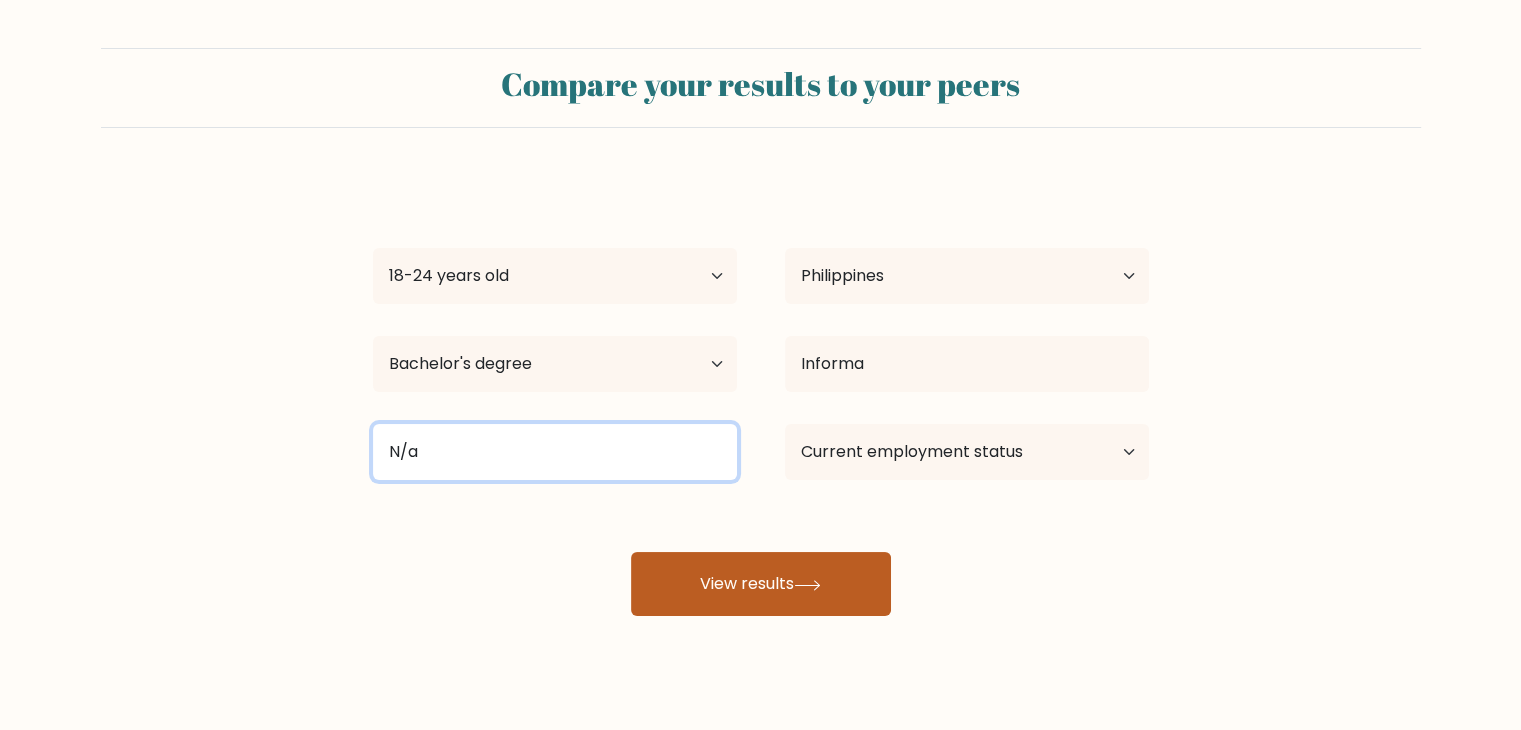 type on "N/a" 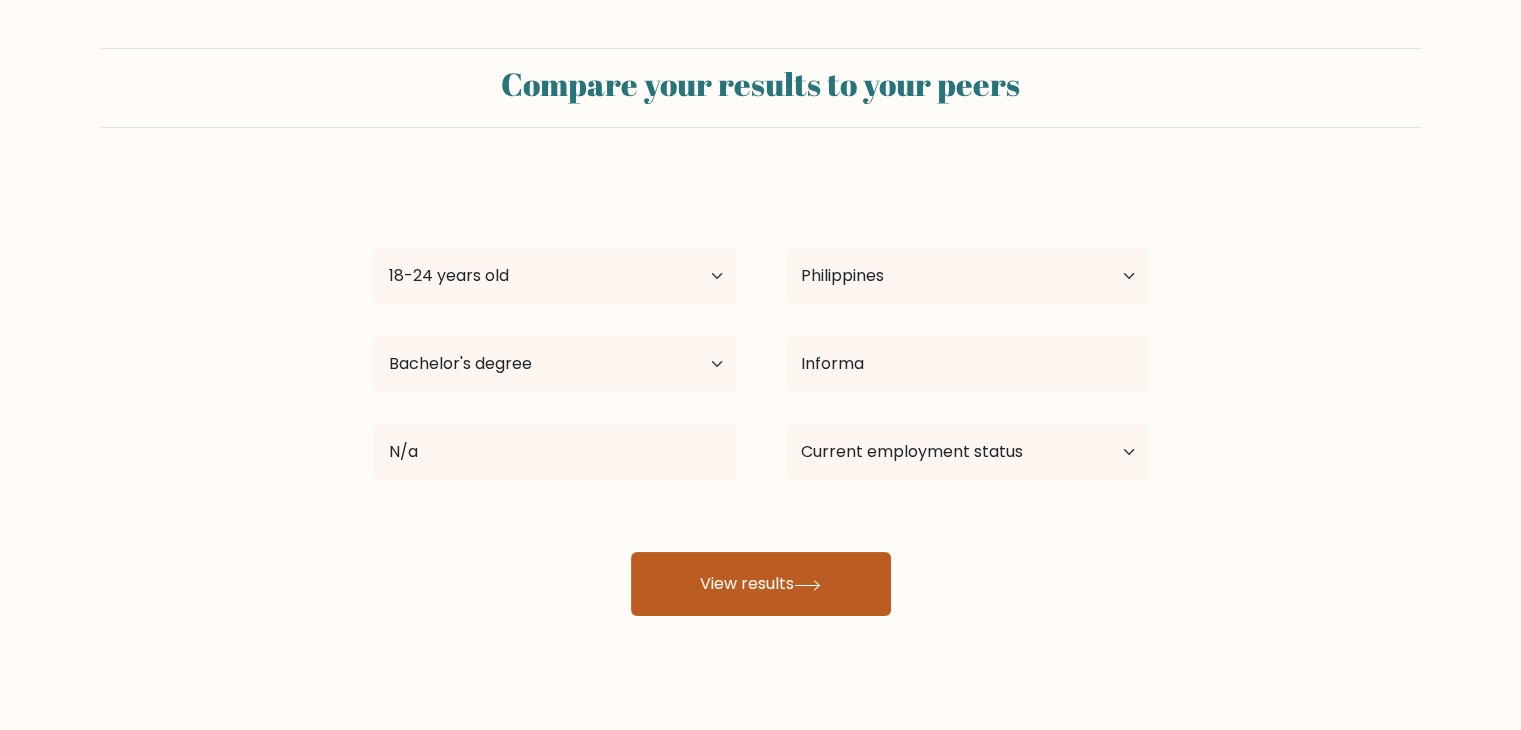 click on "View results" at bounding box center [761, 584] 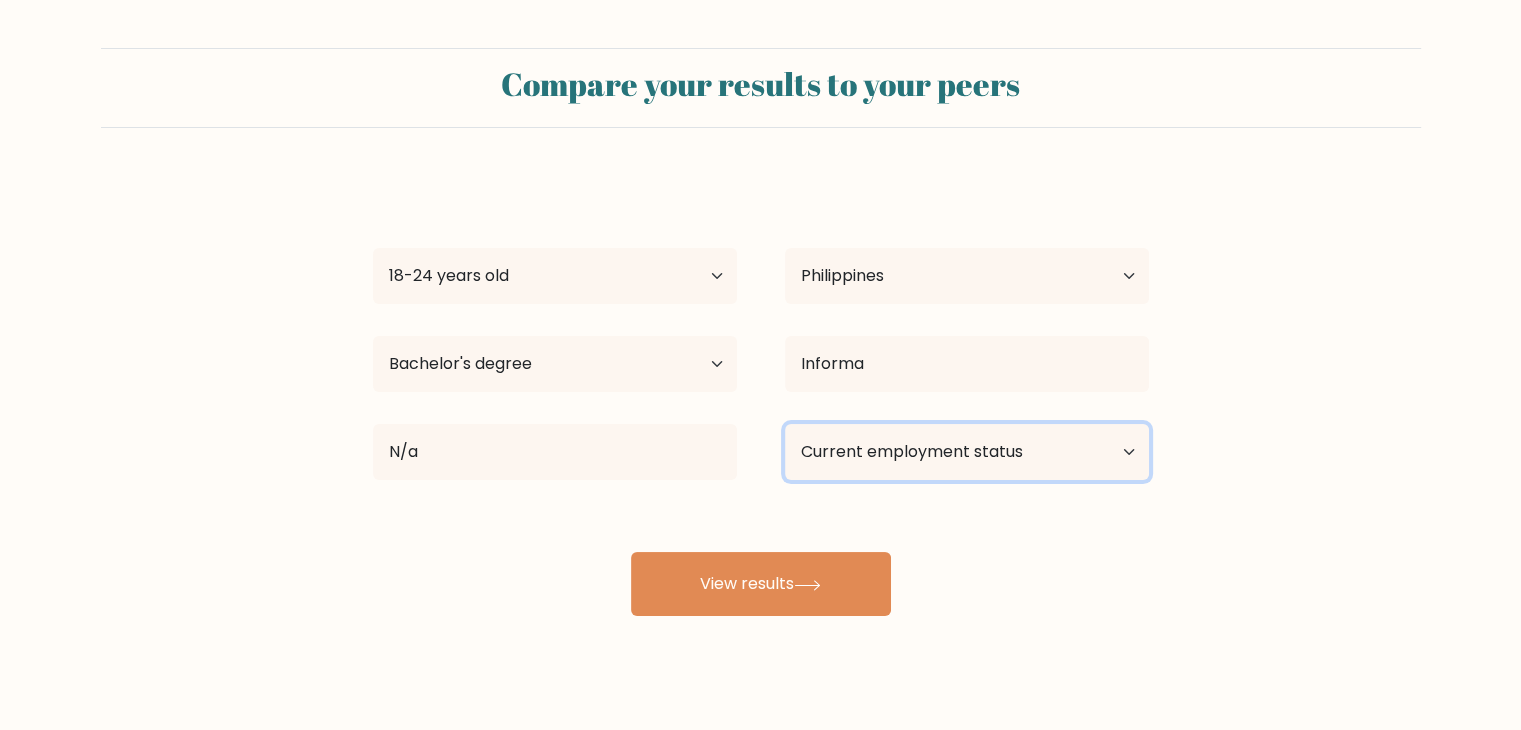 click on "Current employment status
Employed
Student
Retired
Other / prefer not to answer" at bounding box center (967, 452) 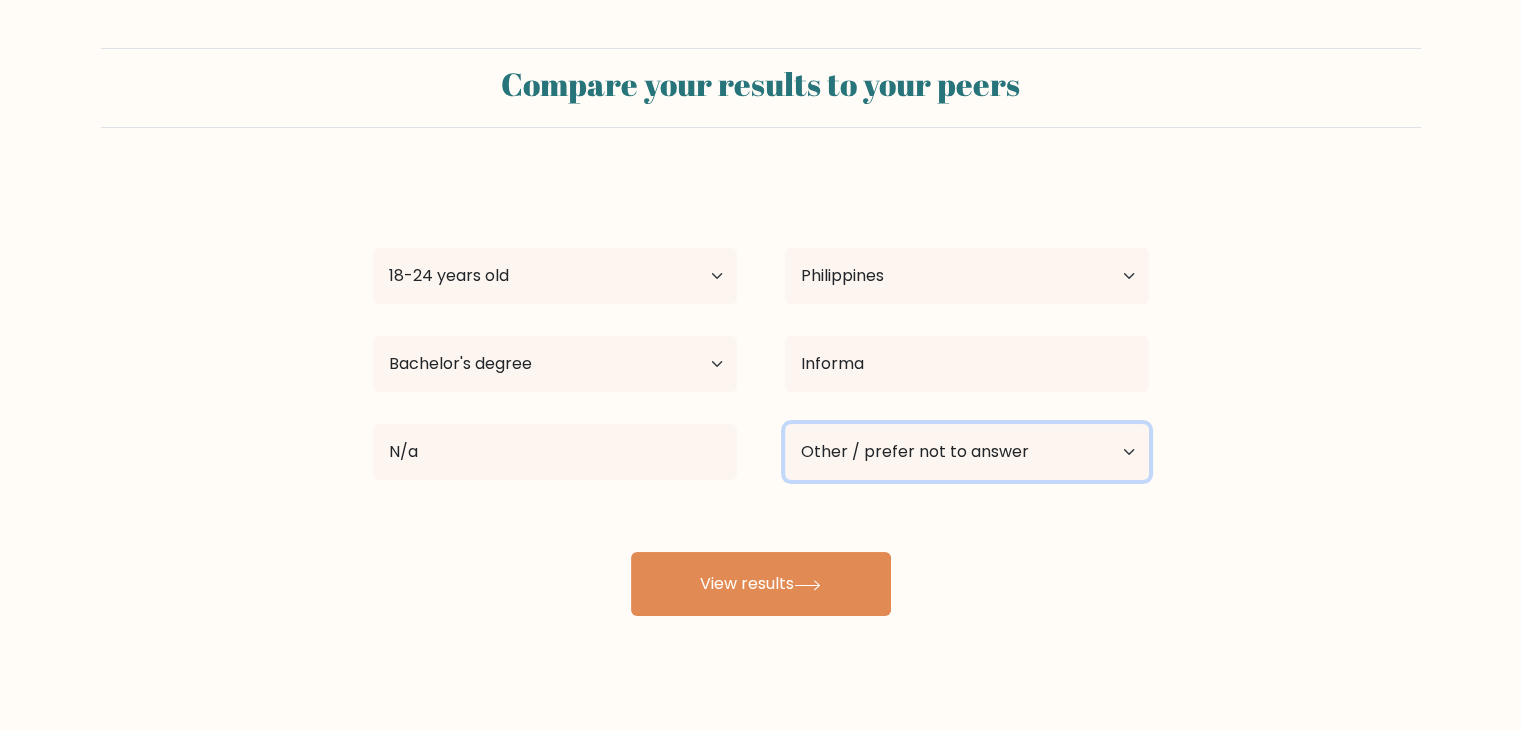 click on "Current employment status
Employed
Student
Retired
Other / prefer not to answer" at bounding box center (967, 452) 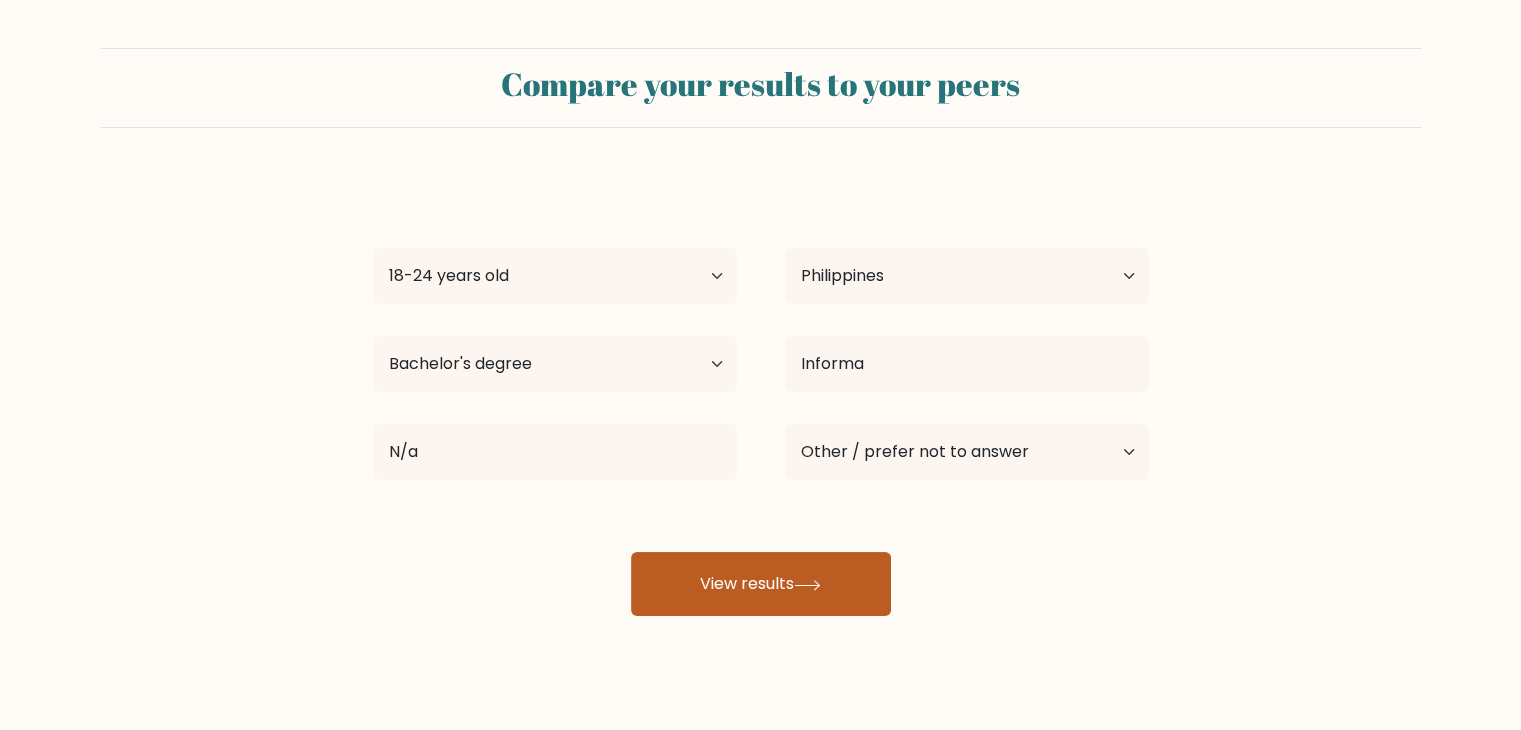 click on "View results" at bounding box center [761, 584] 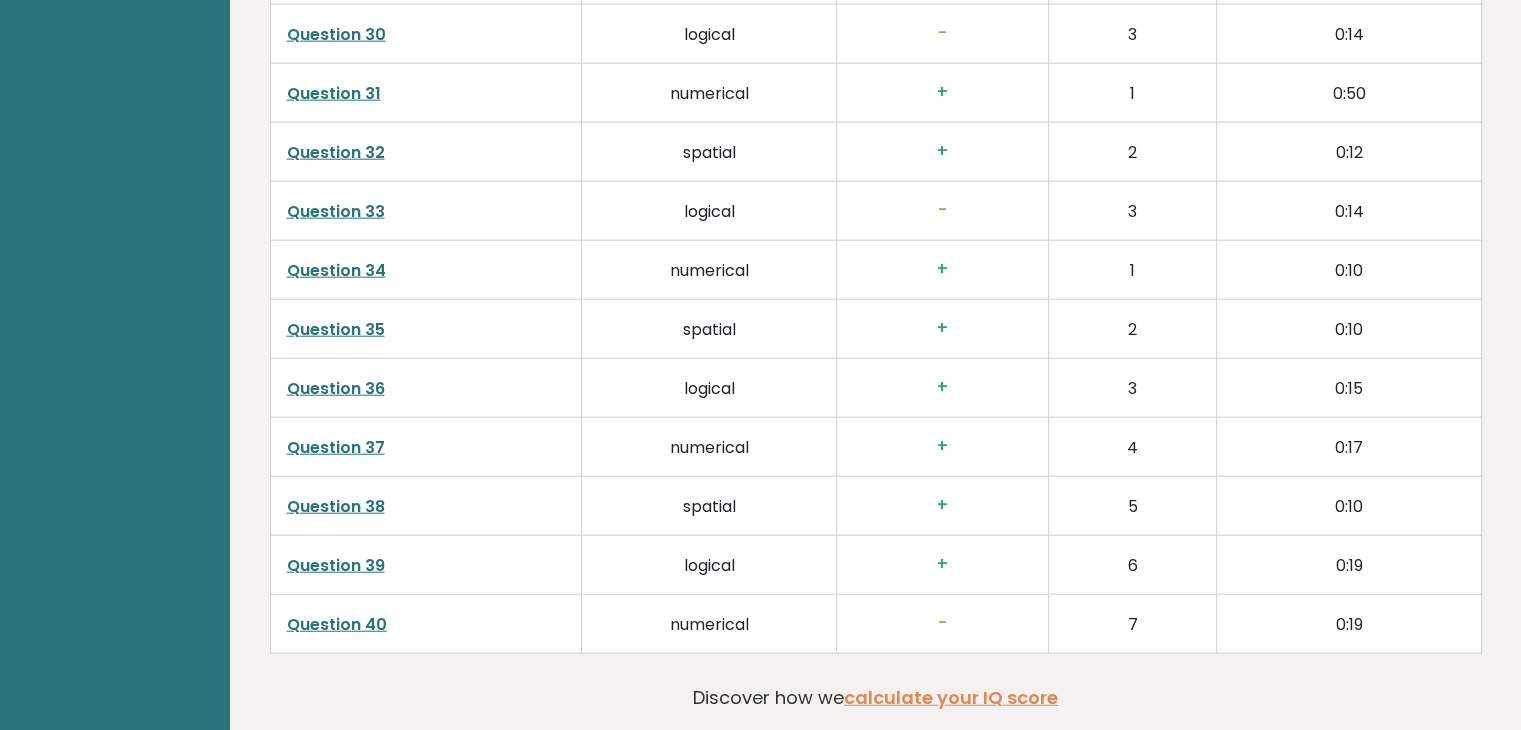 scroll, scrollTop: 5108, scrollLeft: 0, axis: vertical 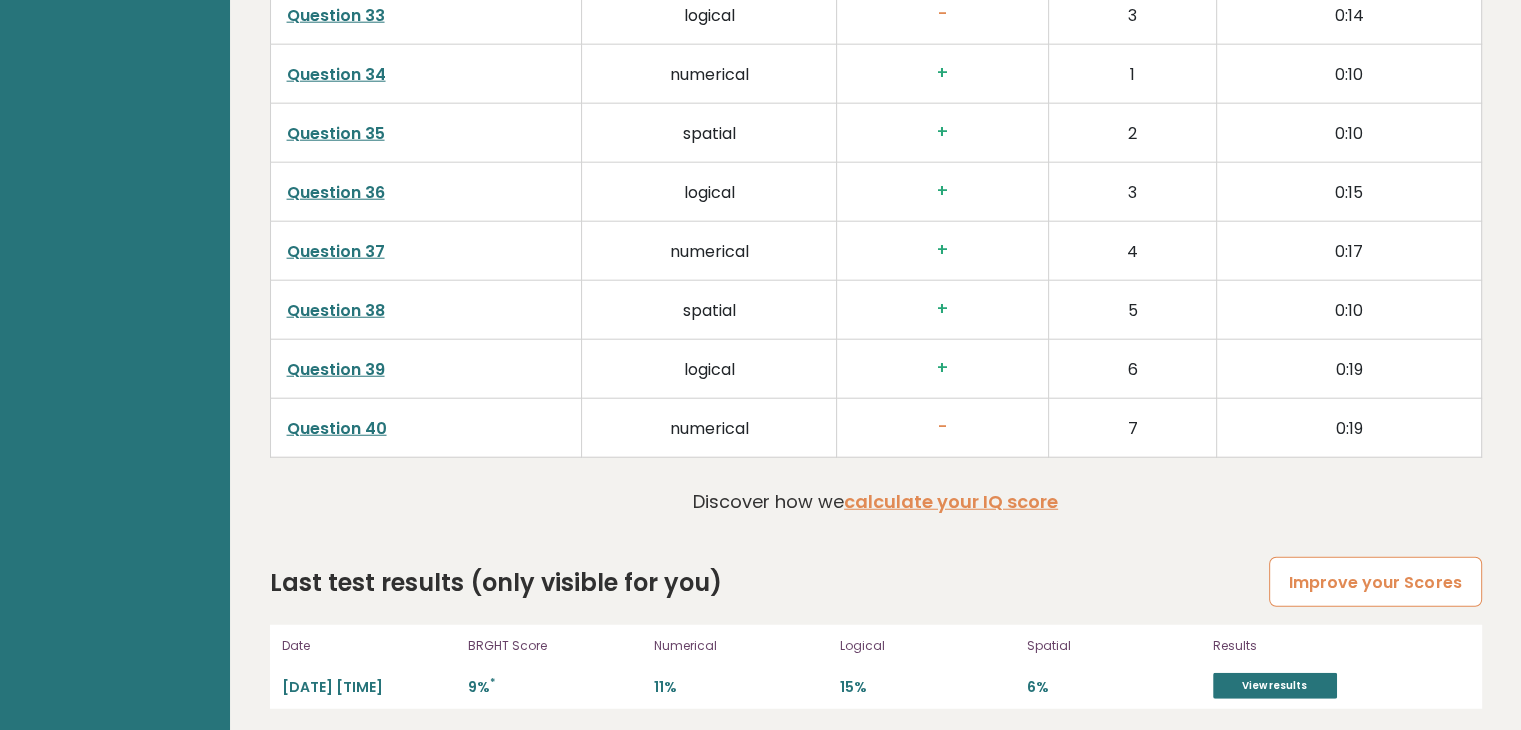 click on "Improve your Scores" at bounding box center (1375, 582) 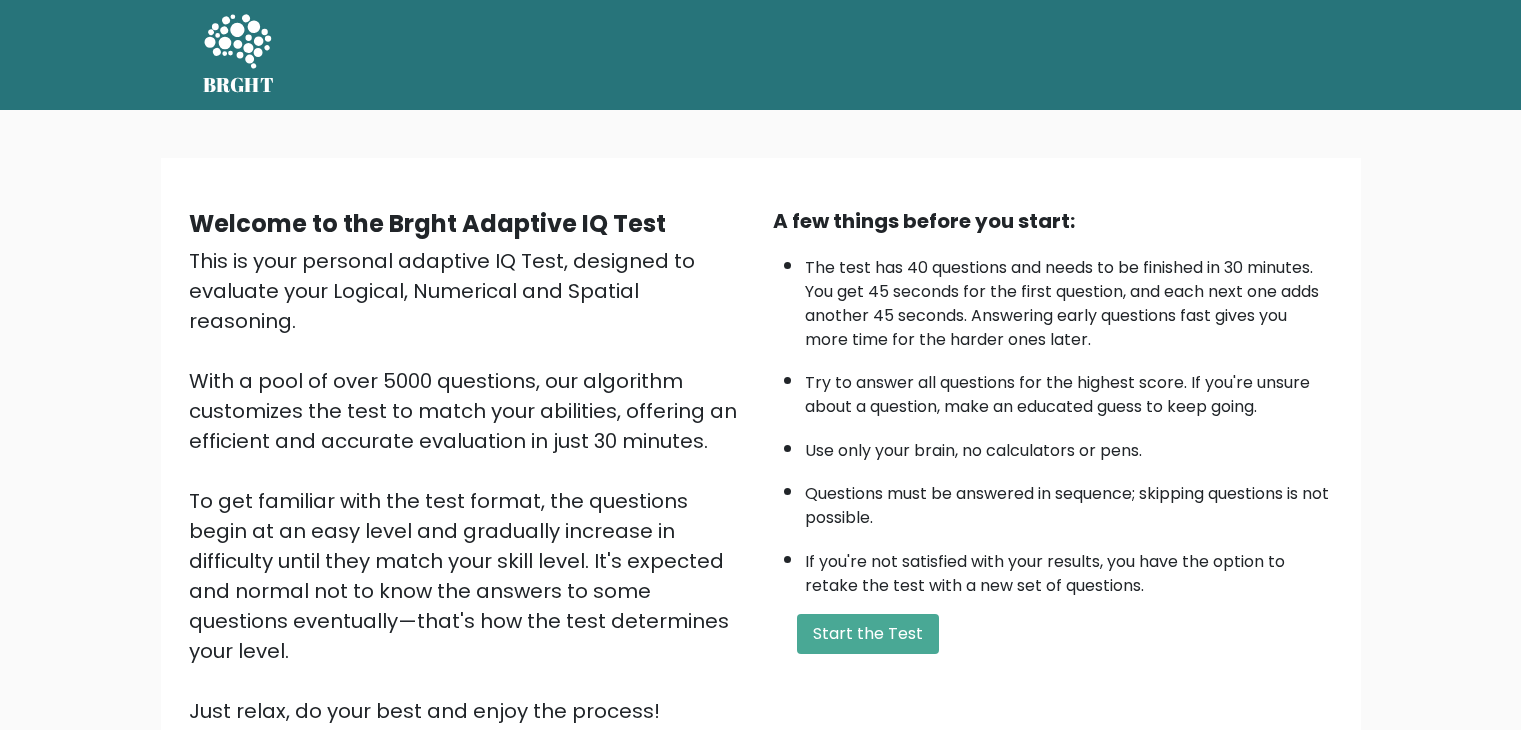 scroll, scrollTop: 0, scrollLeft: 0, axis: both 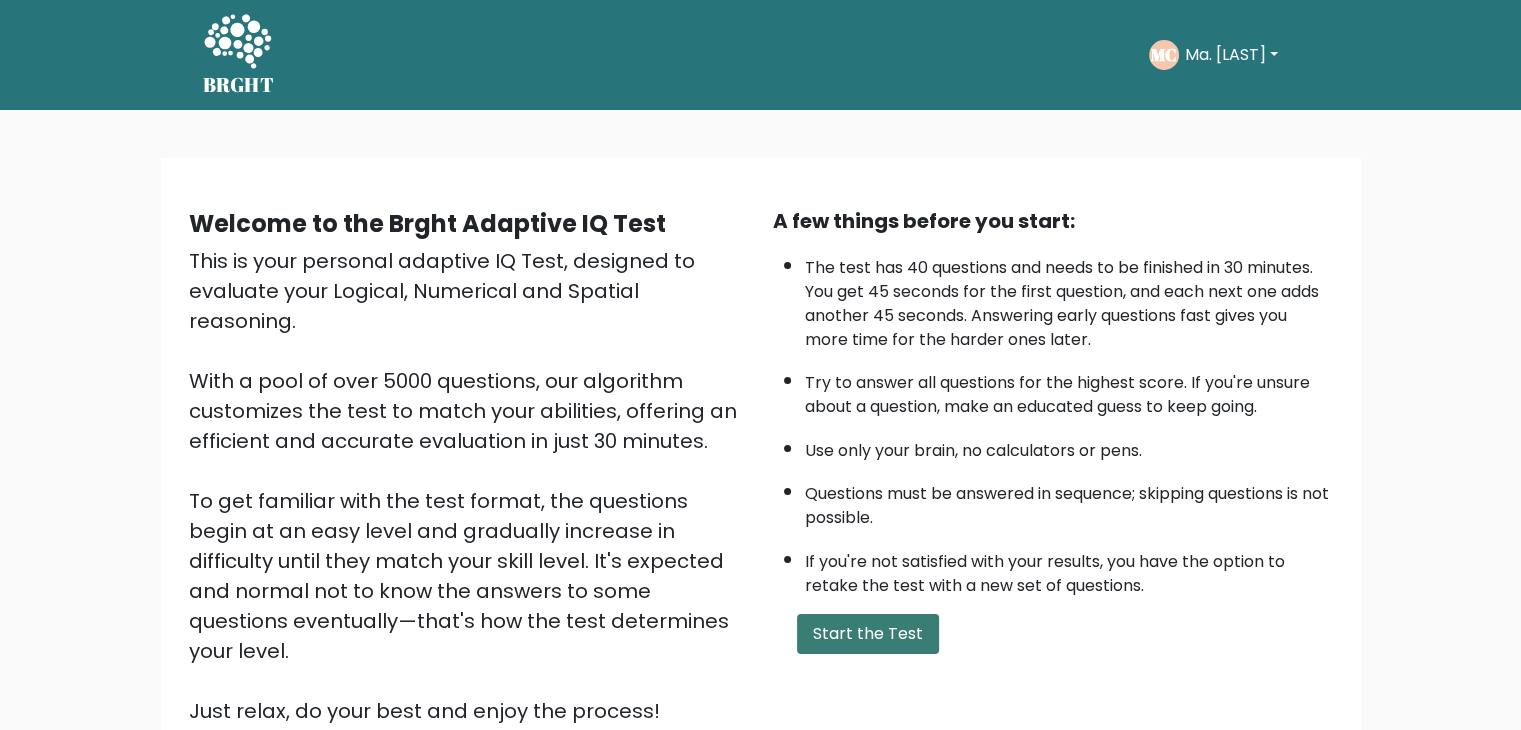 click on "Start the Test" at bounding box center [868, 634] 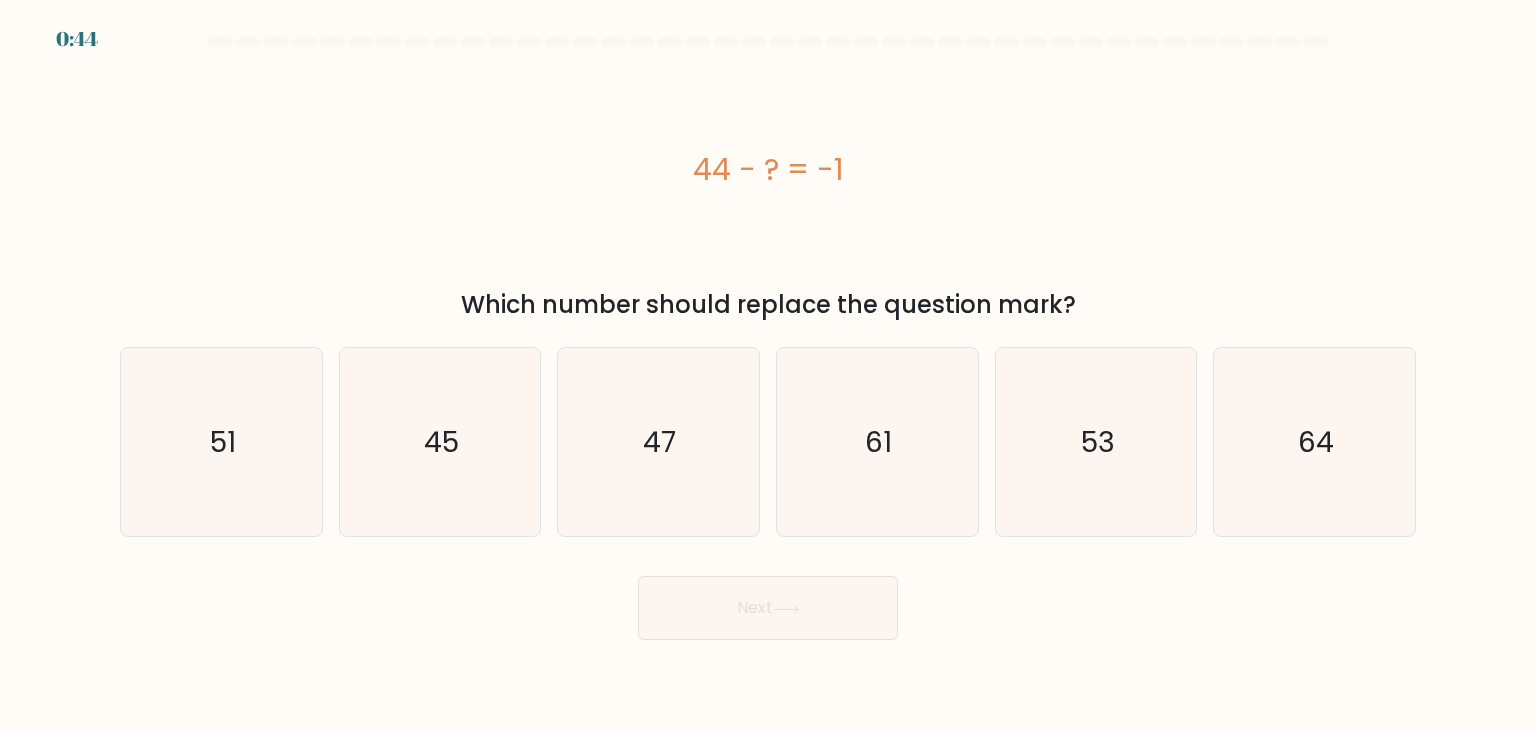 scroll, scrollTop: 0, scrollLeft: 0, axis: both 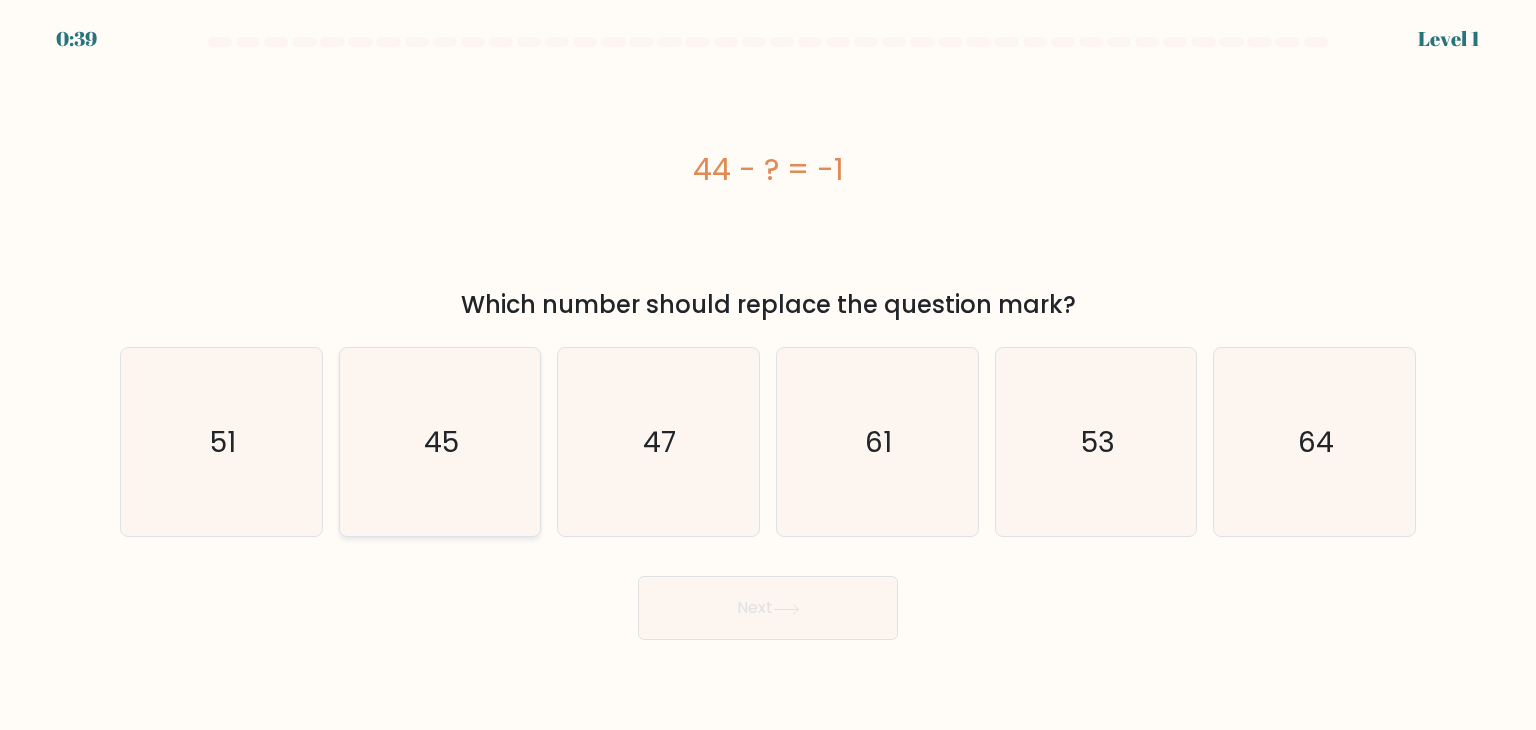 click on "45" 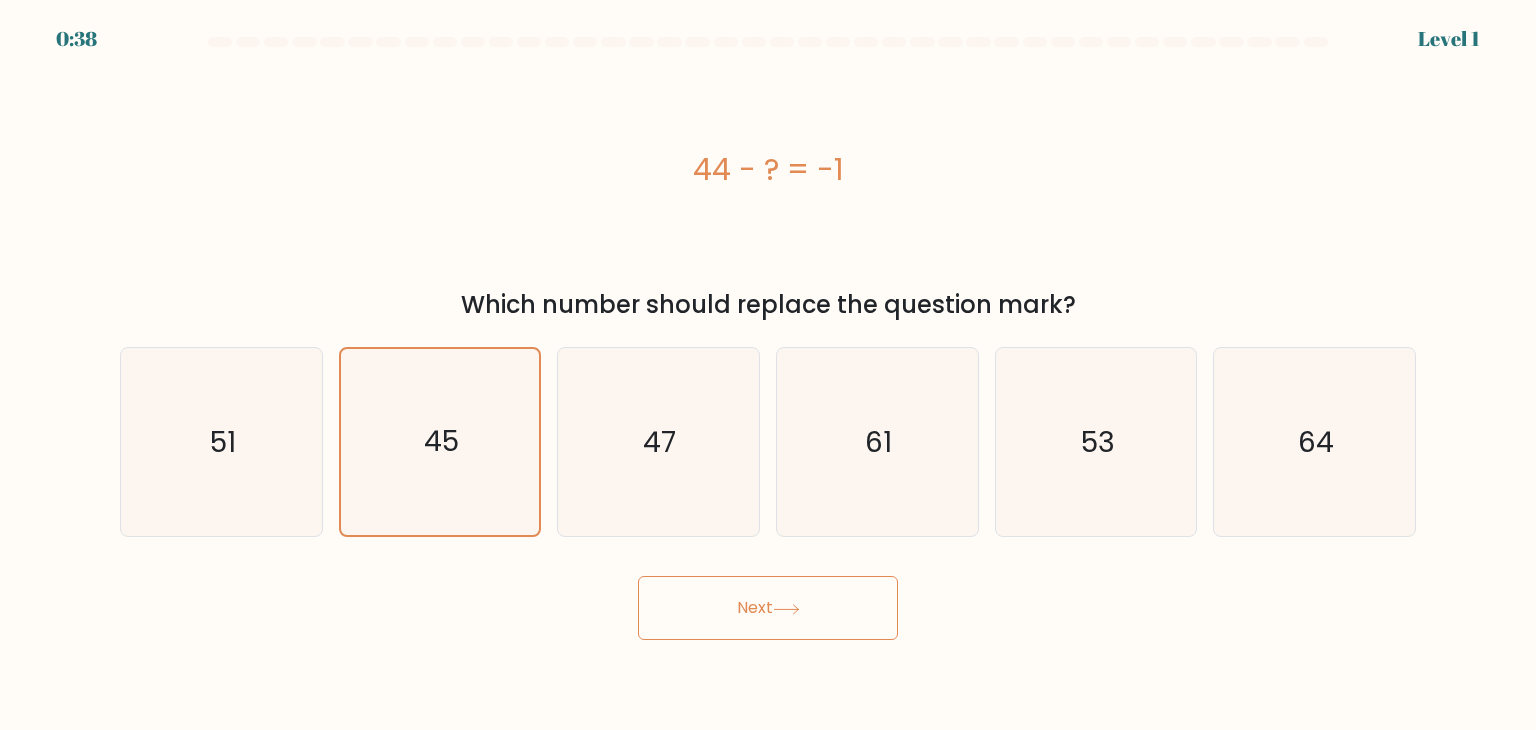 click on "Next" at bounding box center (768, 608) 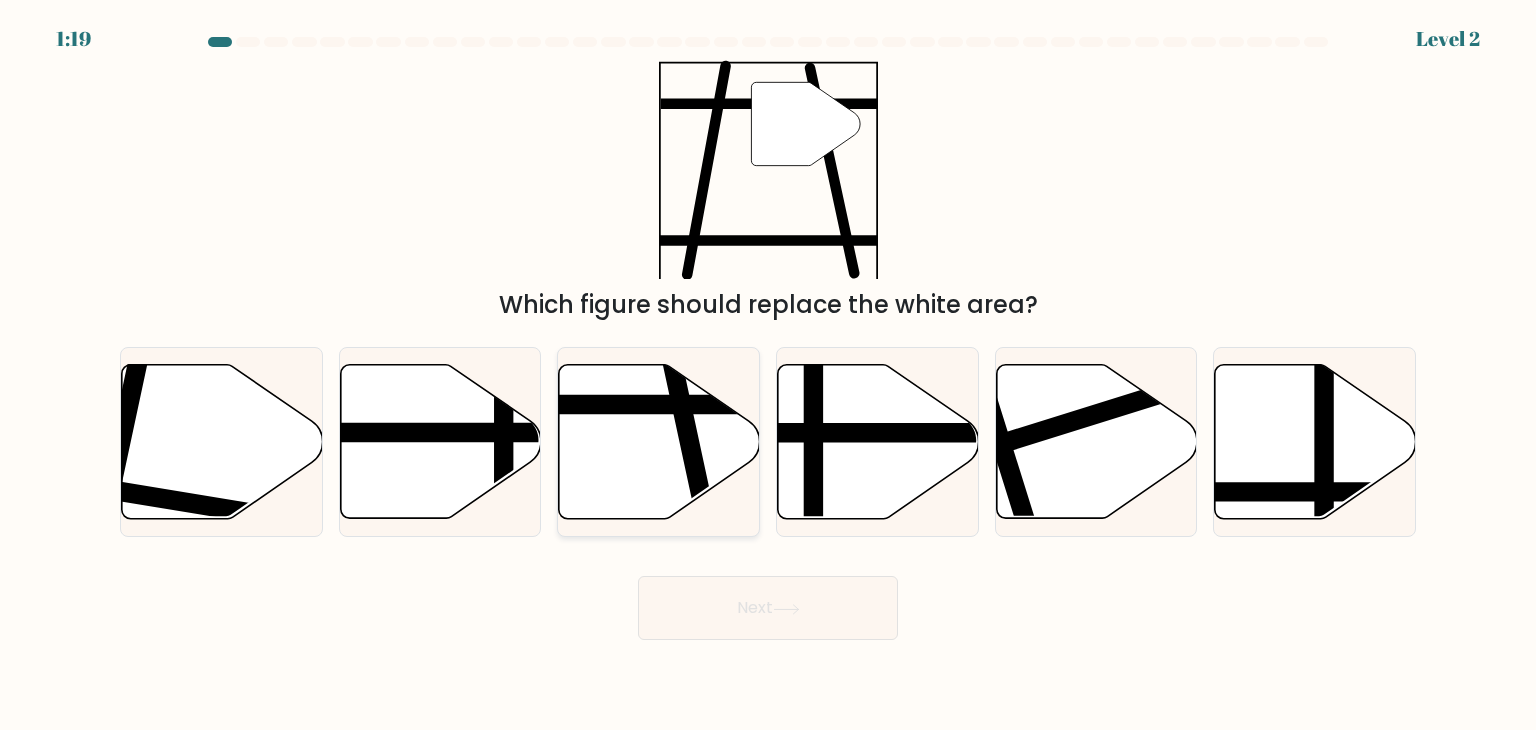 click 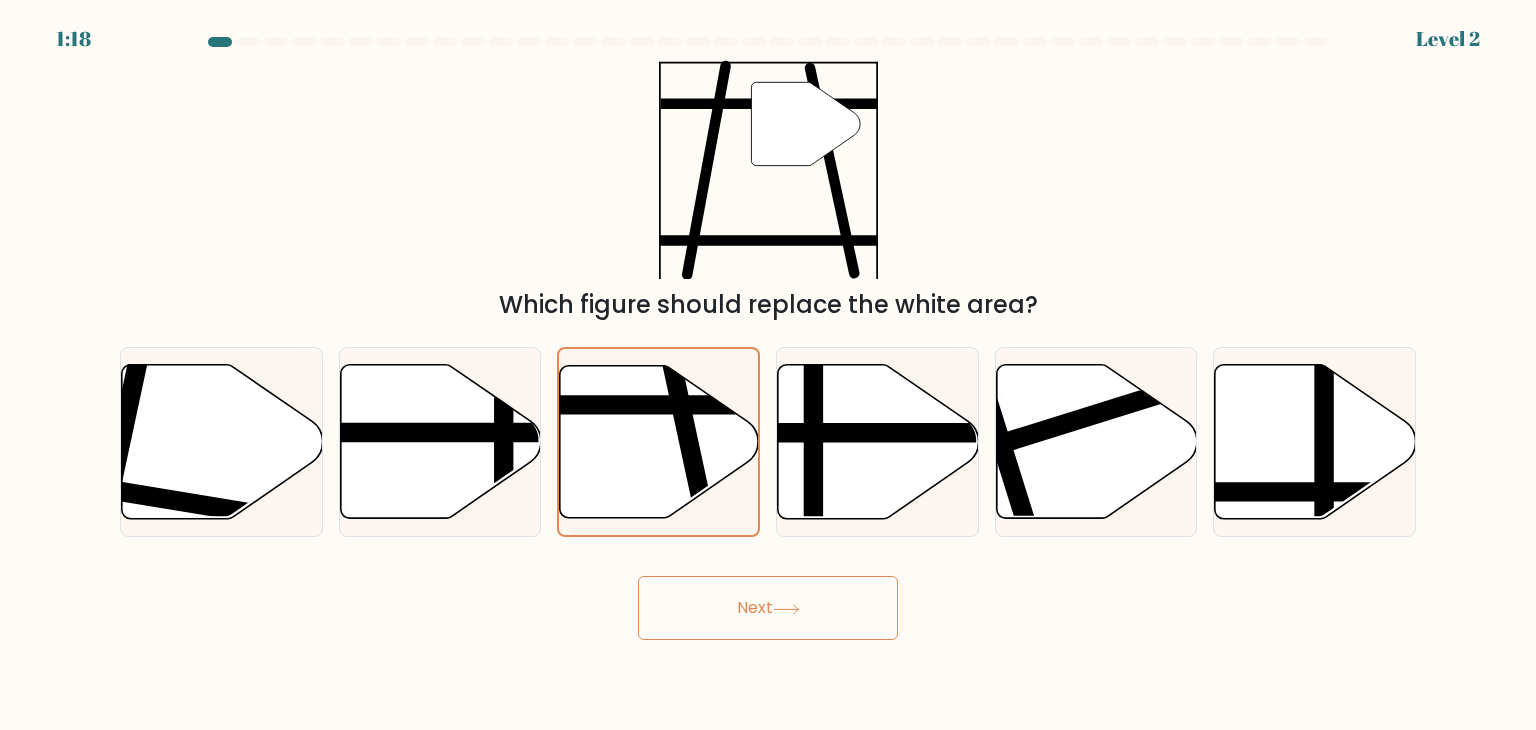 click on "Next" at bounding box center (768, 608) 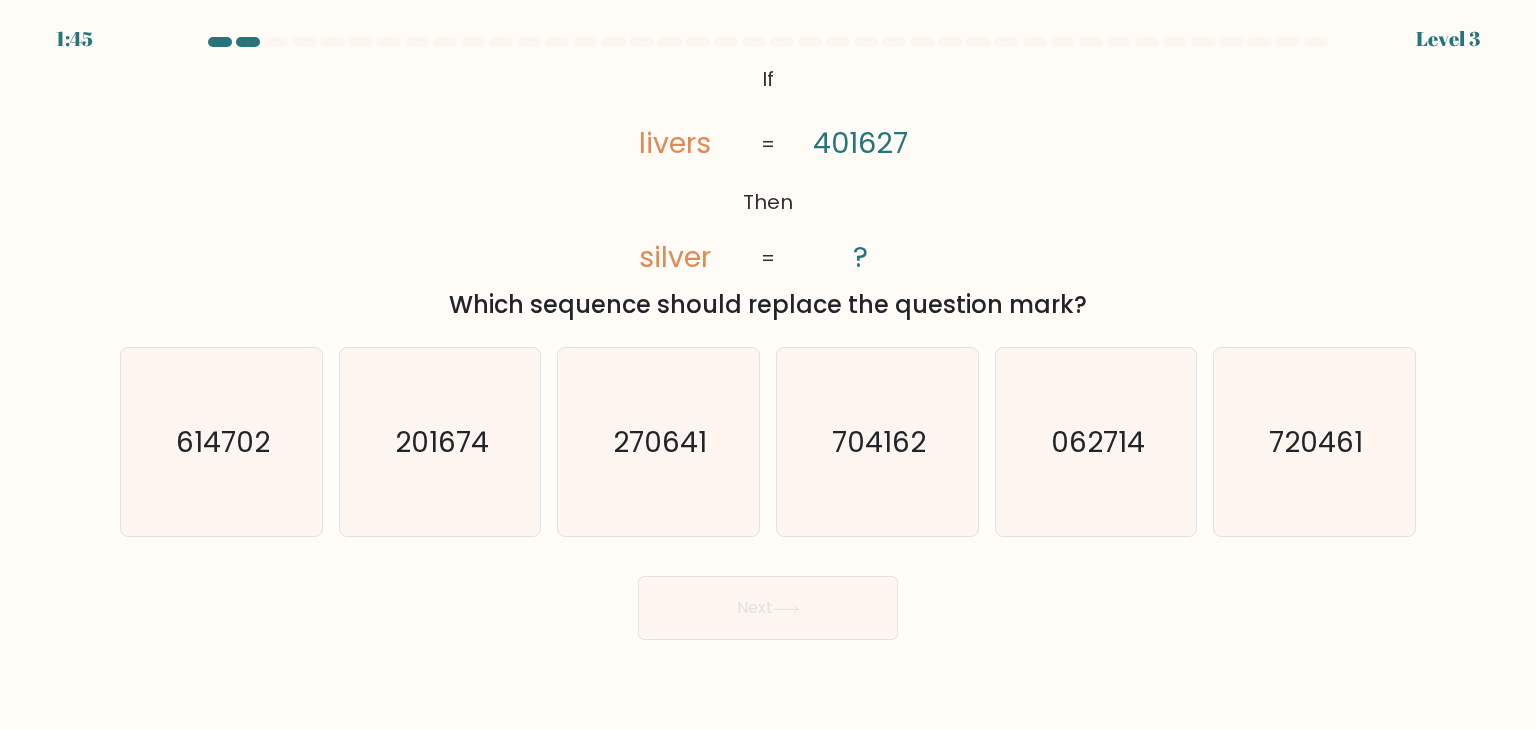 type 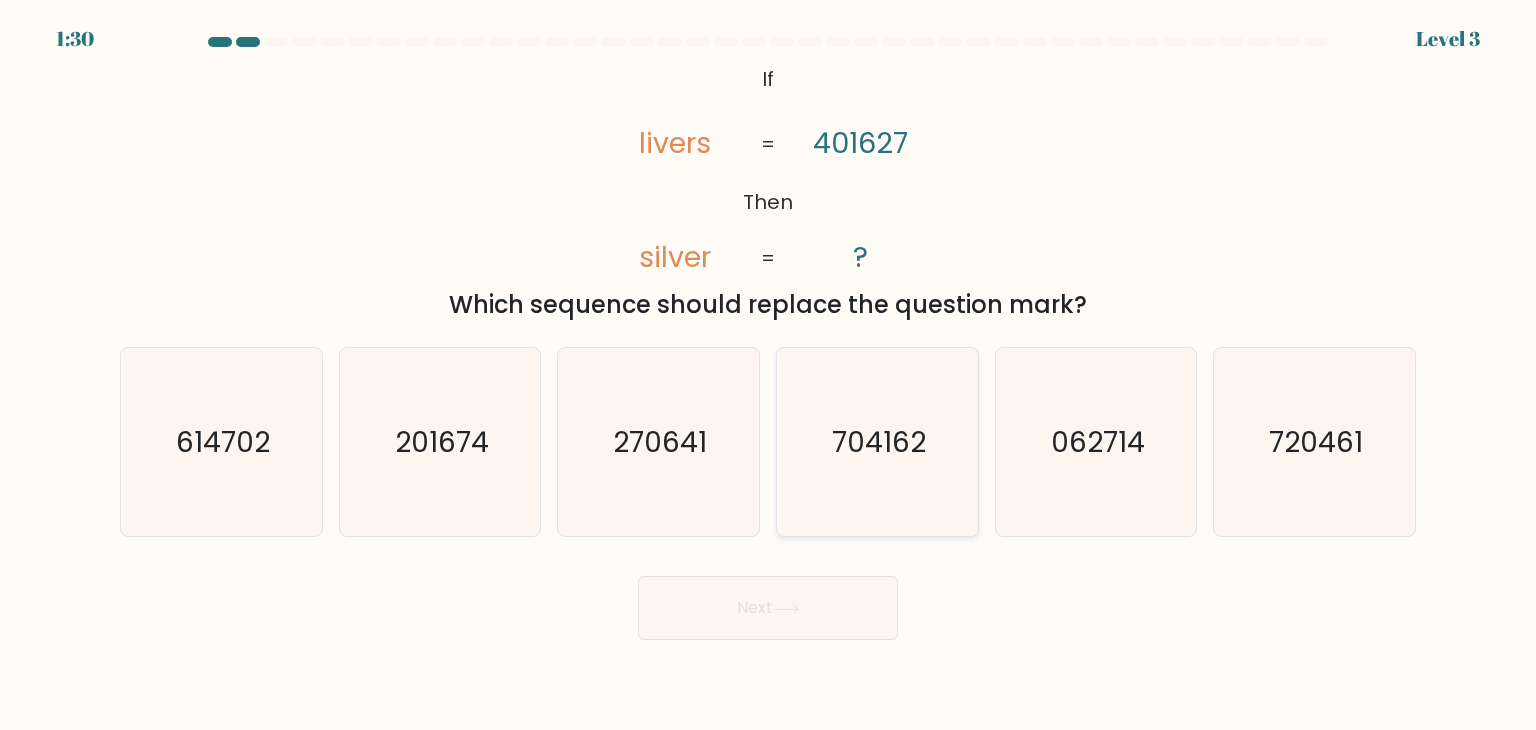 click on "704162" 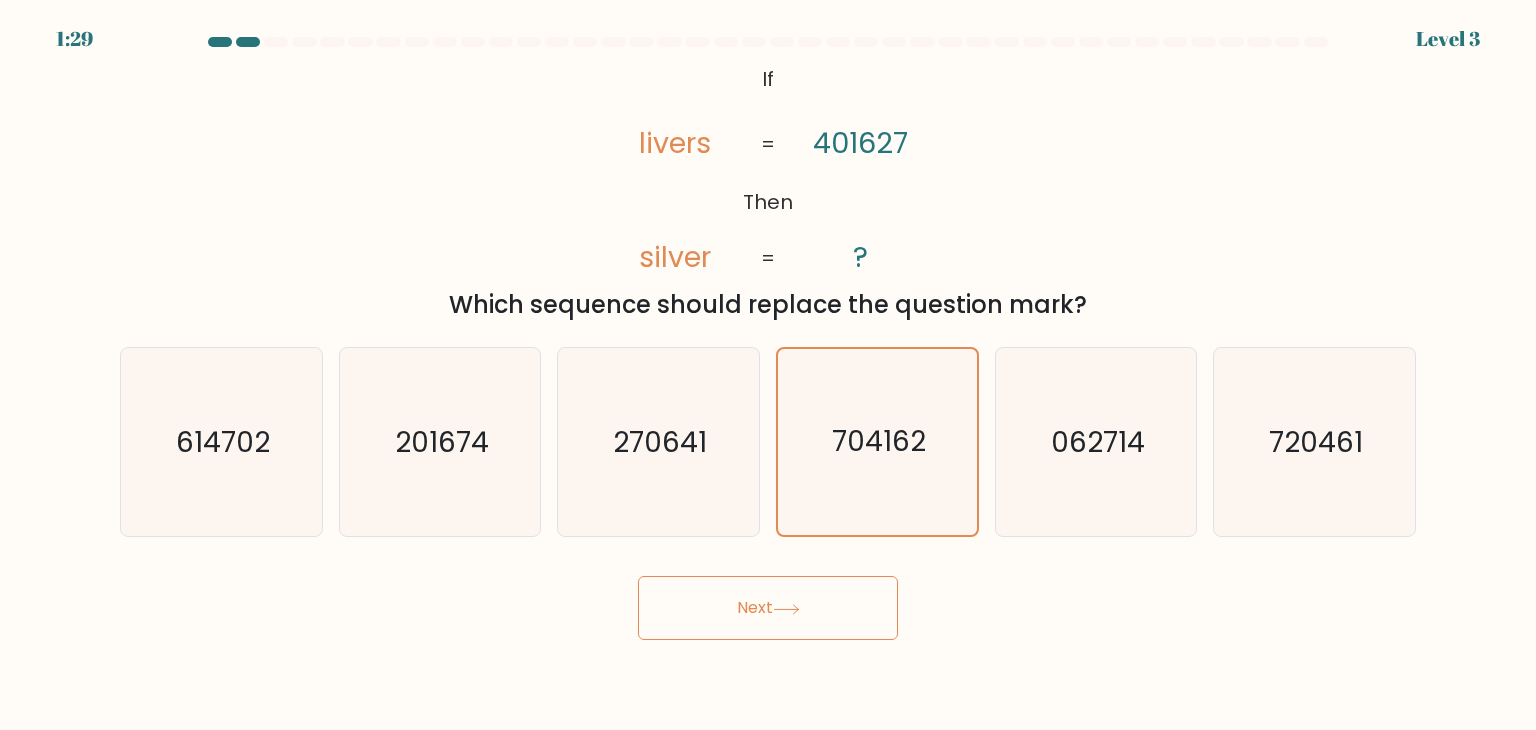 click on "Next" at bounding box center (768, 608) 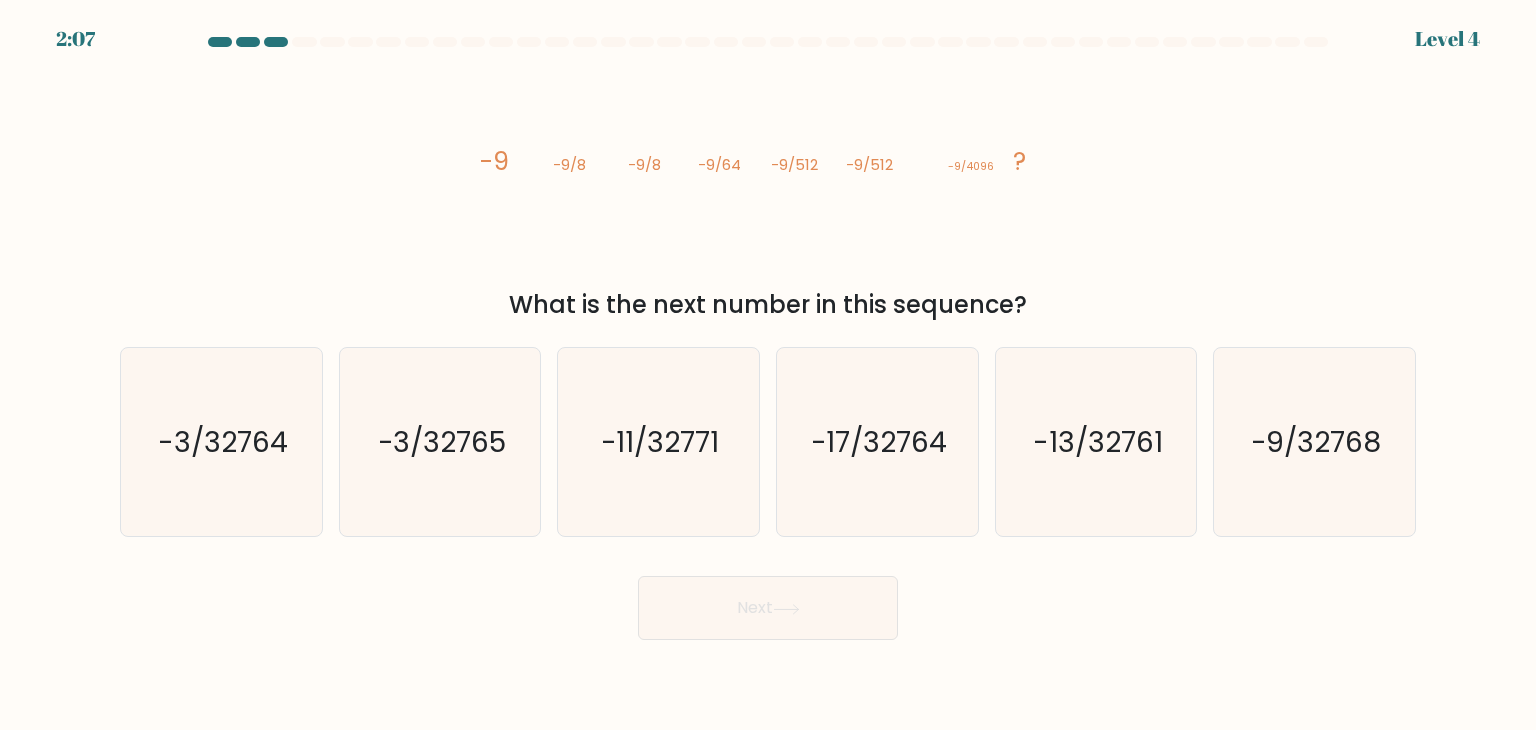 type 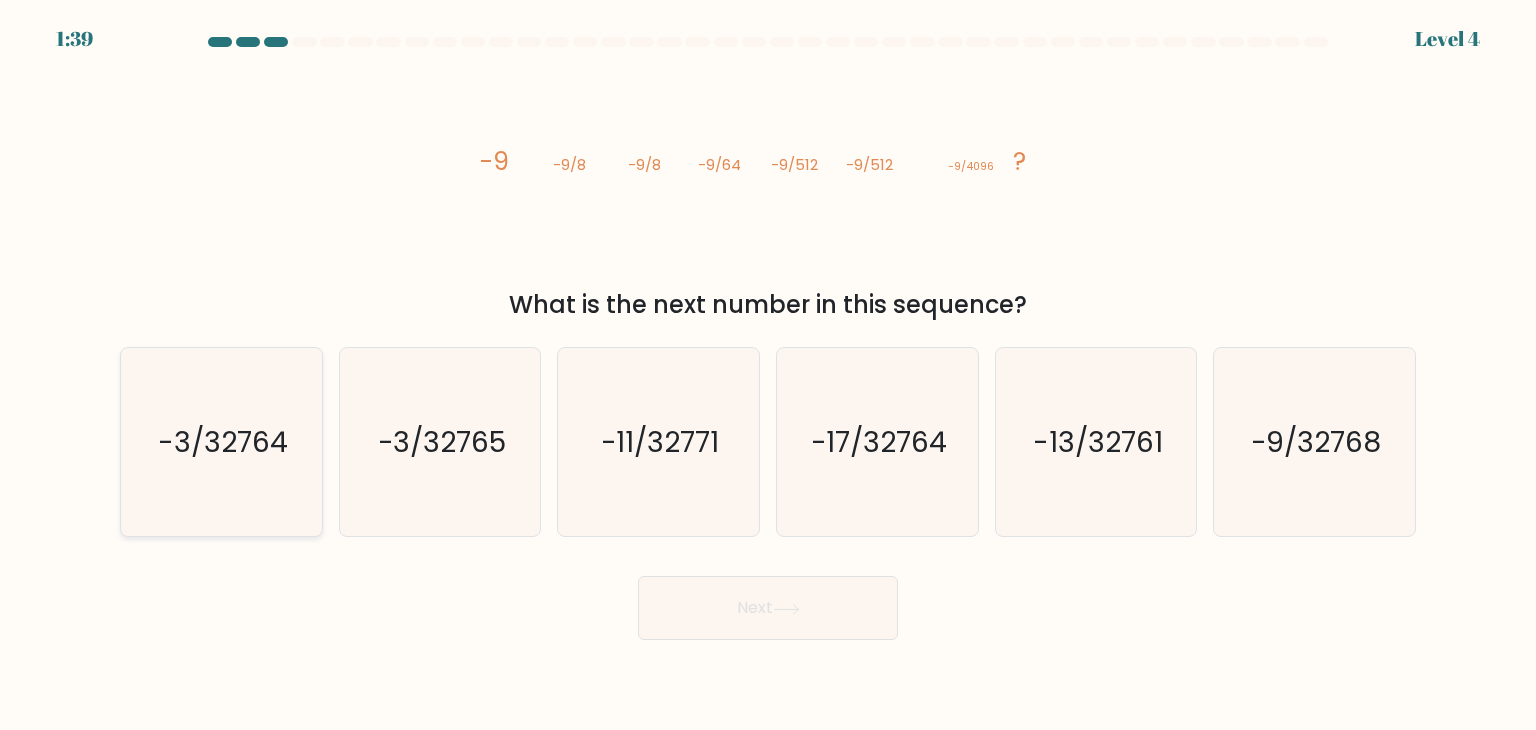 click on "-3/32764" 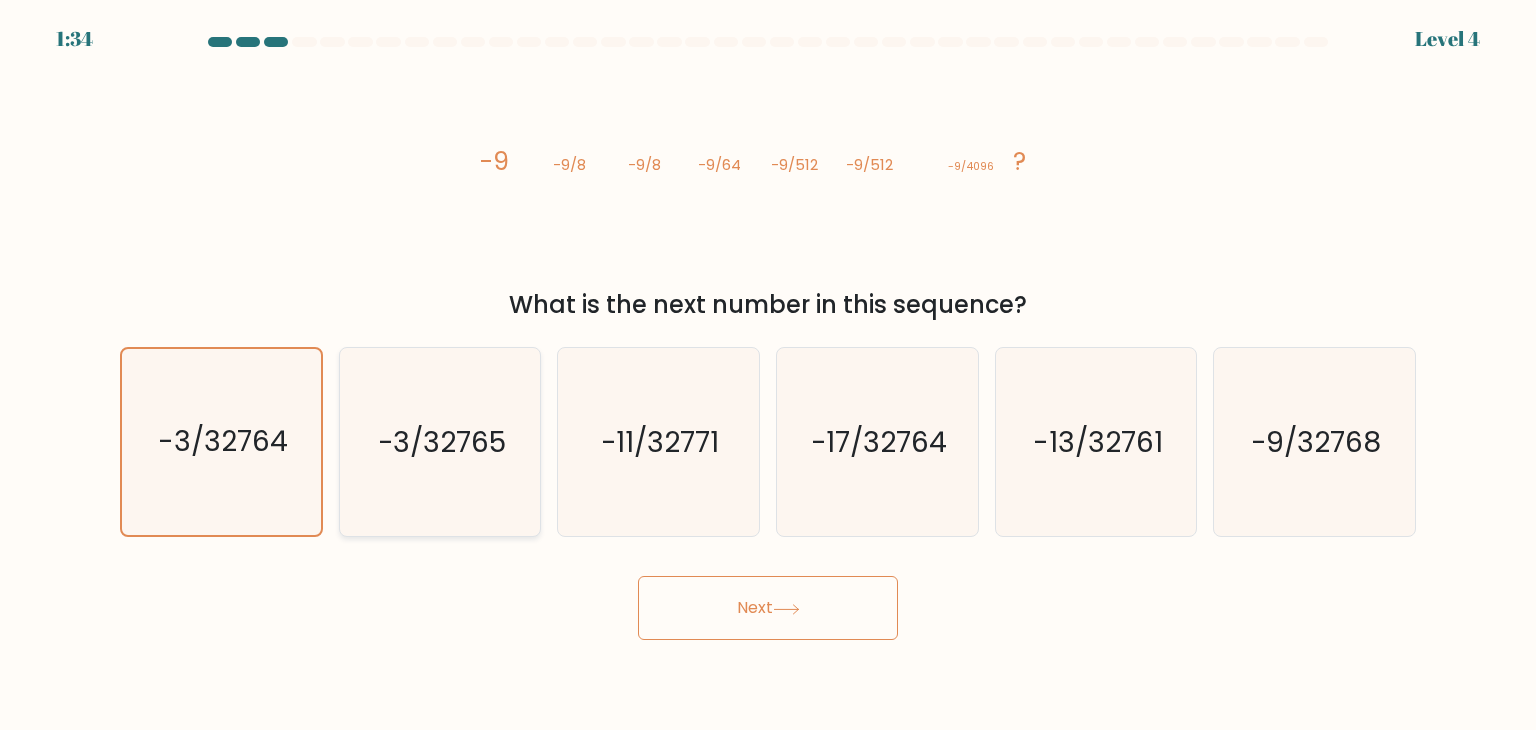 click on "-3/32765" 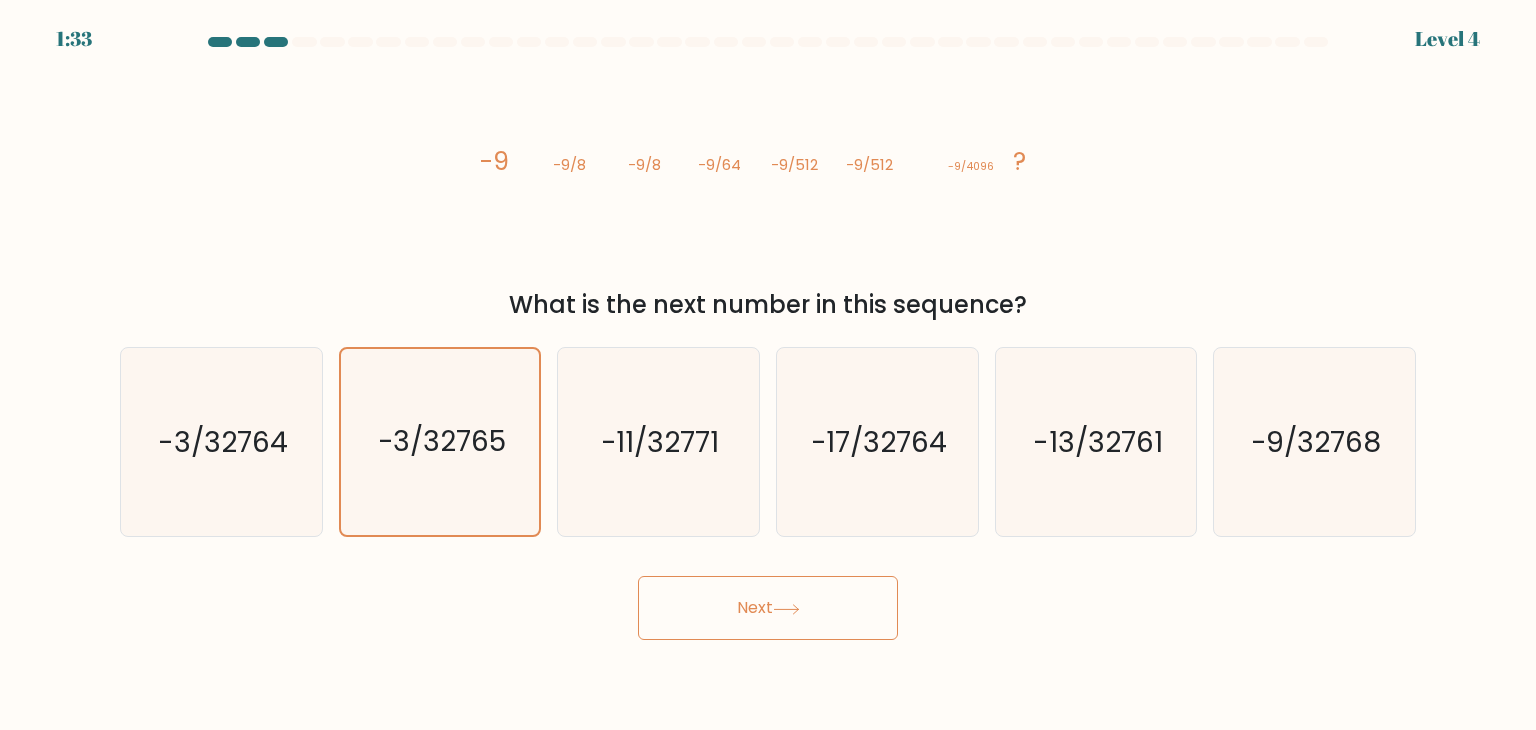 click on "Next" at bounding box center [768, 608] 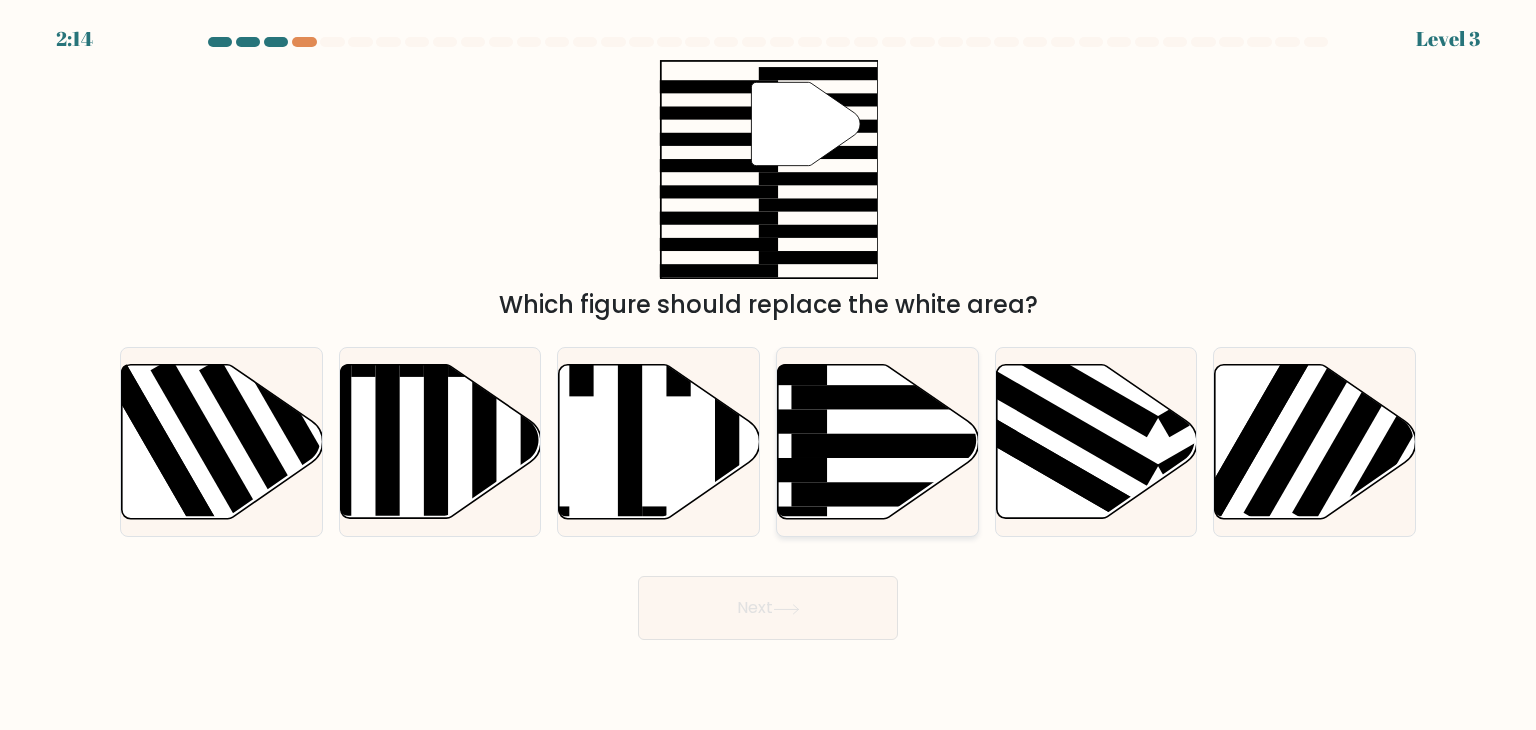 click 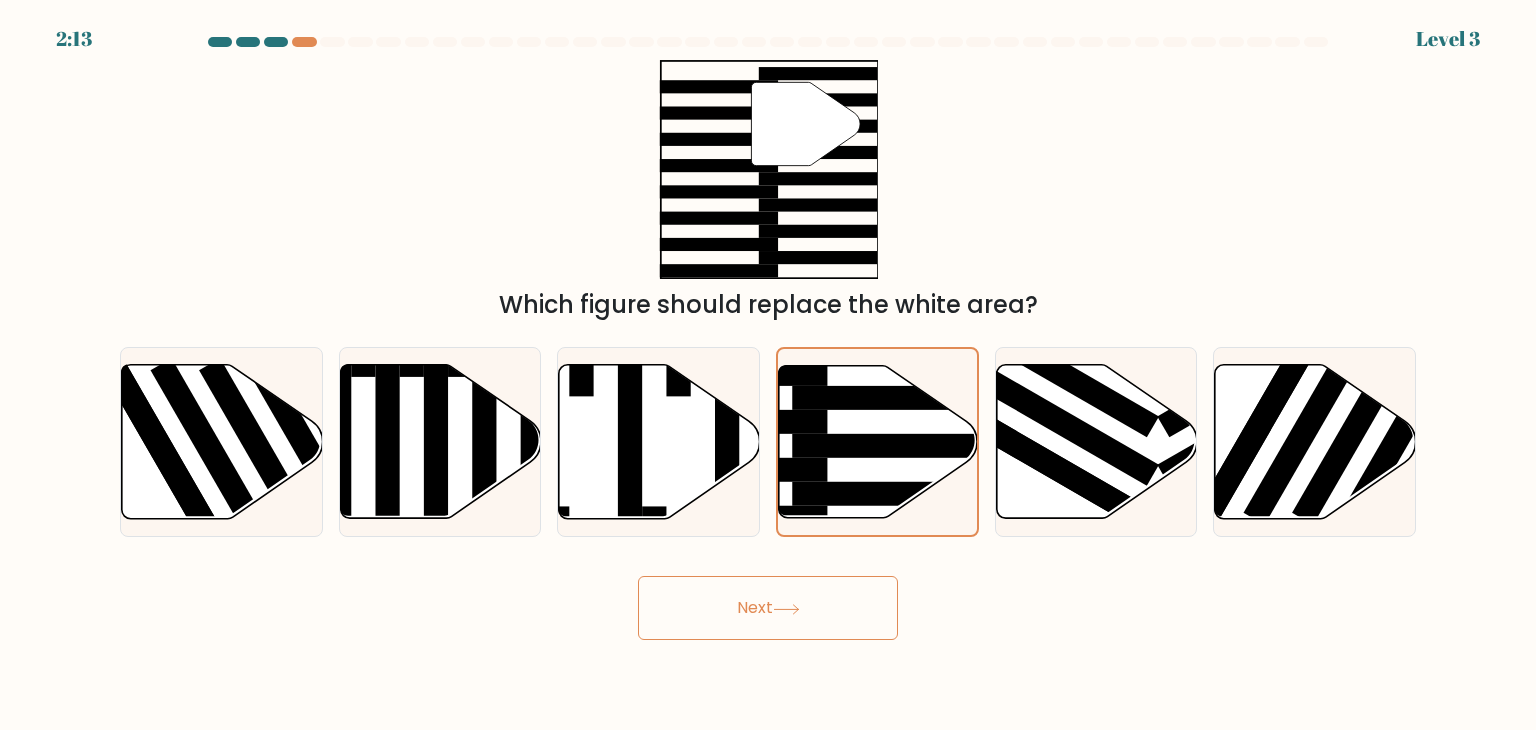 click on "Next" at bounding box center (768, 608) 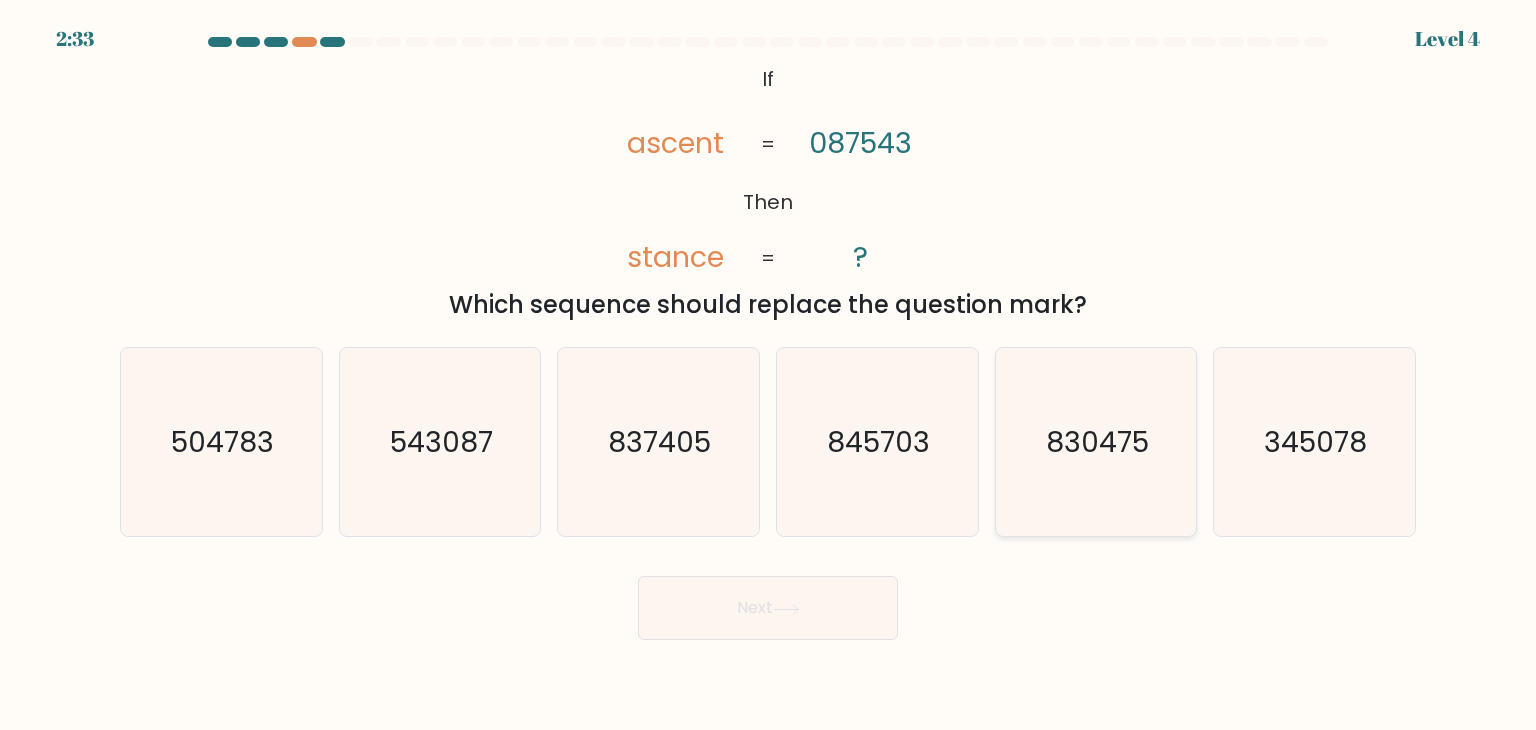 click on "830475" 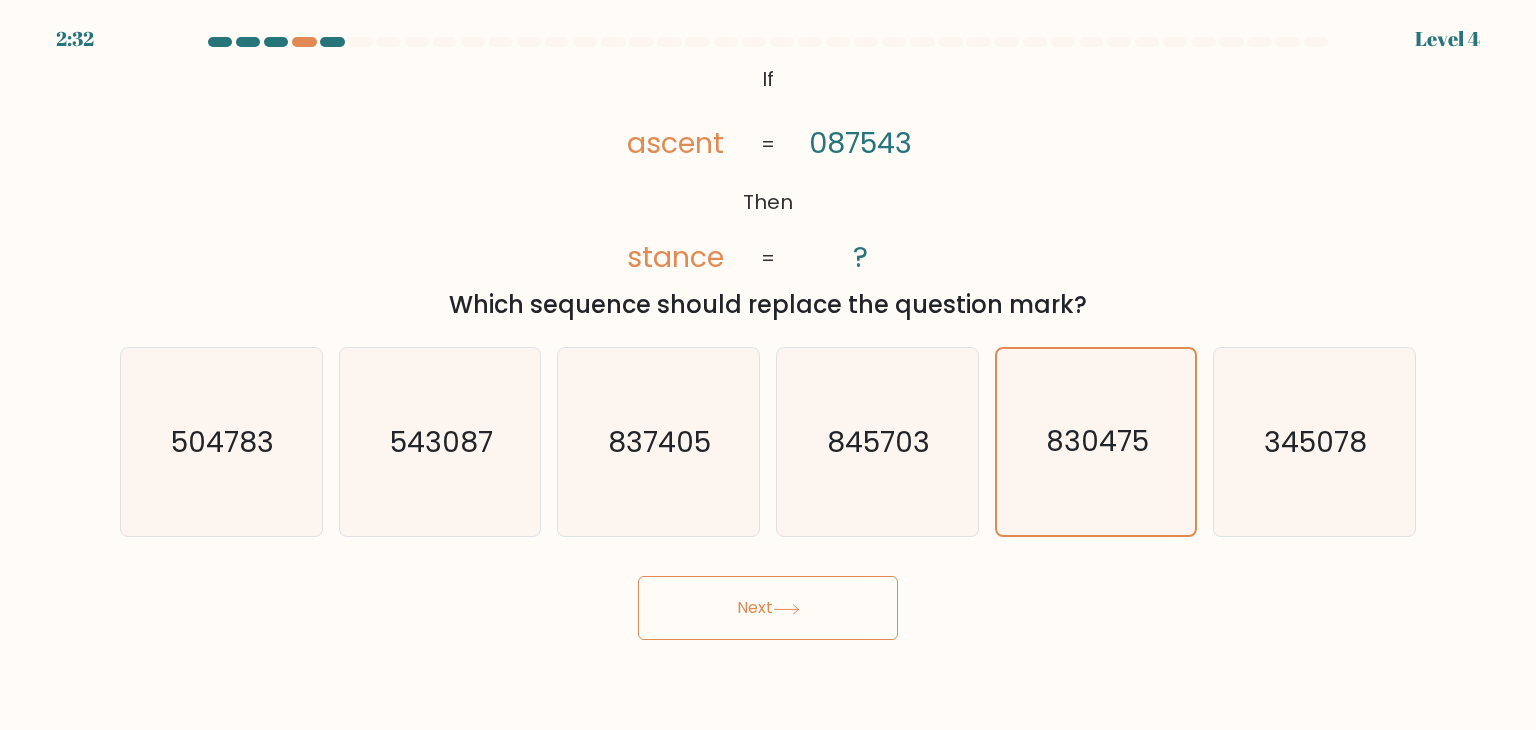 click on "Next" at bounding box center [768, 608] 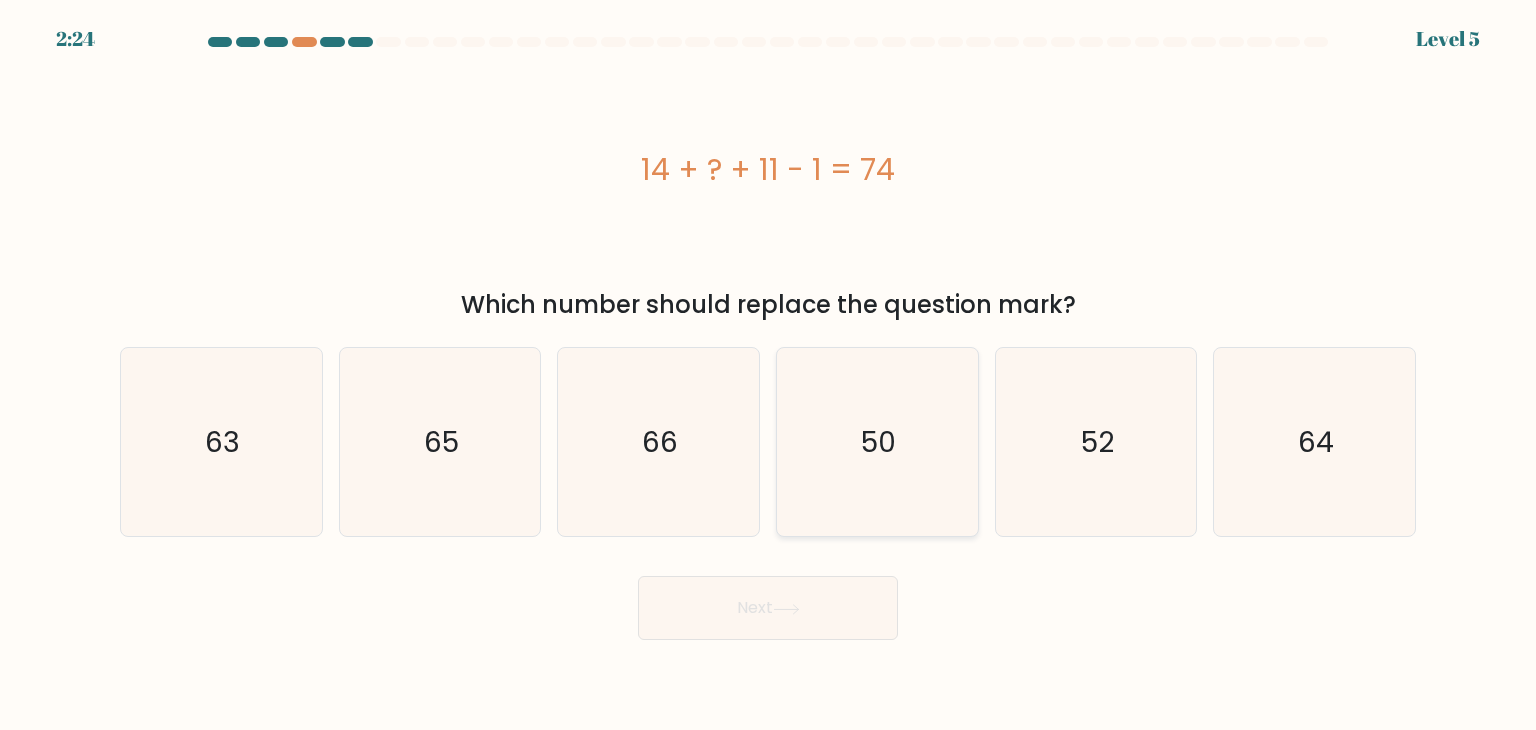 click on "50" 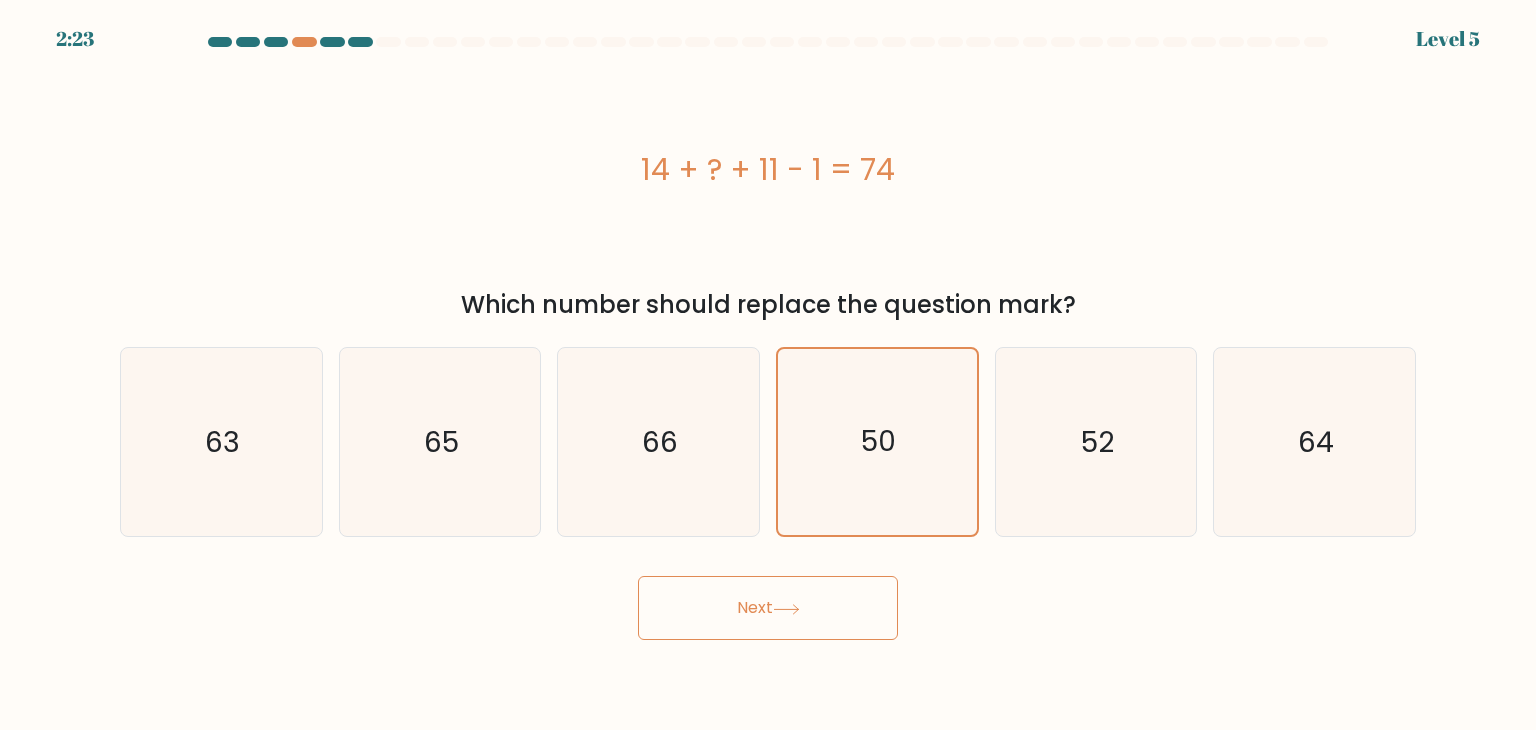click on "Next" at bounding box center (768, 608) 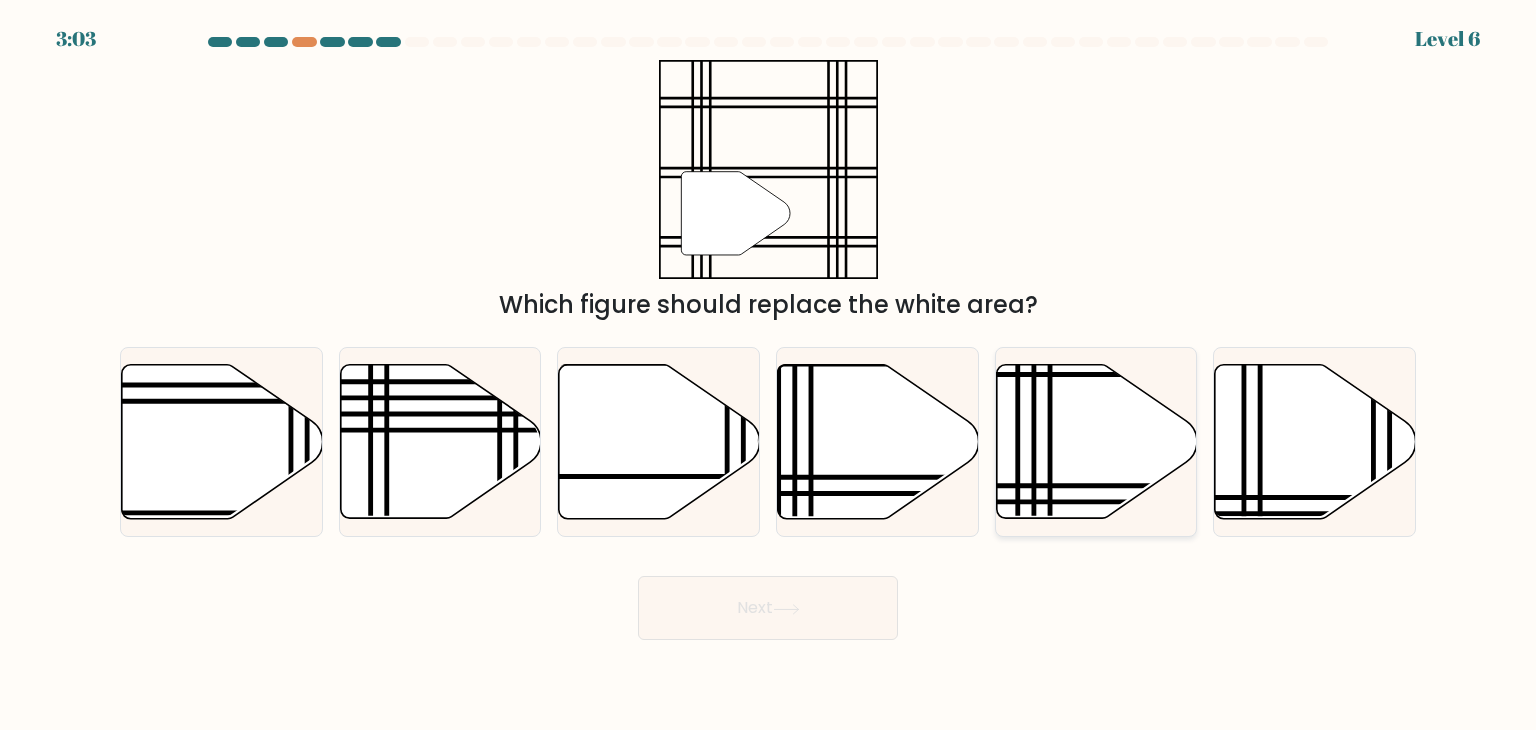 click 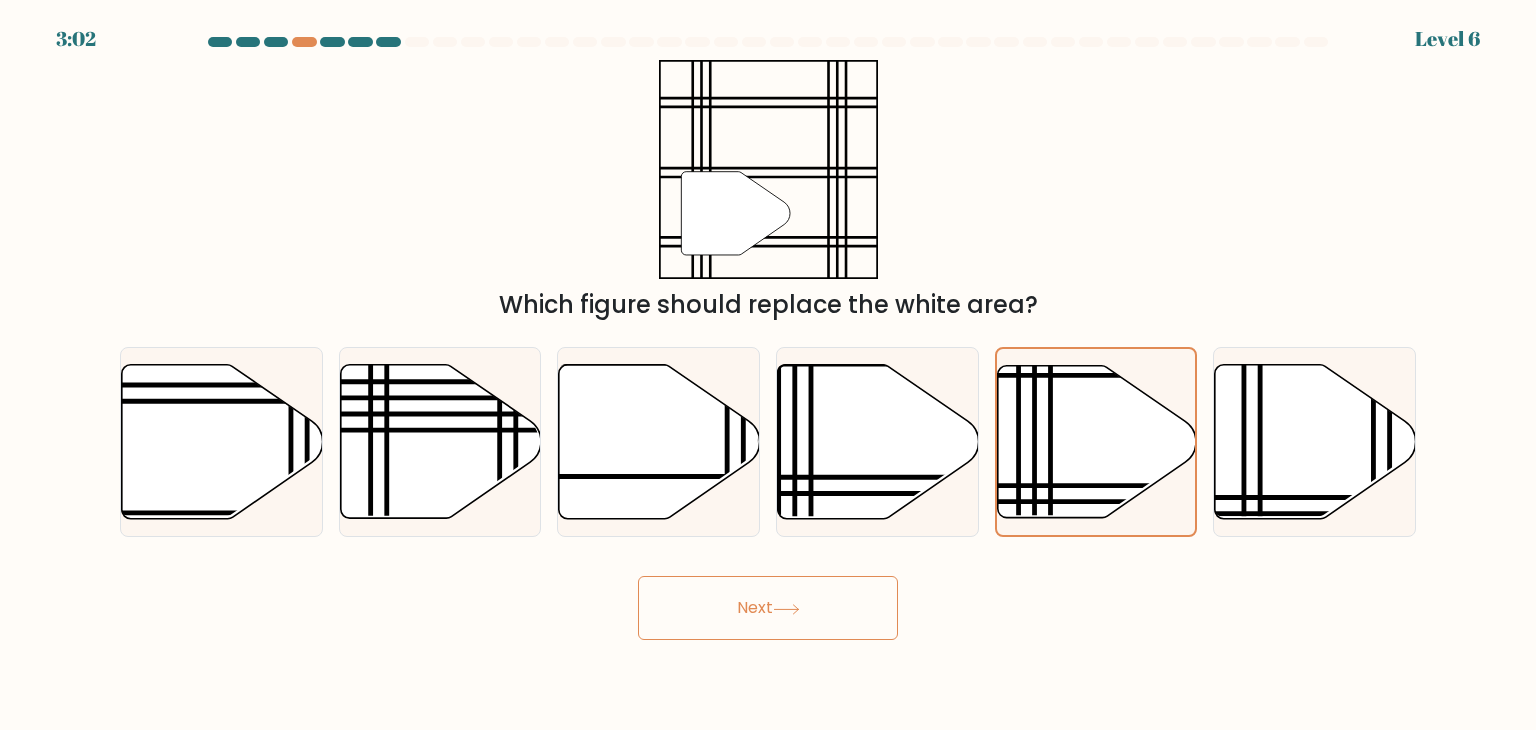 click on "Next" at bounding box center (768, 608) 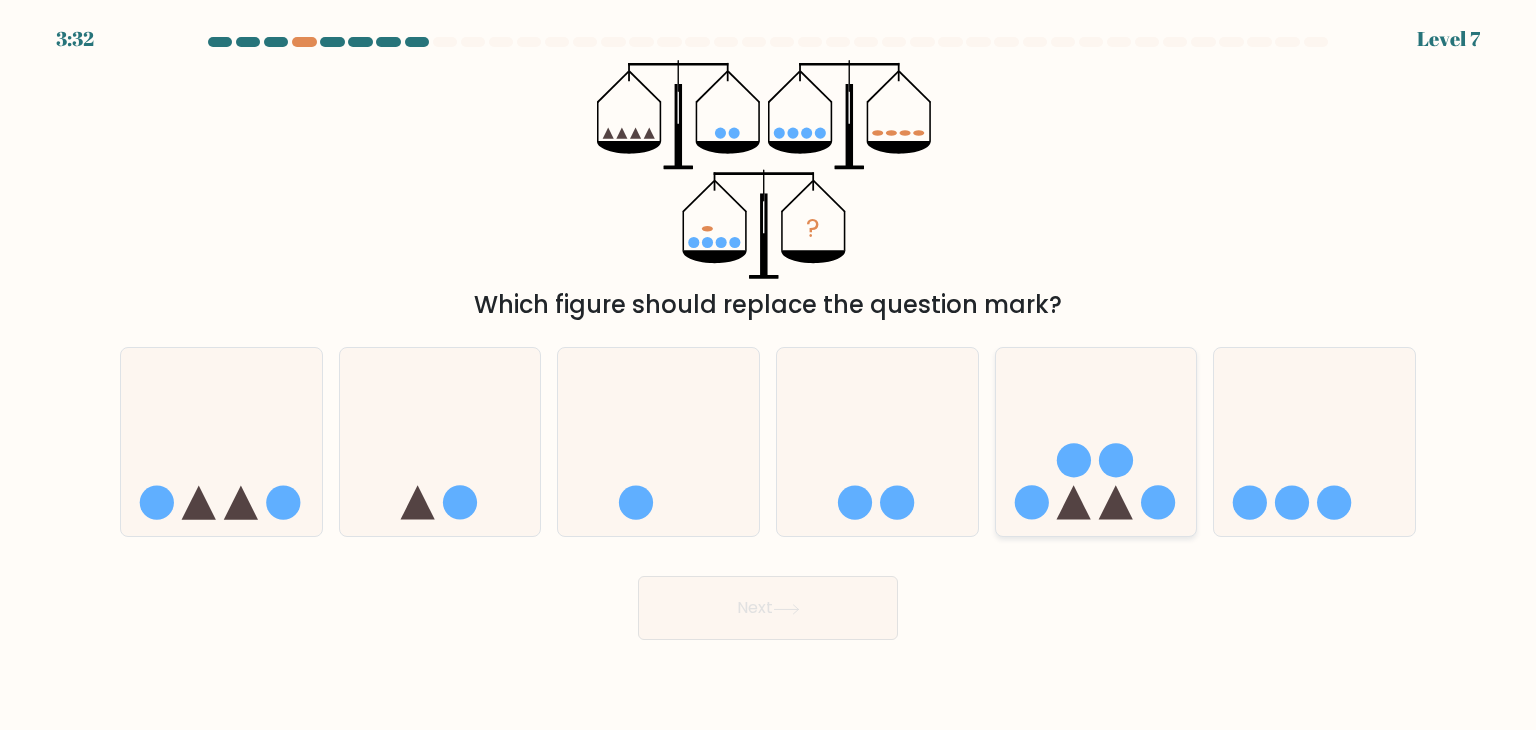 click 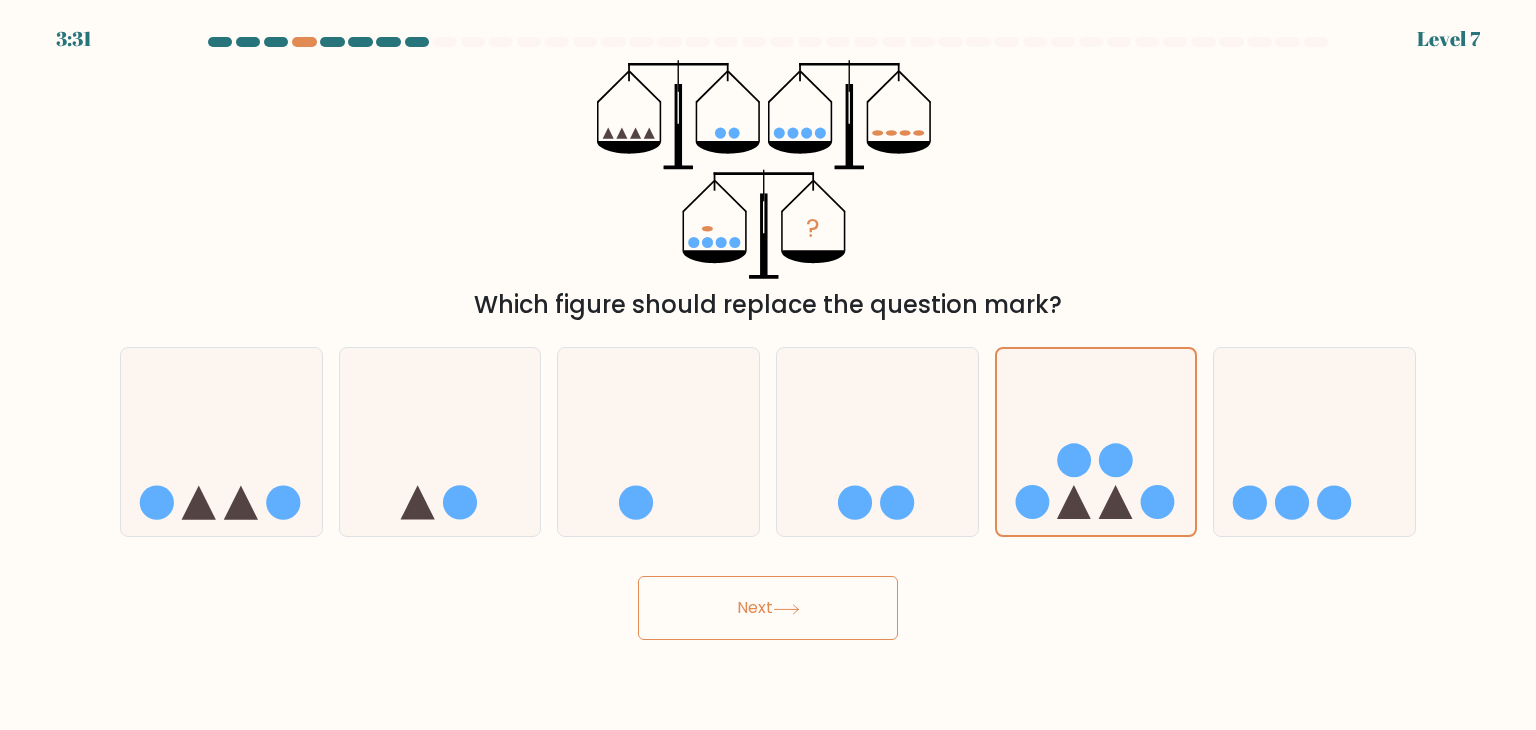 click on "Next" at bounding box center [768, 608] 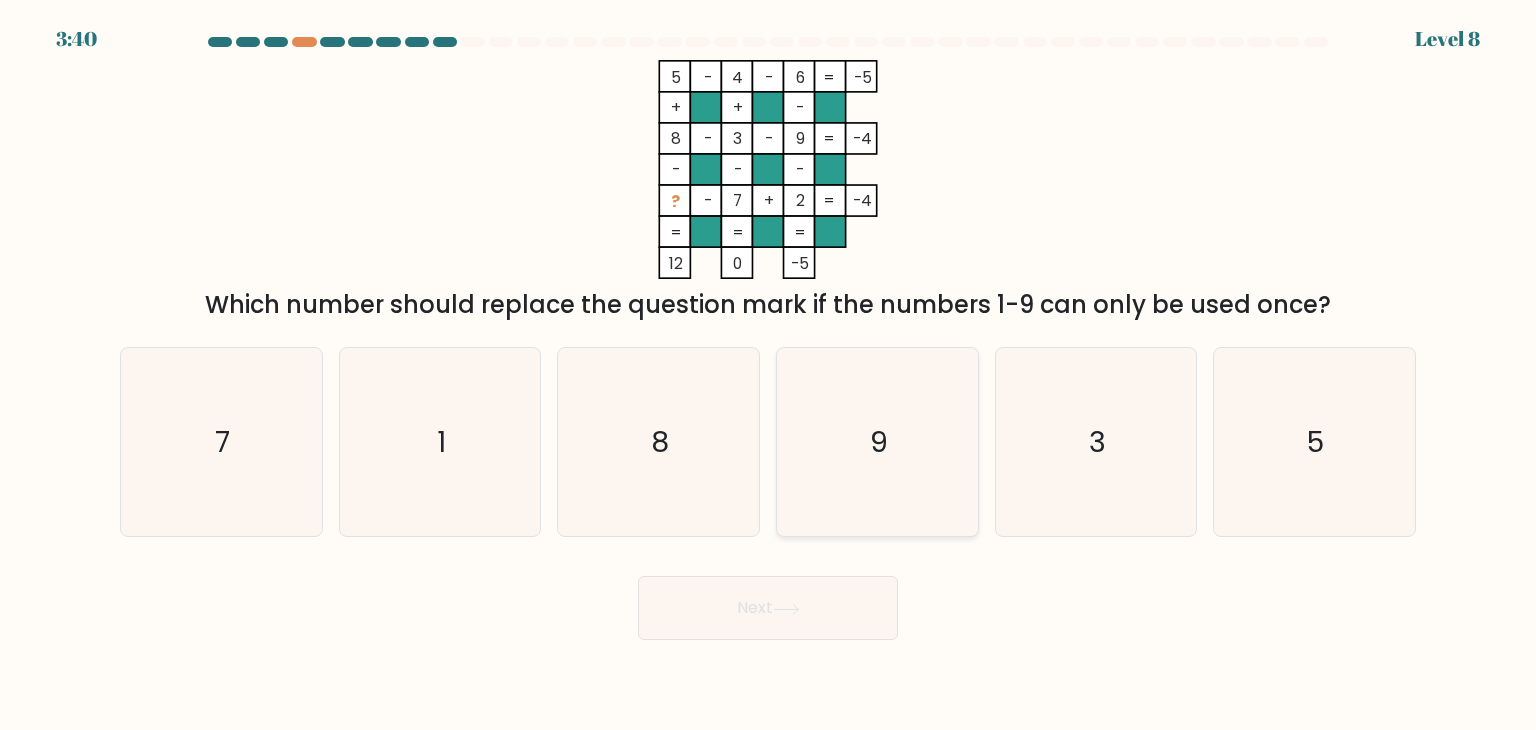 click on "9" 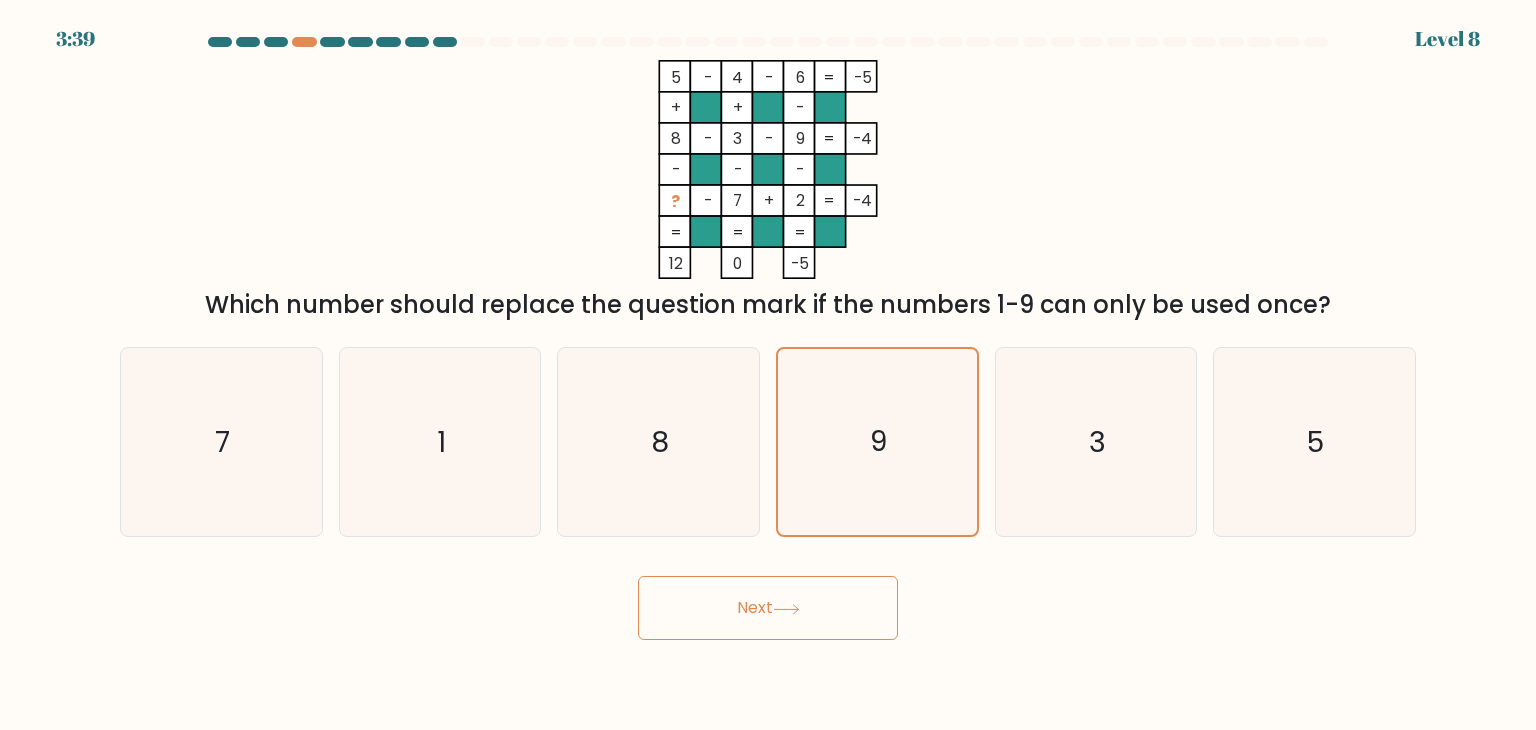 click on "Next" at bounding box center (768, 608) 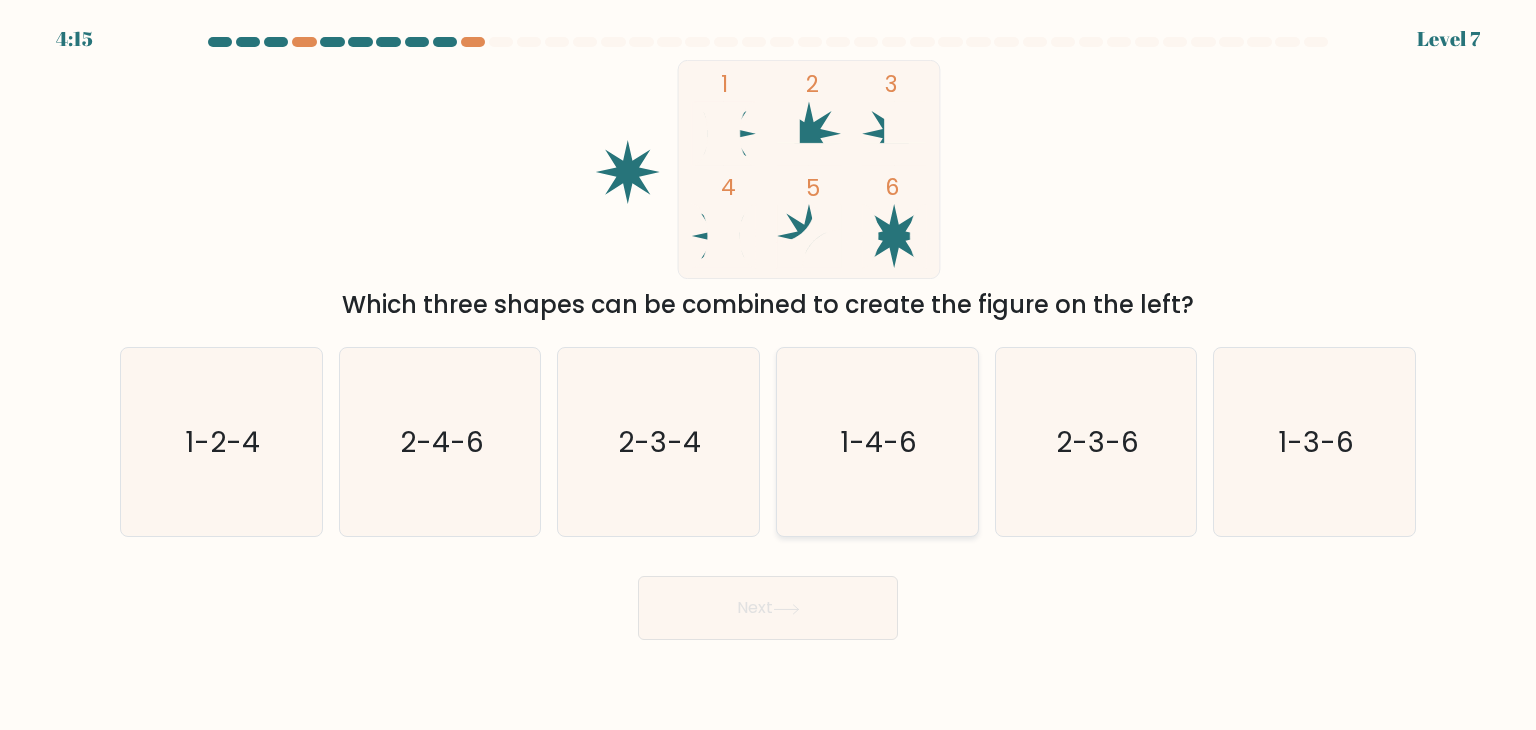 click on "1-4-6" 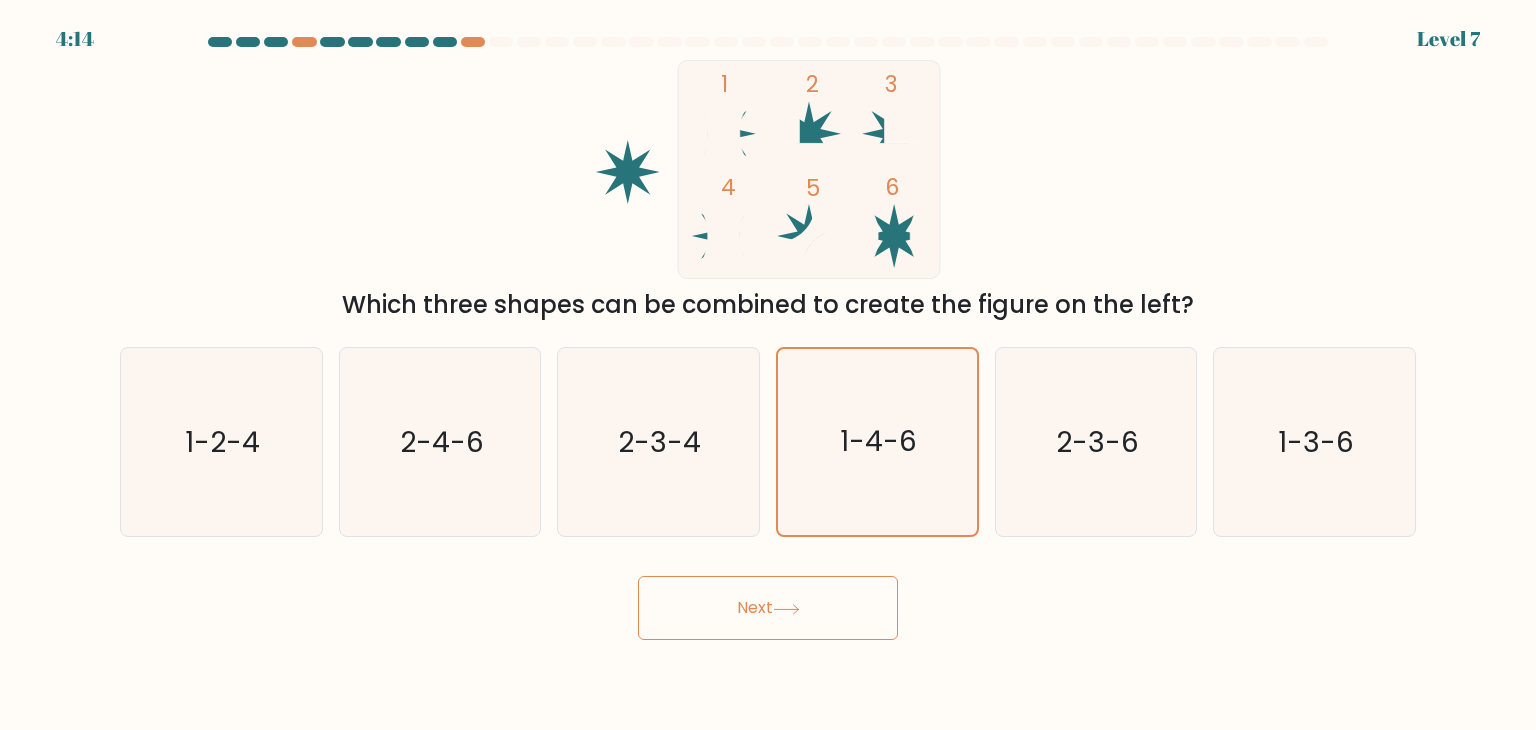 click on "Next" at bounding box center [768, 608] 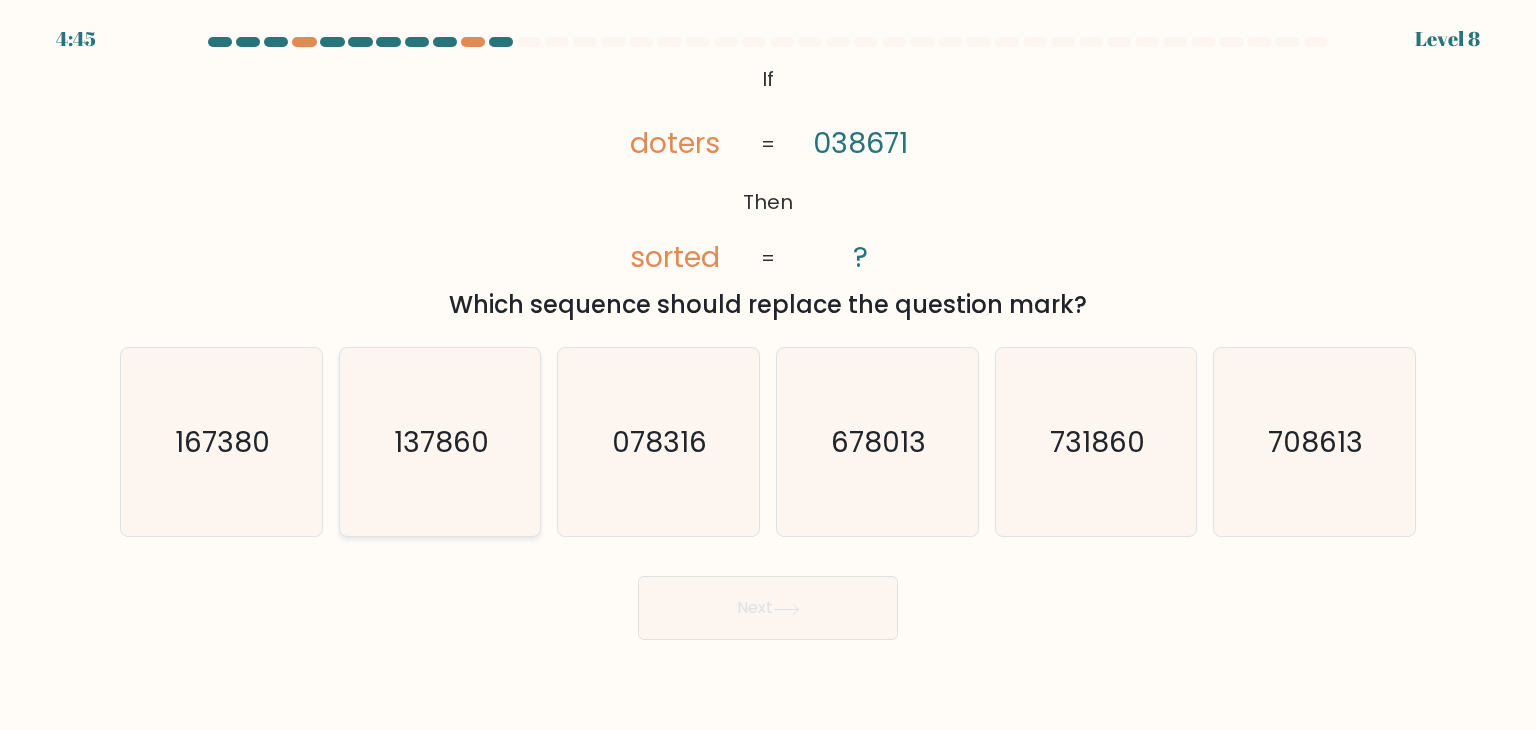 click on "137860" 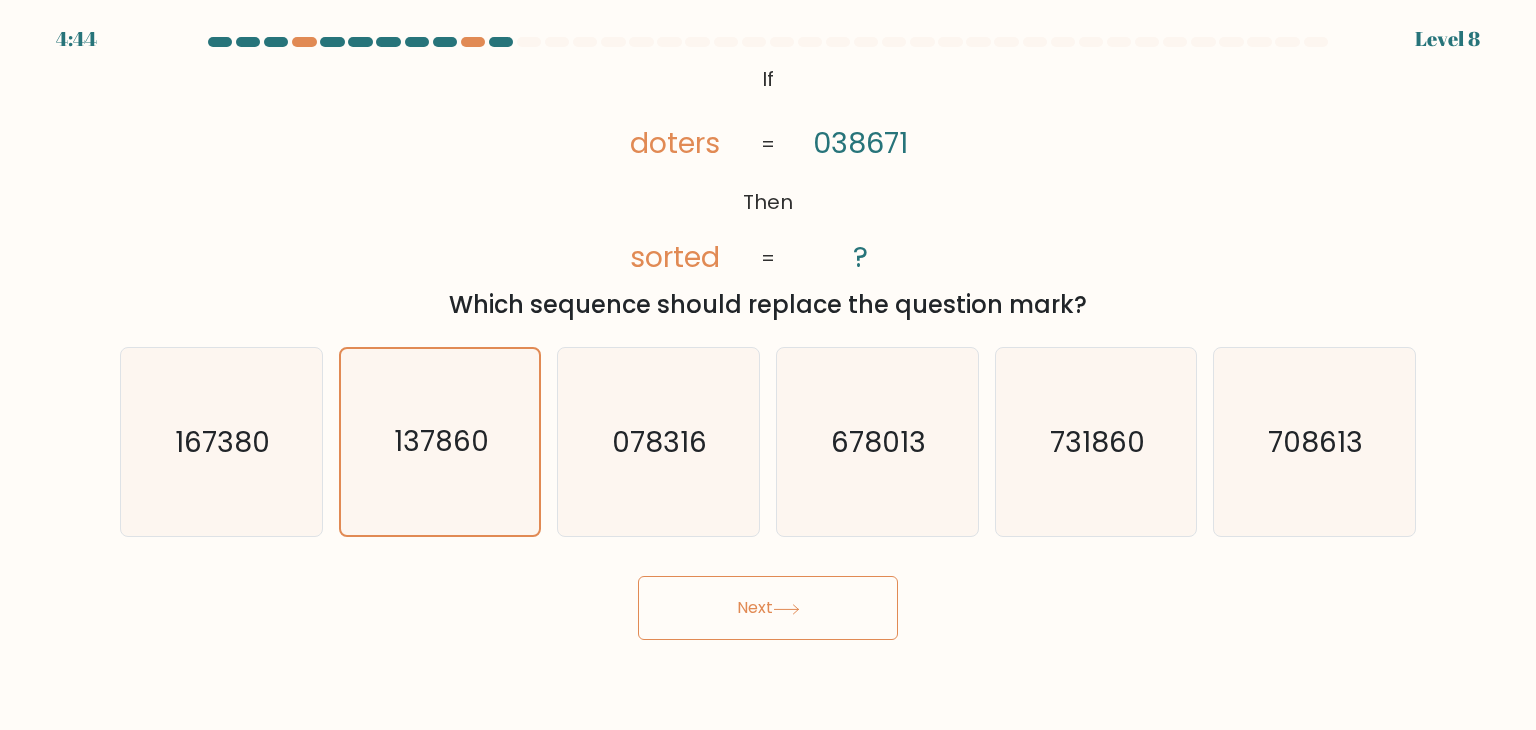 click on "Next" at bounding box center [768, 608] 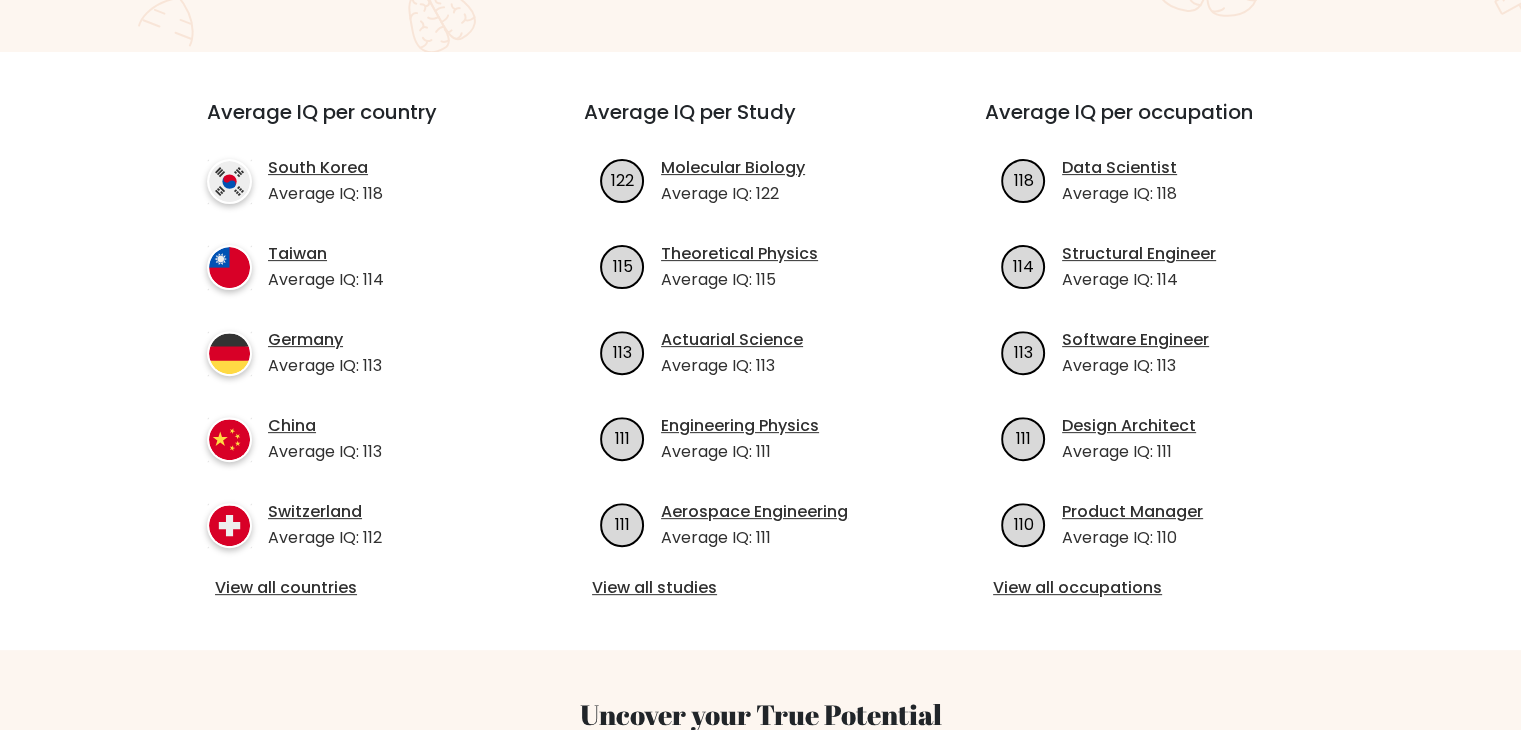 scroll, scrollTop: 652, scrollLeft: 0, axis: vertical 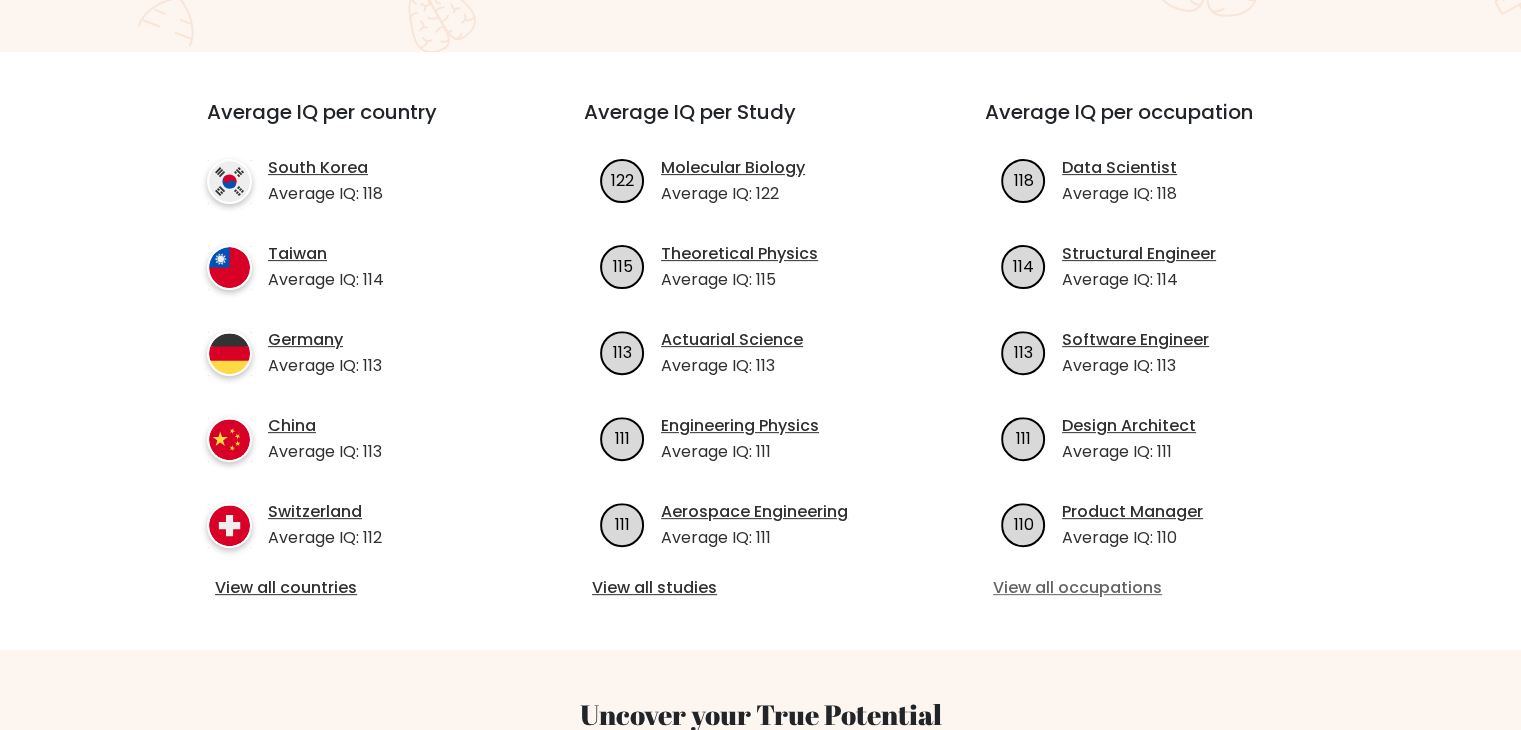 click on "View all occupations" at bounding box center (1161, 588) 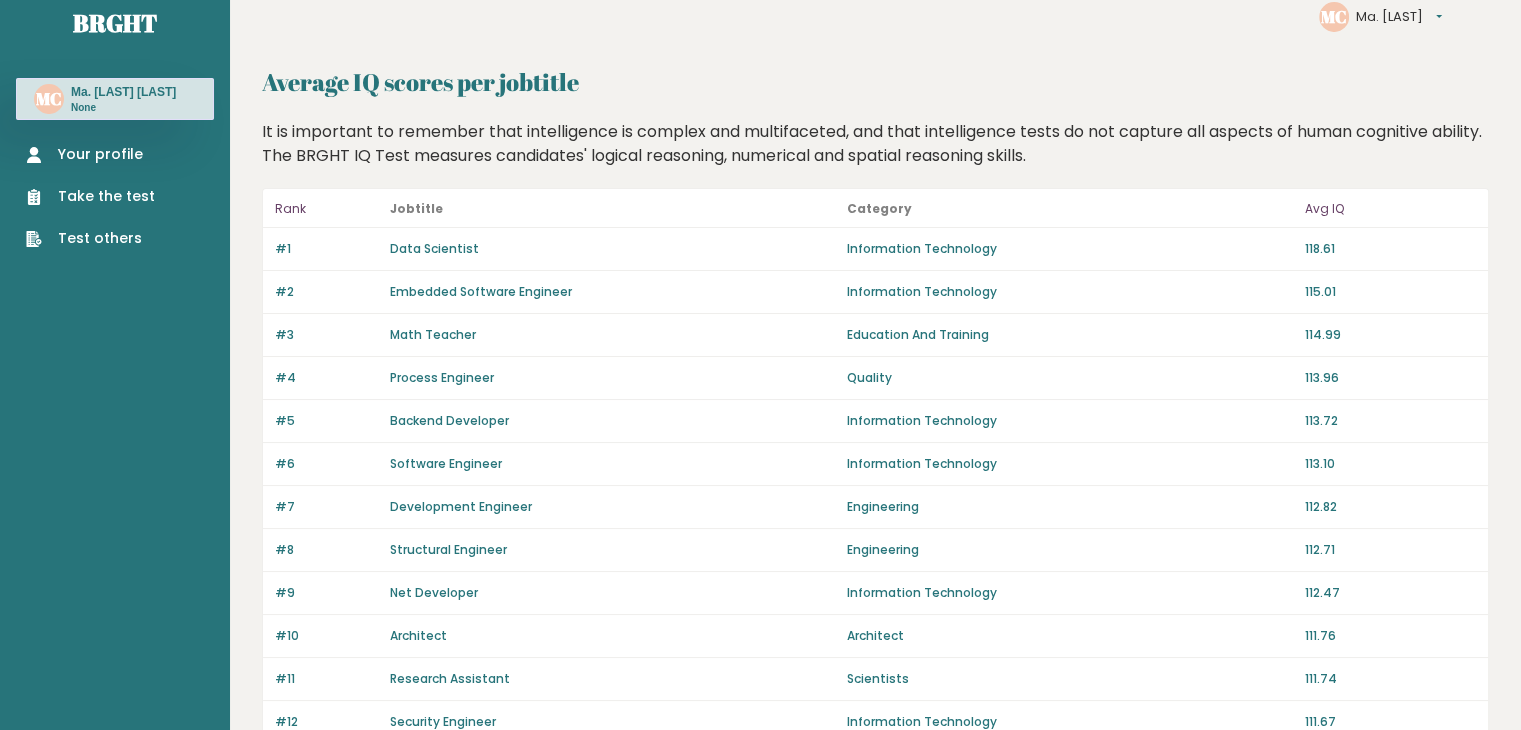 scroll, scrollTop: 28, scrollLeft: 0, axis: vertical 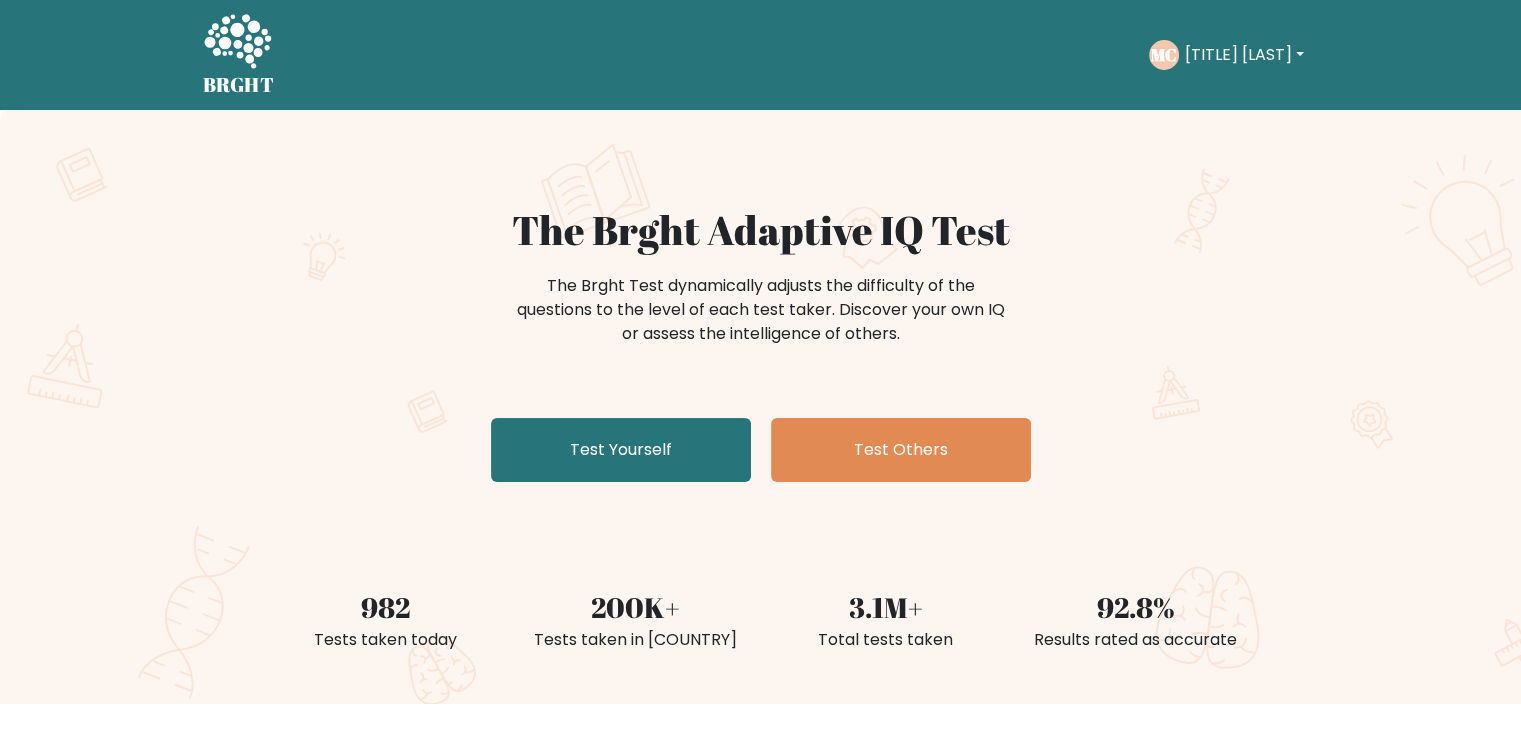 click on "[TITLE] [LAST]" at bounding box center [1244, 55] 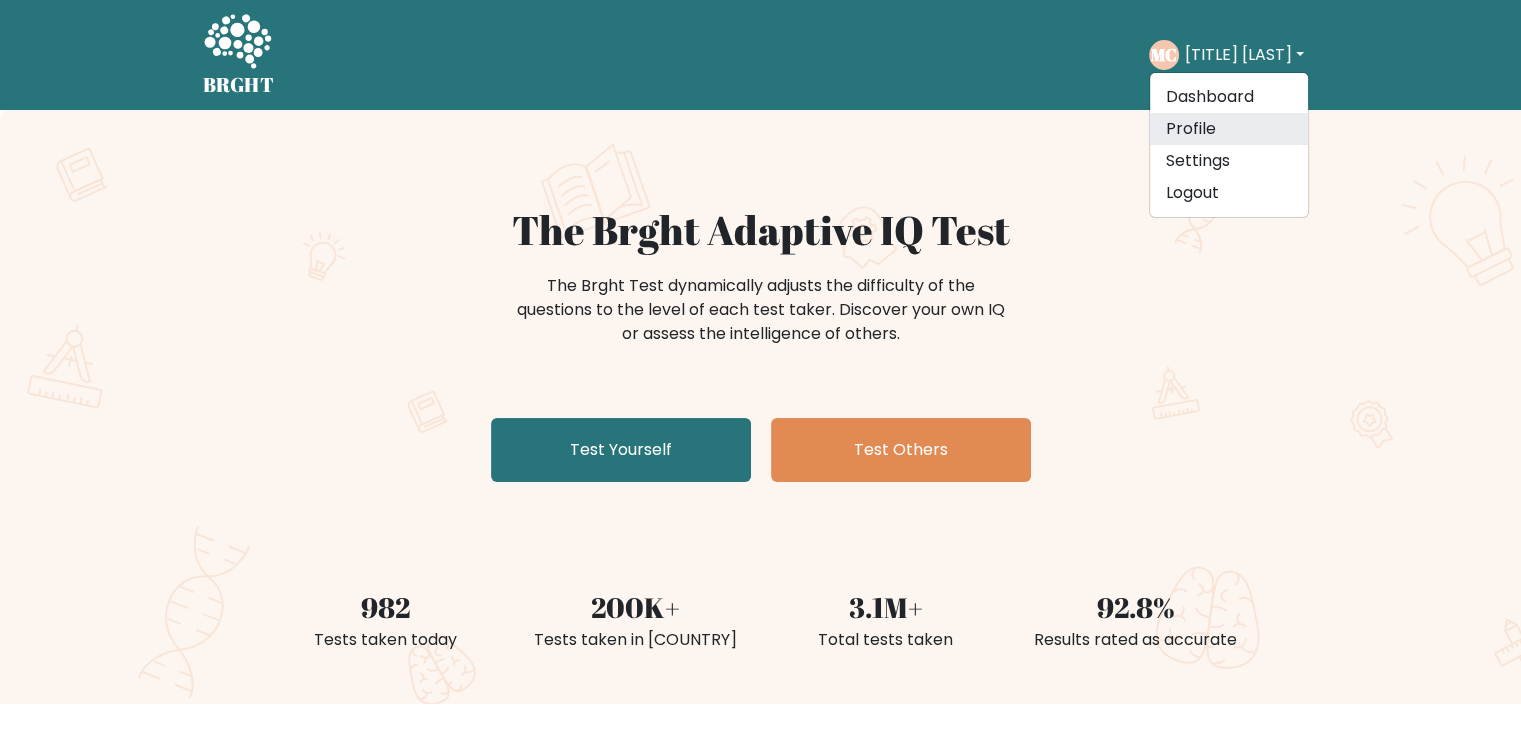 click on "Profile" at bounding box center [1229, 129] 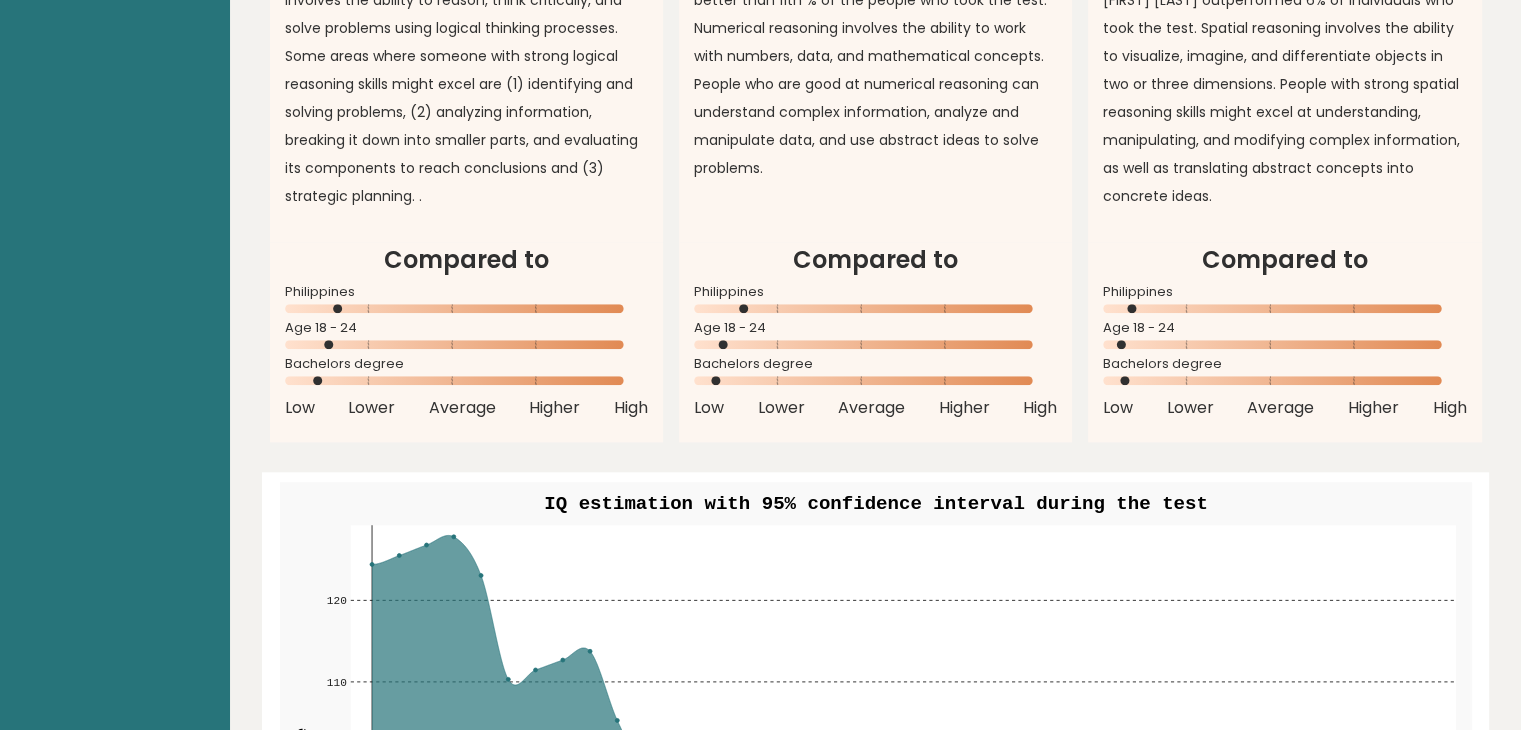 scroll, scrollTop: 2044, scrollLeft: 0, axis: vertical 